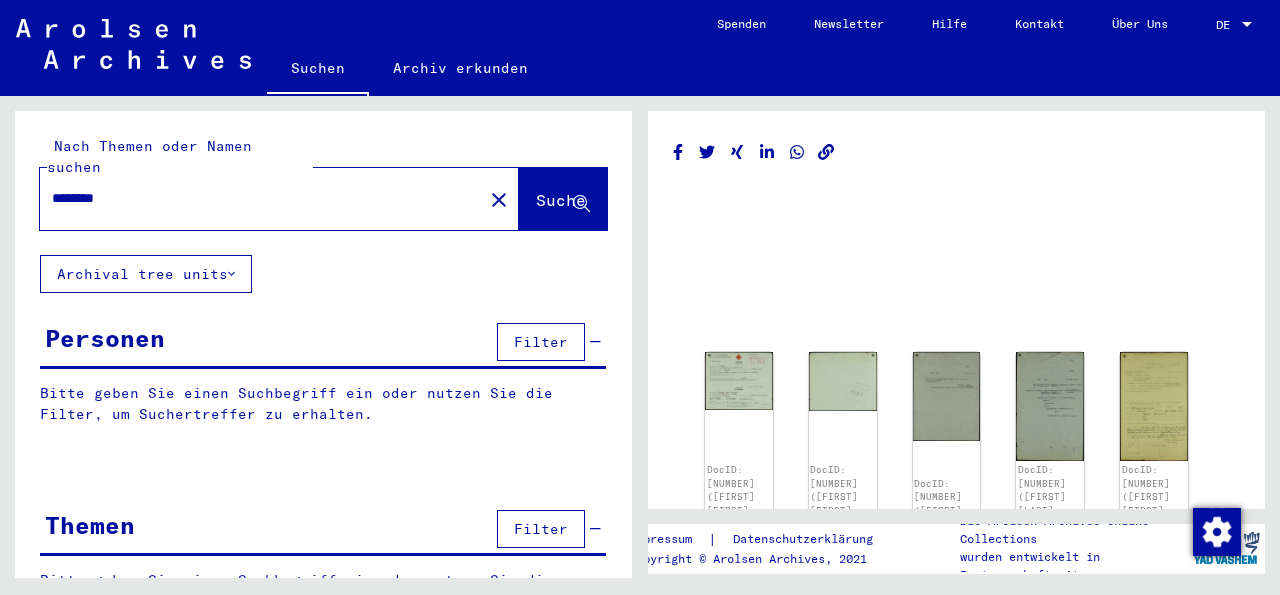 scroll, scrollTop: 0, scrollLeft: 0, axis: both 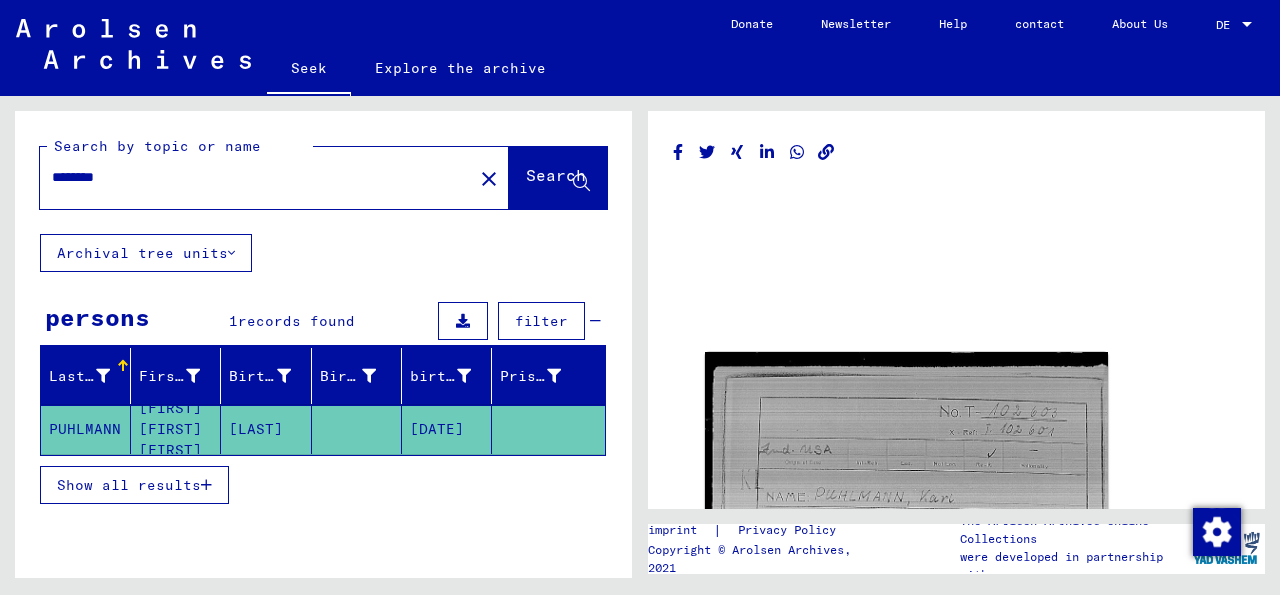 type on "********" 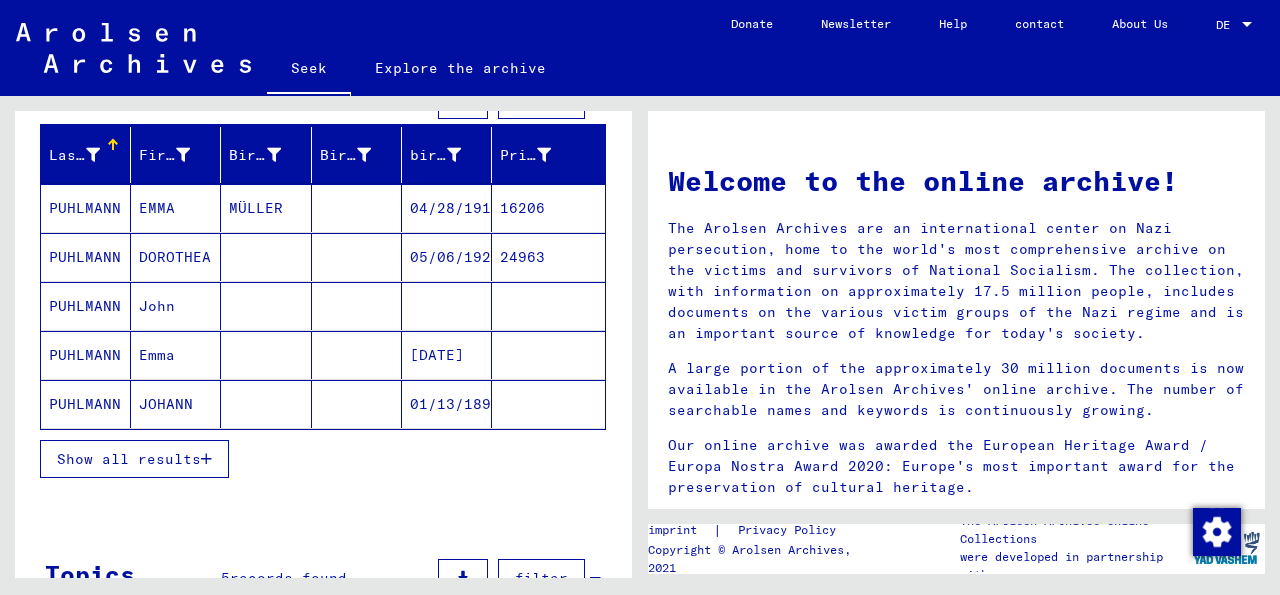 scroll, scrollTop: 219, scrollLeft: 0, axis: vertical 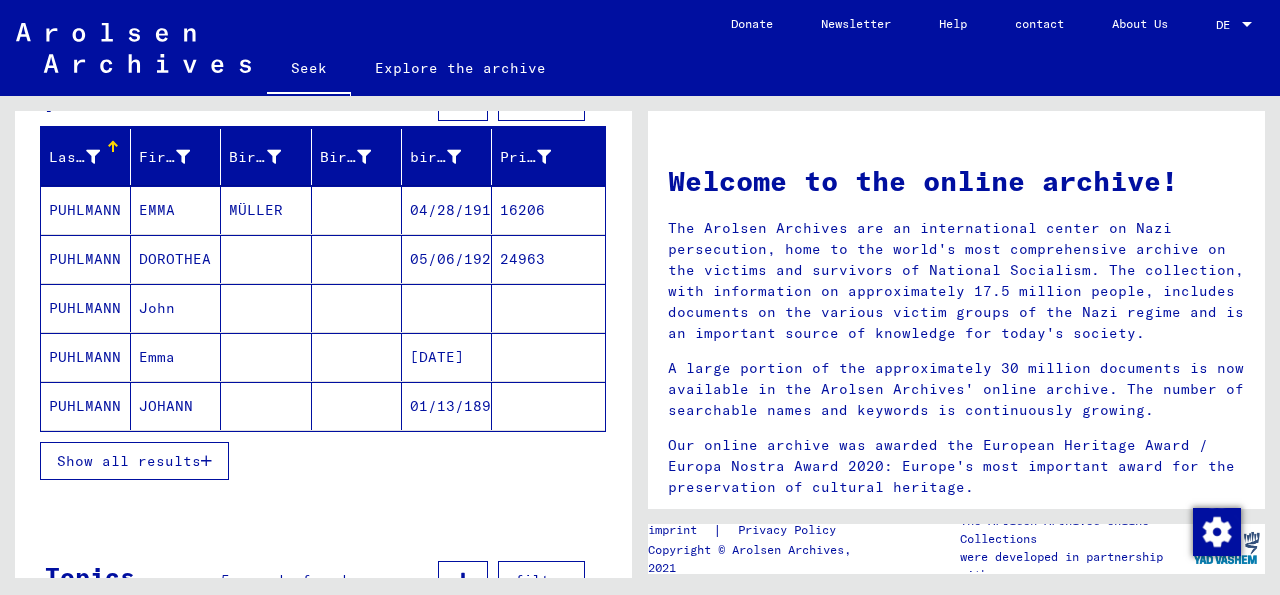 click on "Show all results" at bounding box center [129, 461] 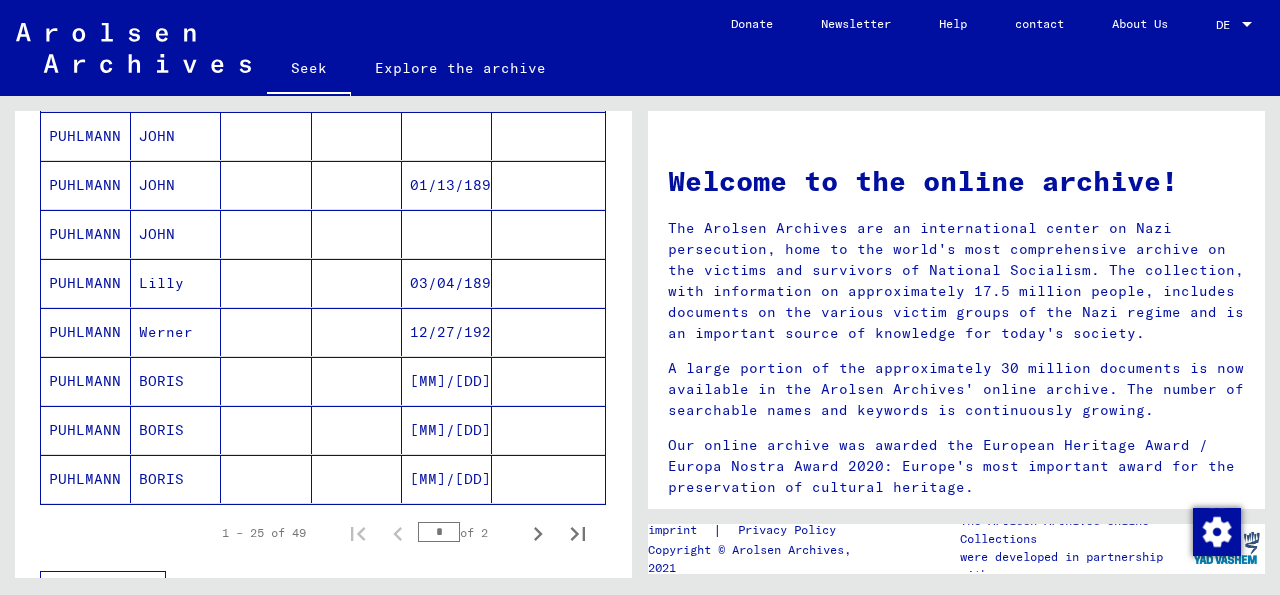 scroll, scrollTop: 1189, scrollLeft: 0, axis: vertical 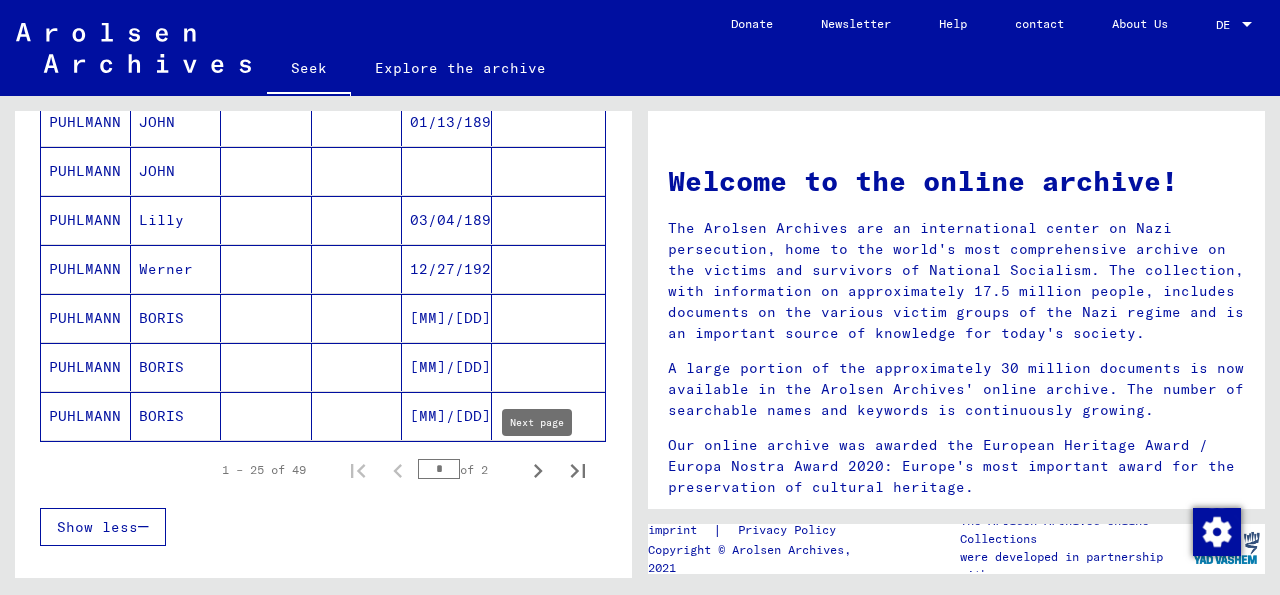 click 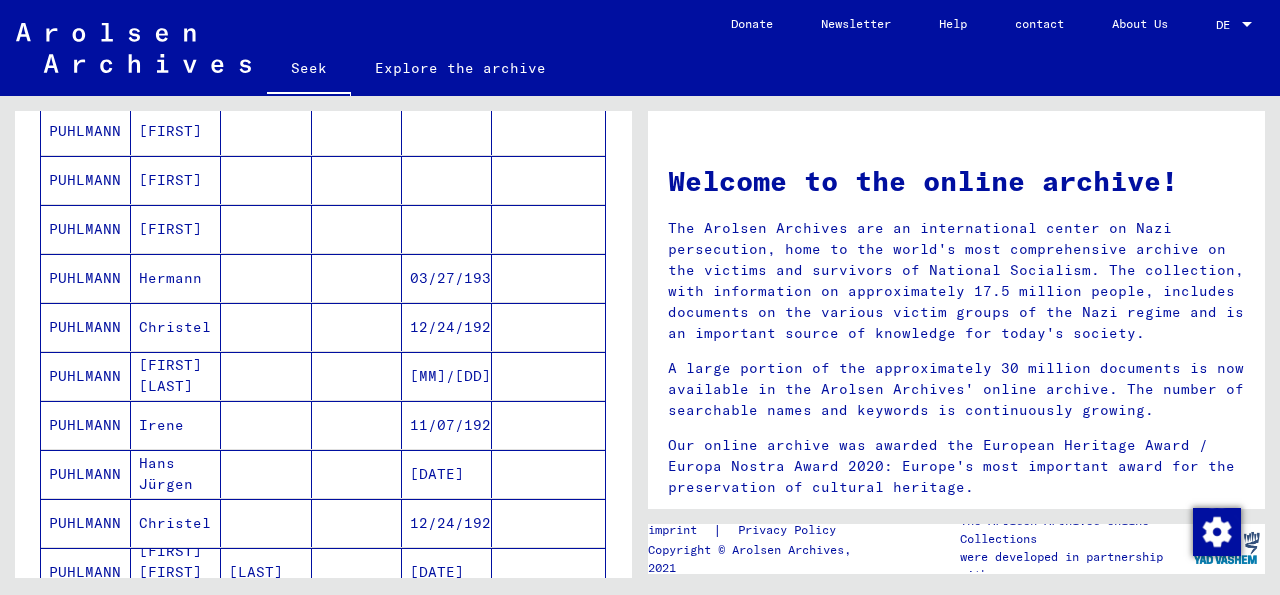 scroll, scrollTop: 775, scrollLeft: 0, axis: vertical 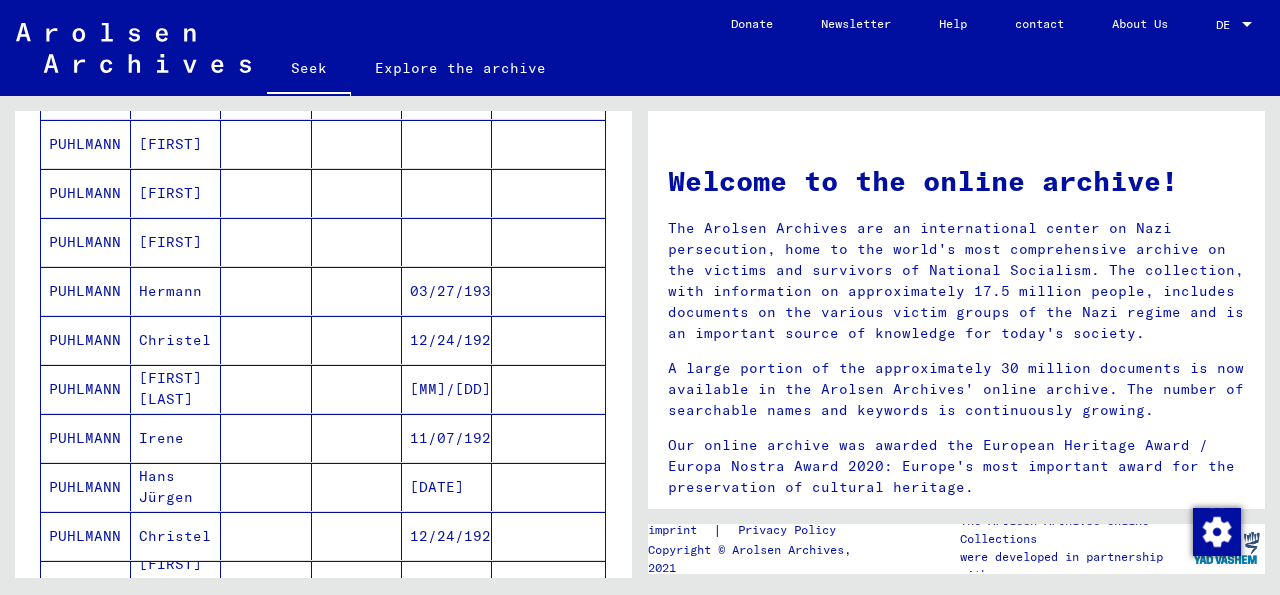 click on "Hermann" at bounding box center (175, 340) 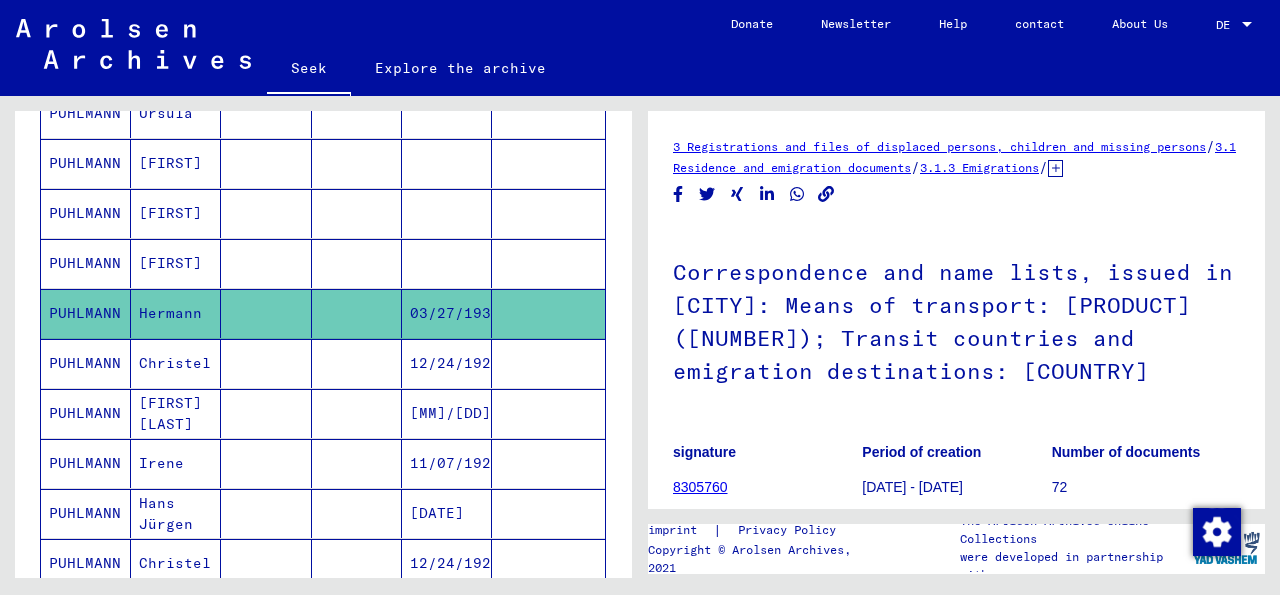 scroll, scrollTop: 754, scrollLeft: 0, axis: vertical 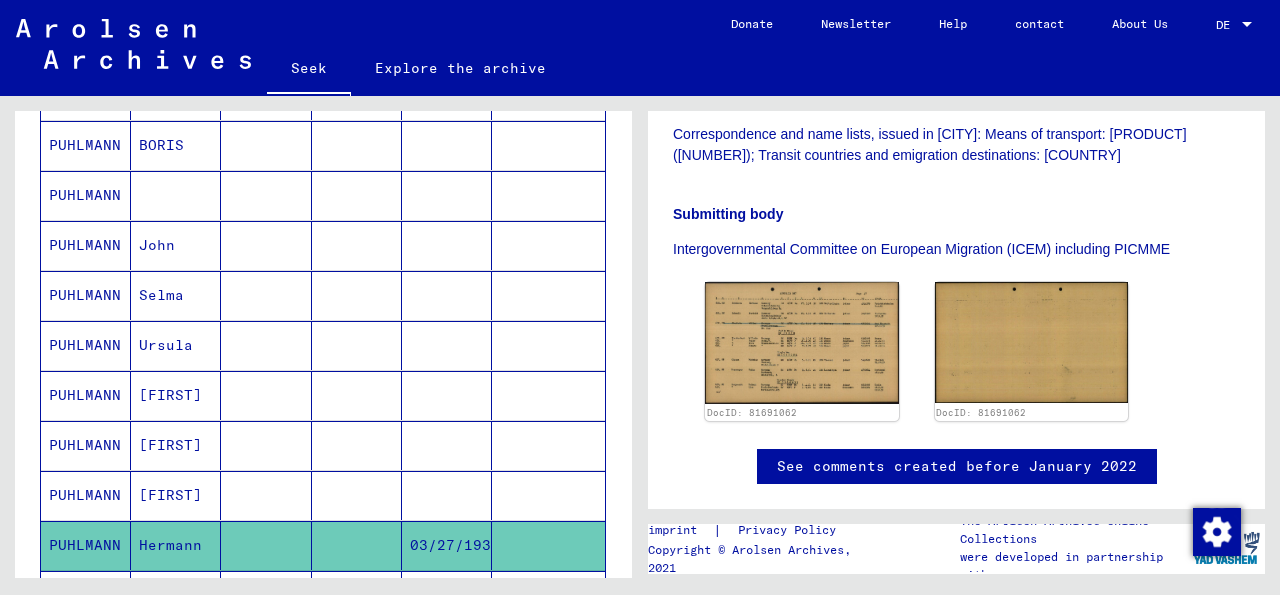 click on "John" at bounding box center (176, 295) 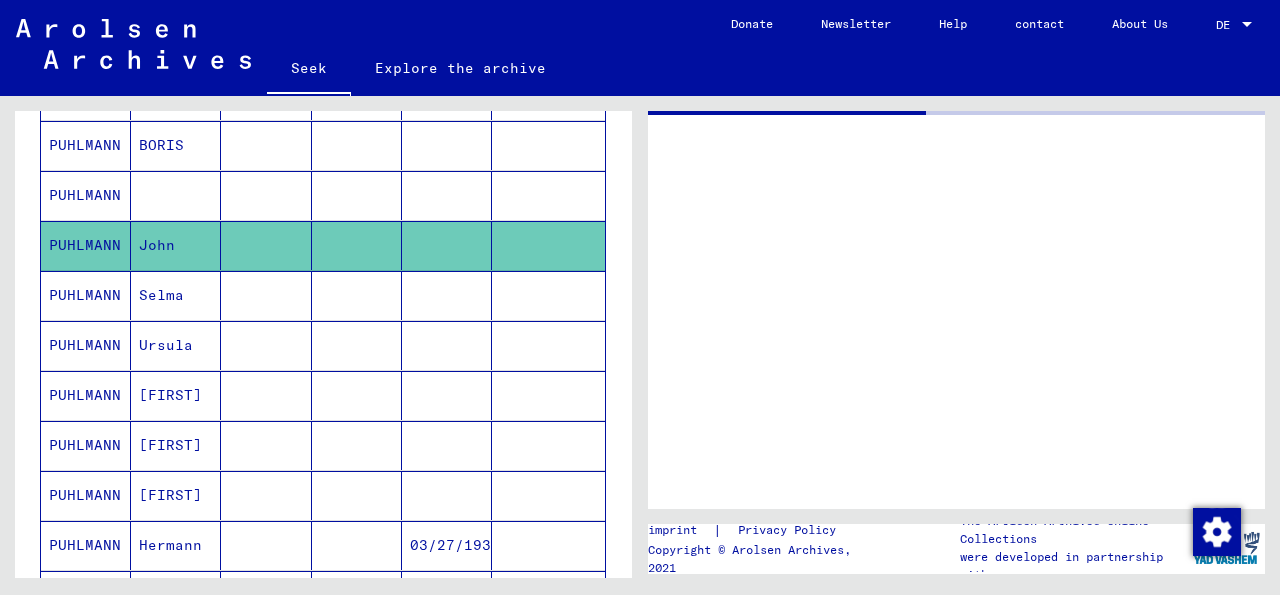 scroll, scrollTop: 0, scrollLeft: 0, axis: both 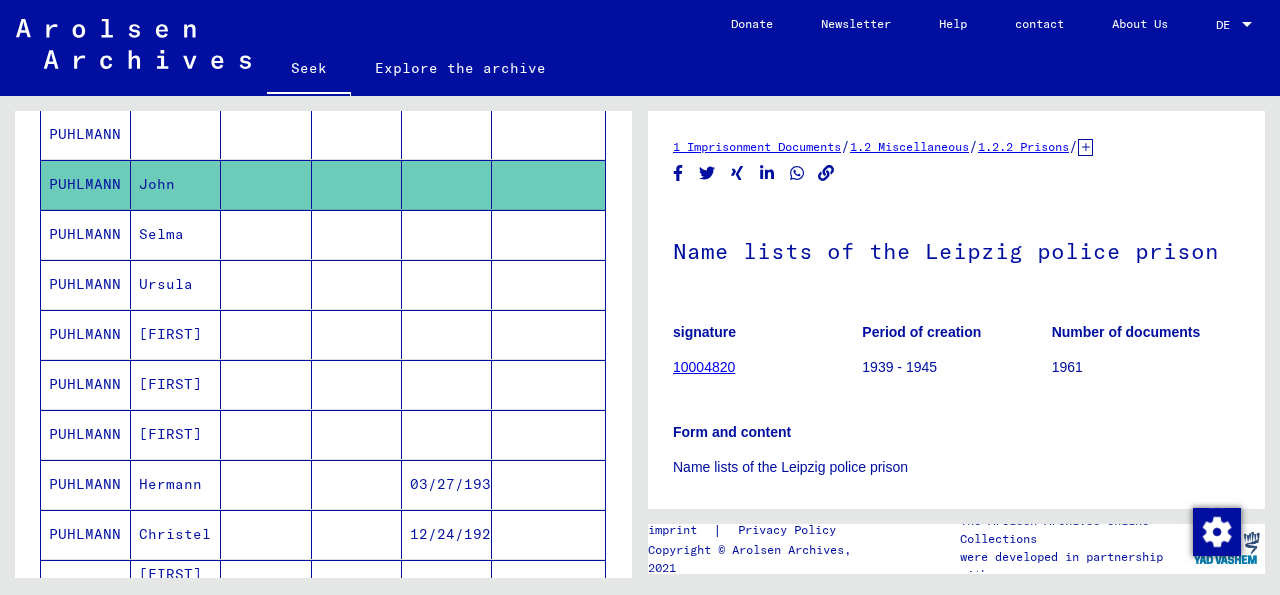click at bounding box center [357, 334] 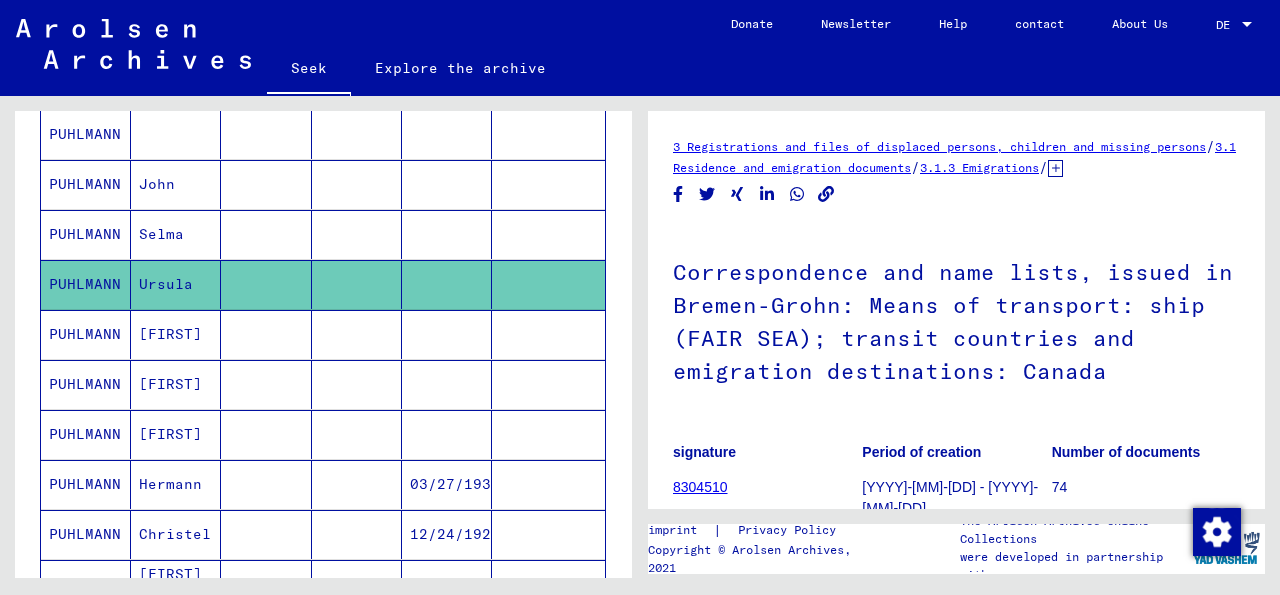 scroll, scrollTop: 0, scrollLeft: 0, axis: both 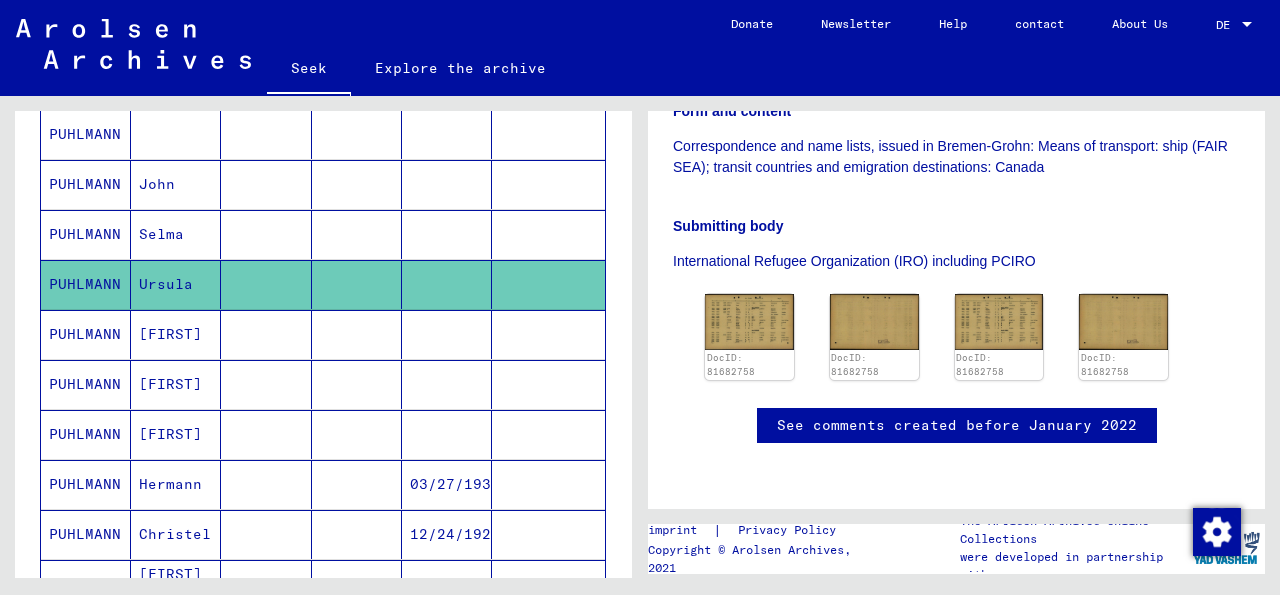 click on "[FIRST]" at bounding box center [170, 384] 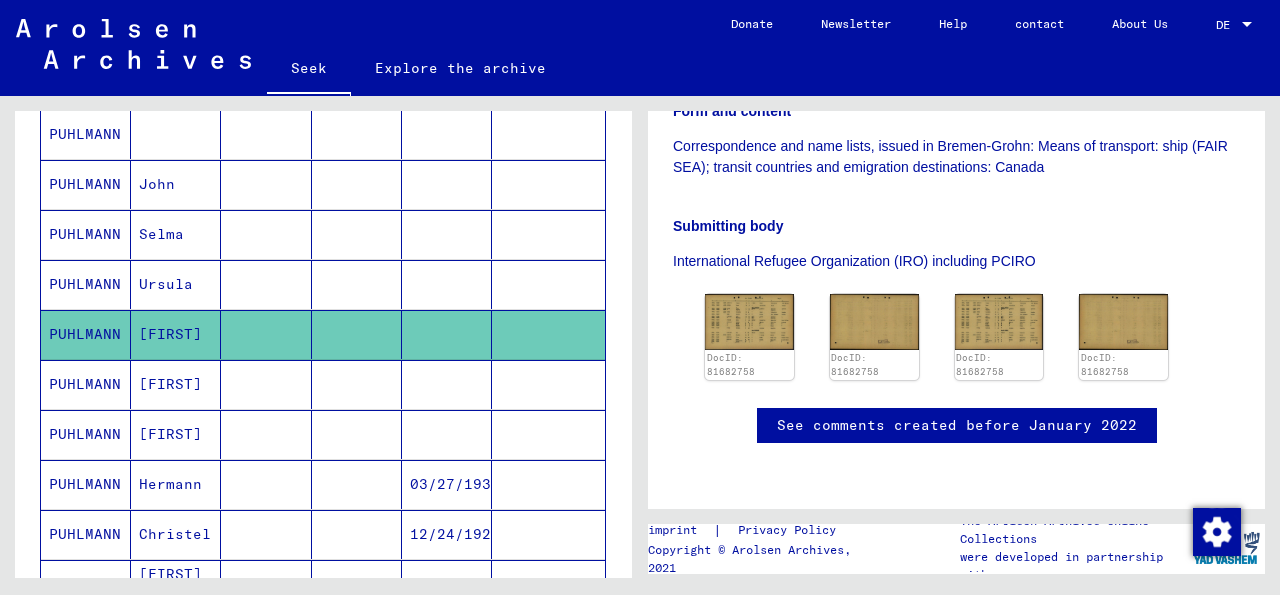click on "[FIRST]" at bounding box center [176, 484] 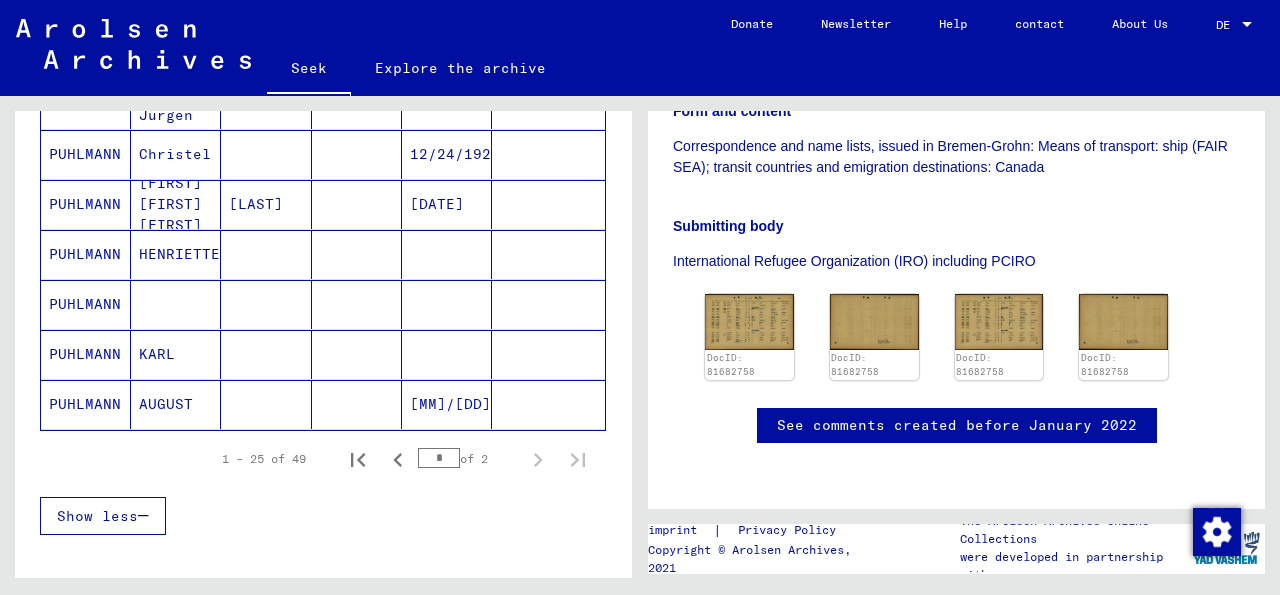 scroll, scrollTop: 1214, scrollLeft: 0, axis: vertical 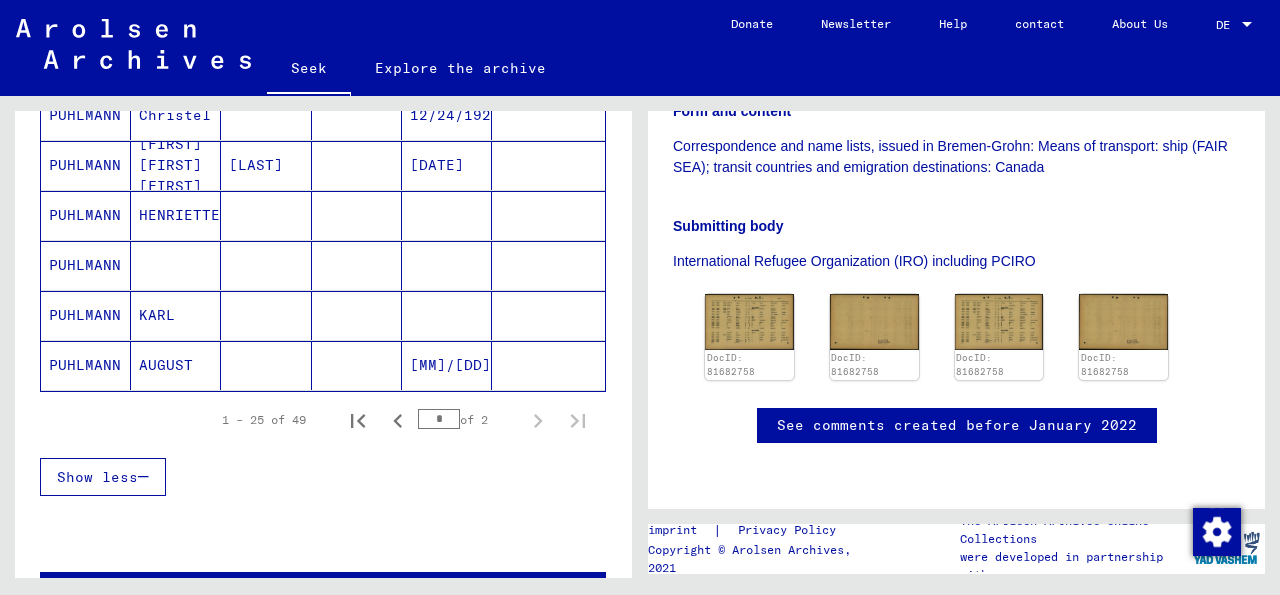 click on "AUGUST" 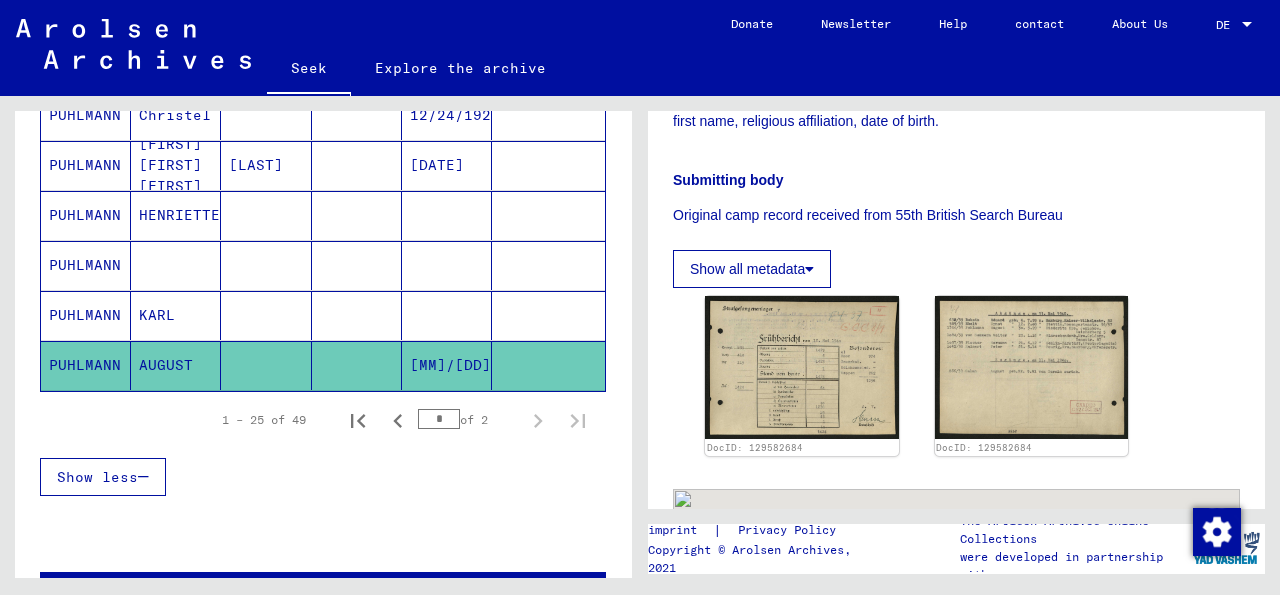 scroll, scrollTop: 630, scrollLeft: 0, axis: vertical 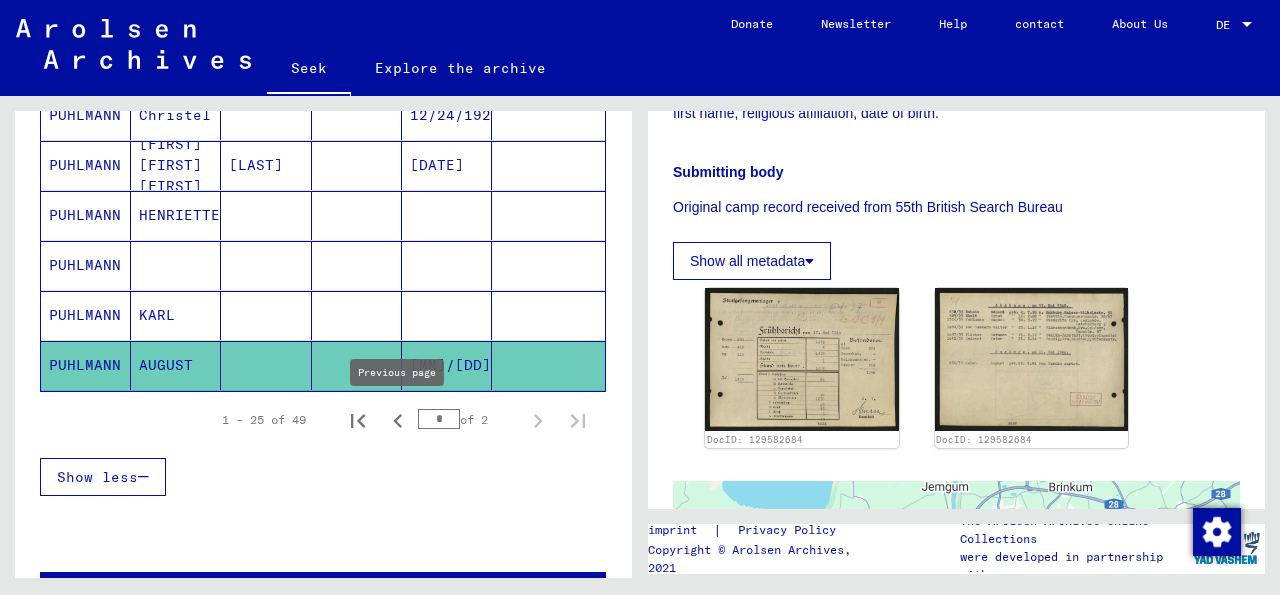 click 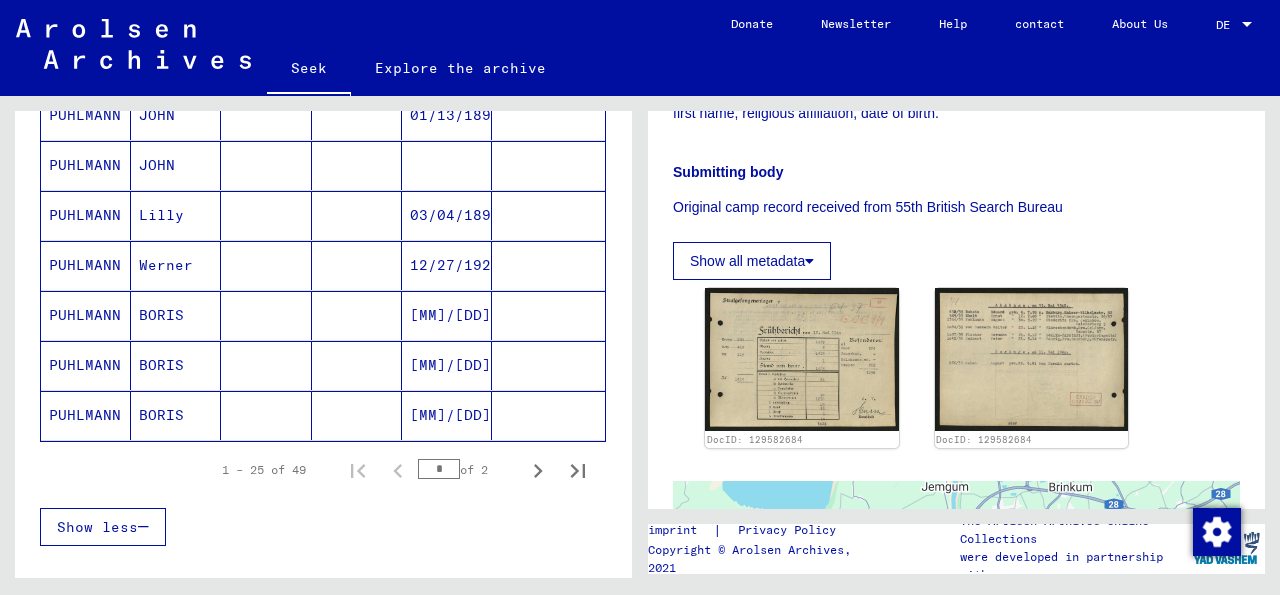 click on "BORIS" 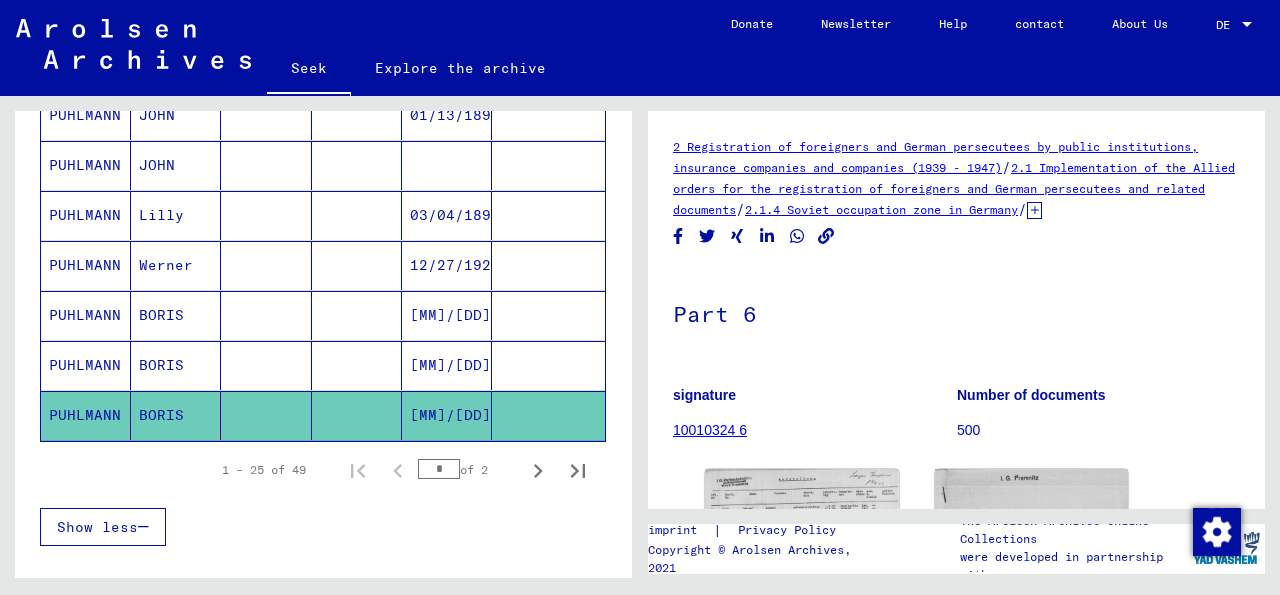 scroll, scrollTop: 0, scrollLeft: 0, axis: both 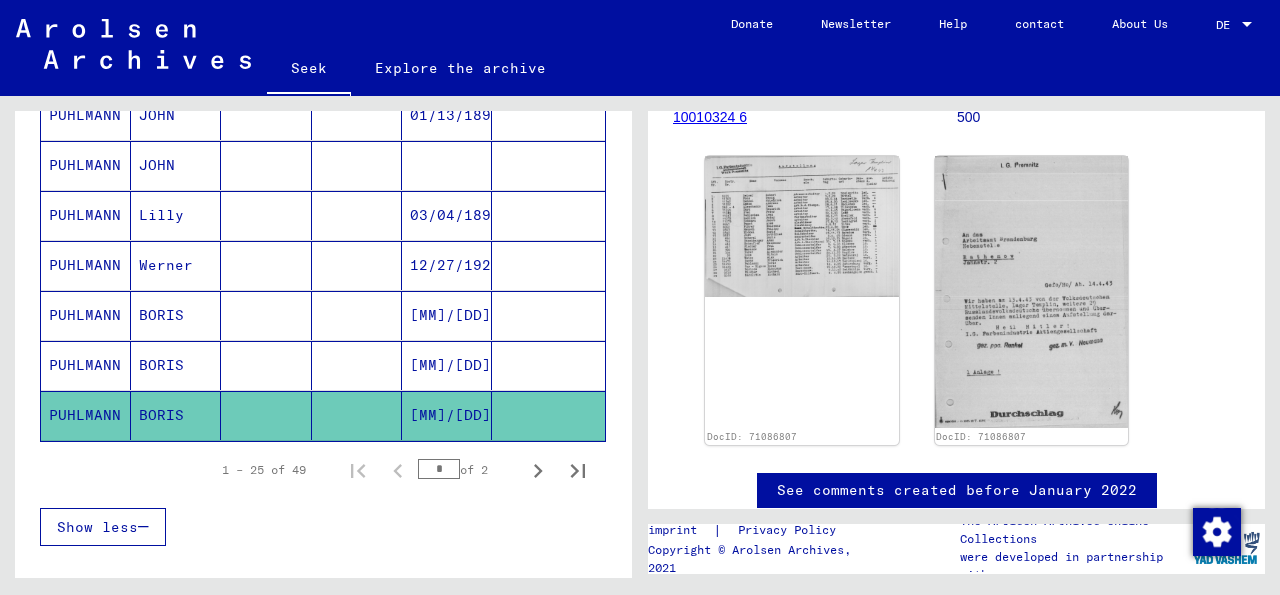 click on "BORIS" at bounding box center (176, 415) 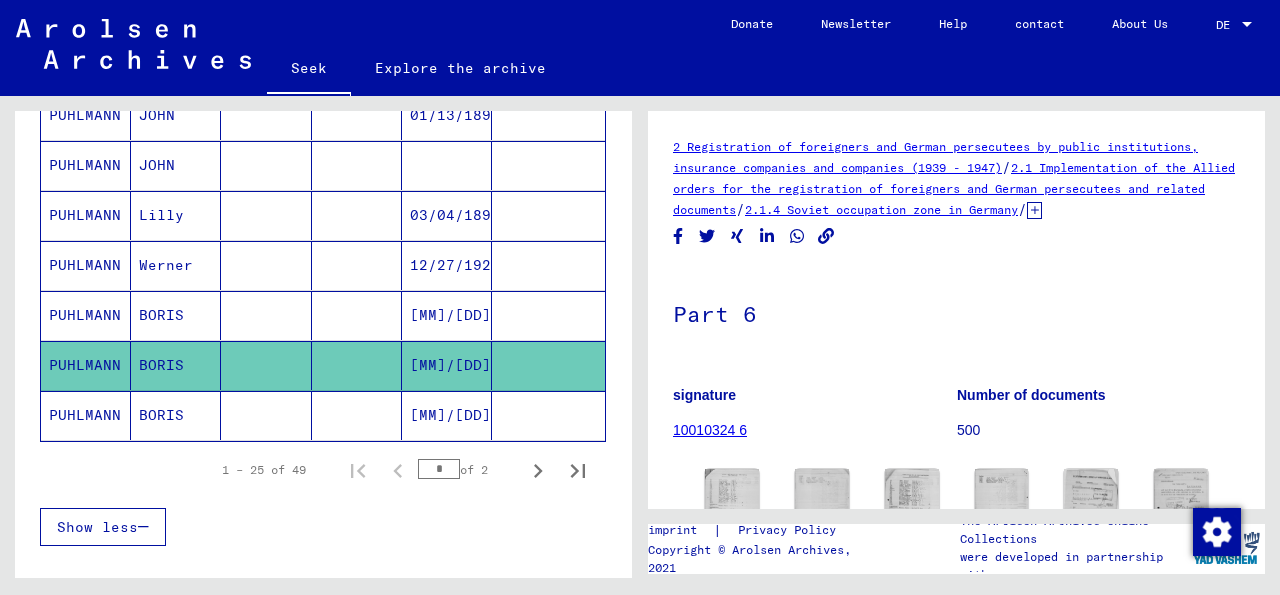 scroll, scrollTop: 273, scrollLeft: 0, axis: vertical 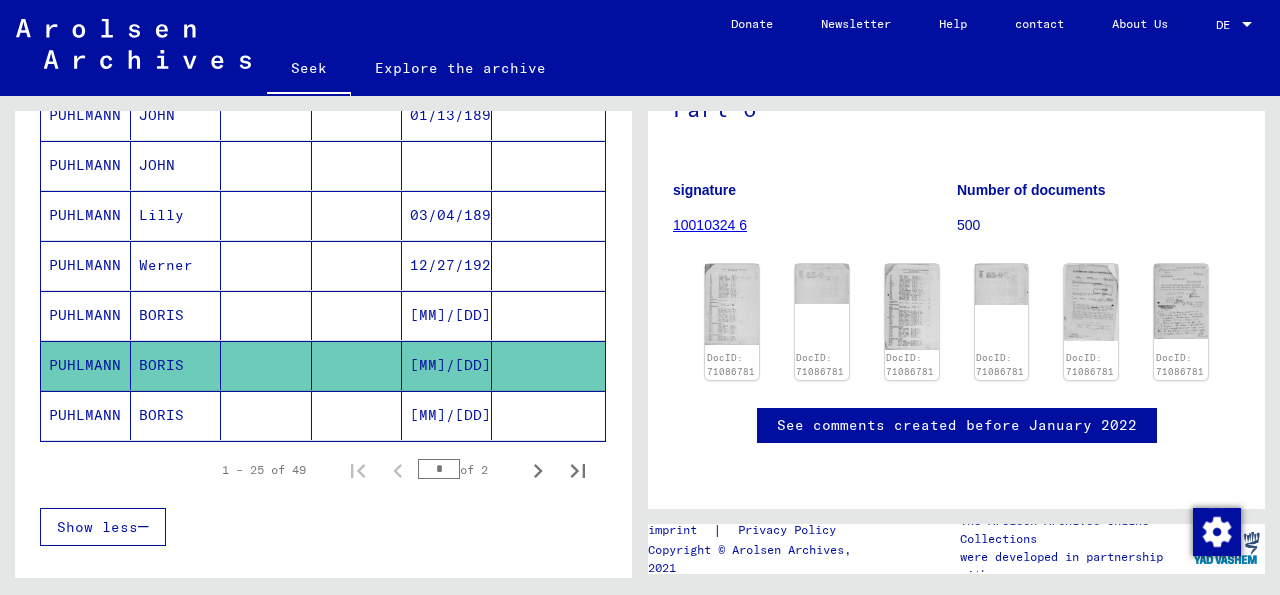 click at bounding box center (266, 365) 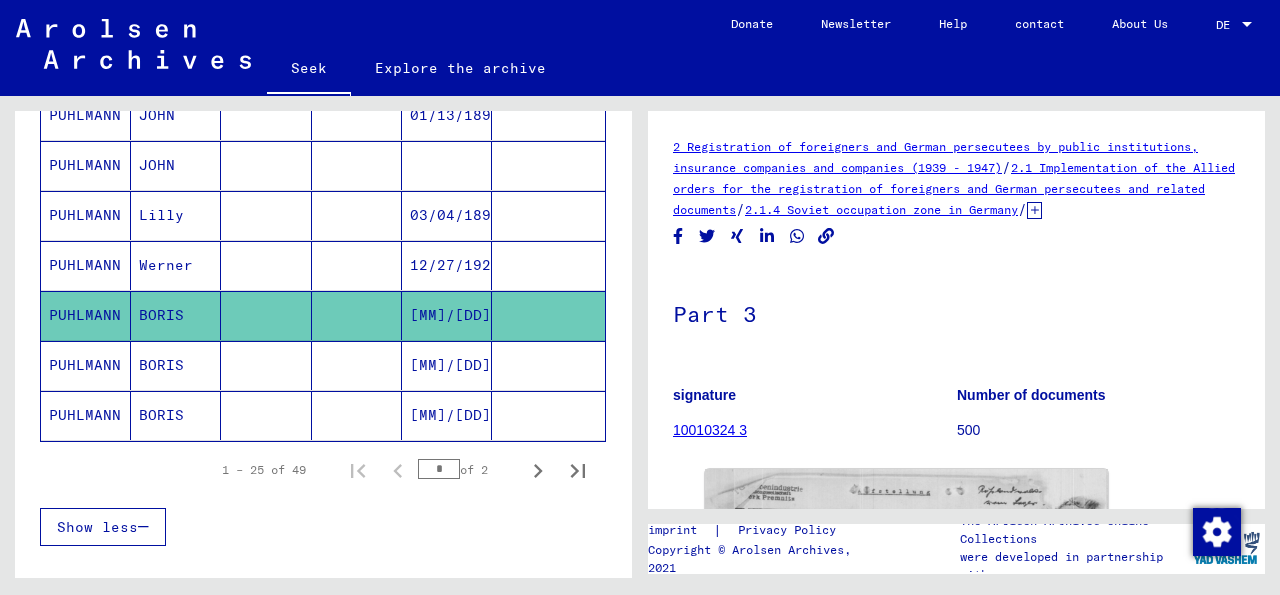 click at bounding box center [266, 315] 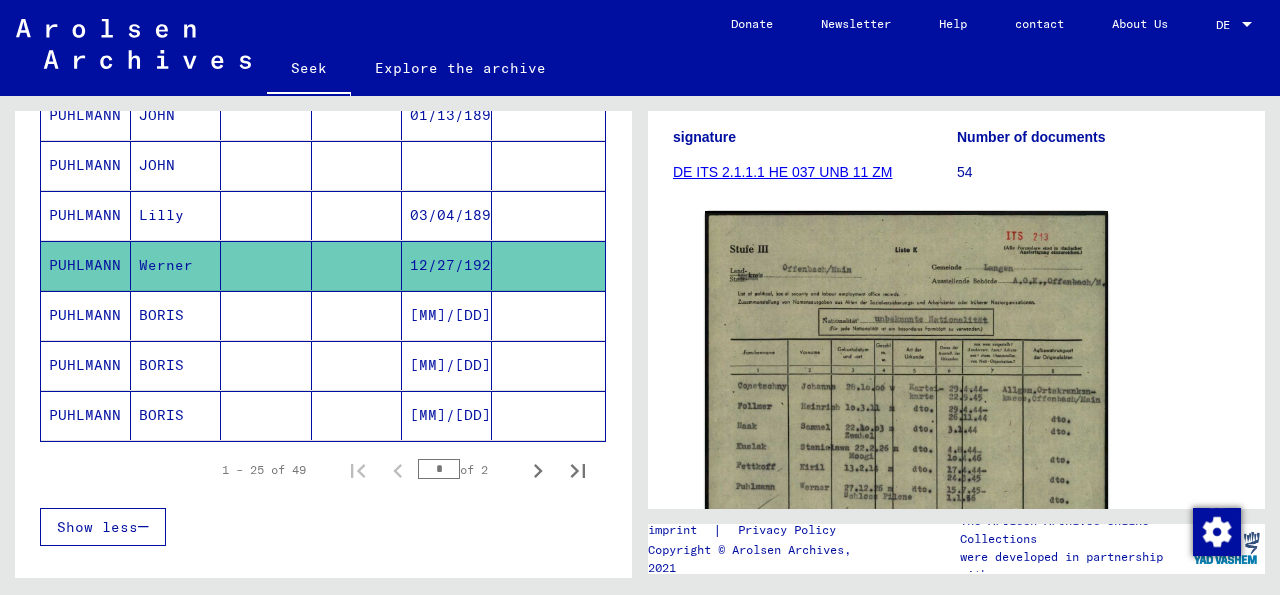 scroll, scrollTop: 290, scrollLeft: 0, axis: vertical 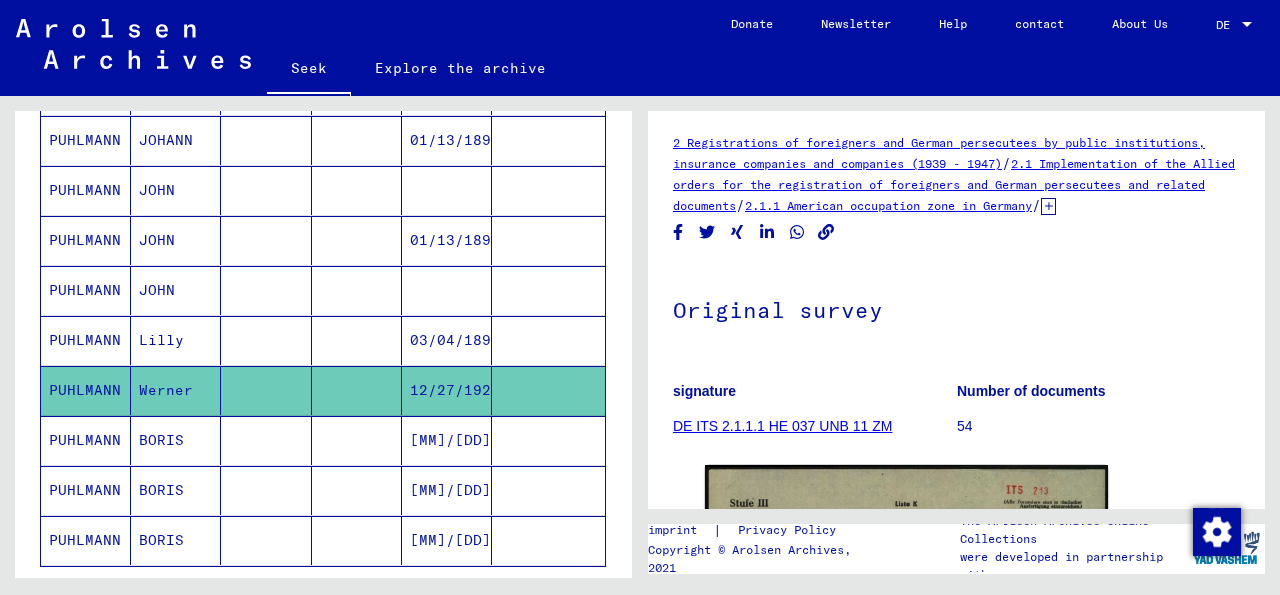 click on "Lilly" at bounding box center (176, 390) 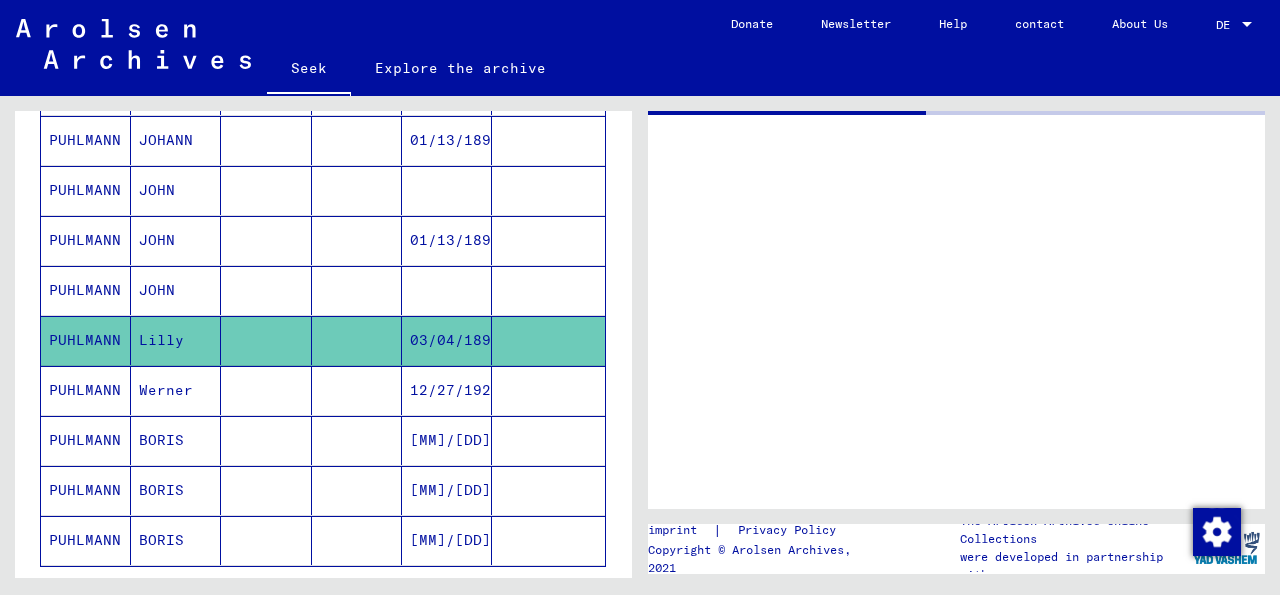 scroll, scrollTop: 0, scrollLeft: 0, axis: both 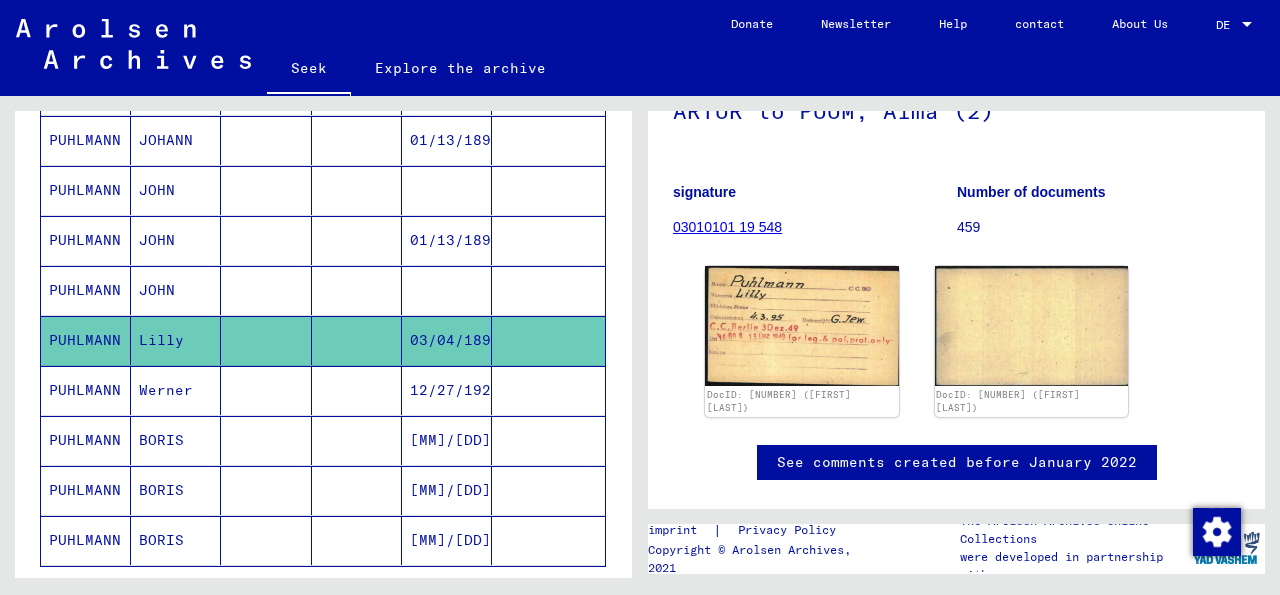 click on "JOHN" at bounding box center (176, 340) 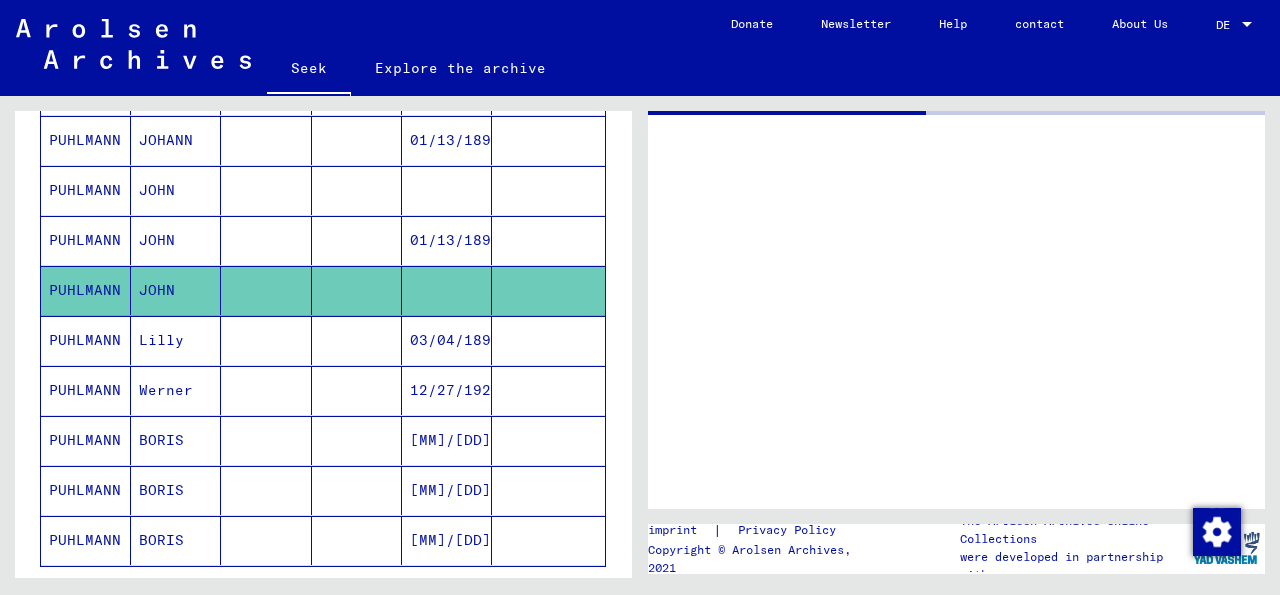 scroll, scrollTop: 0, scrollLeft: 0, axis: both 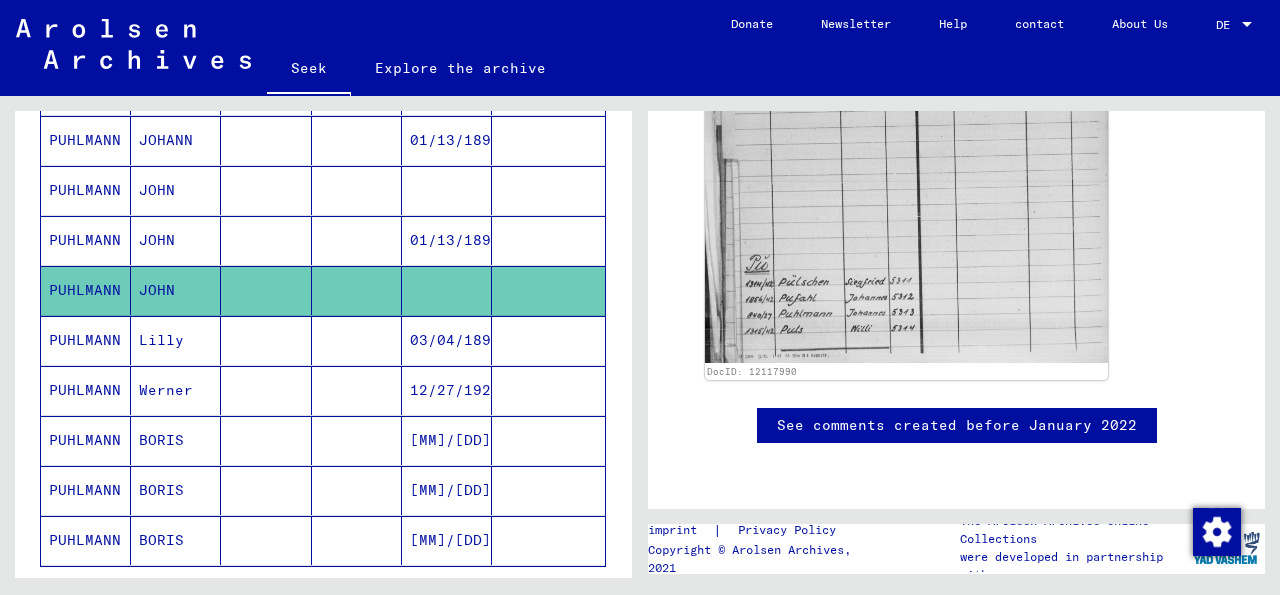 click on "JOHN" at bounding box center [176, 290] 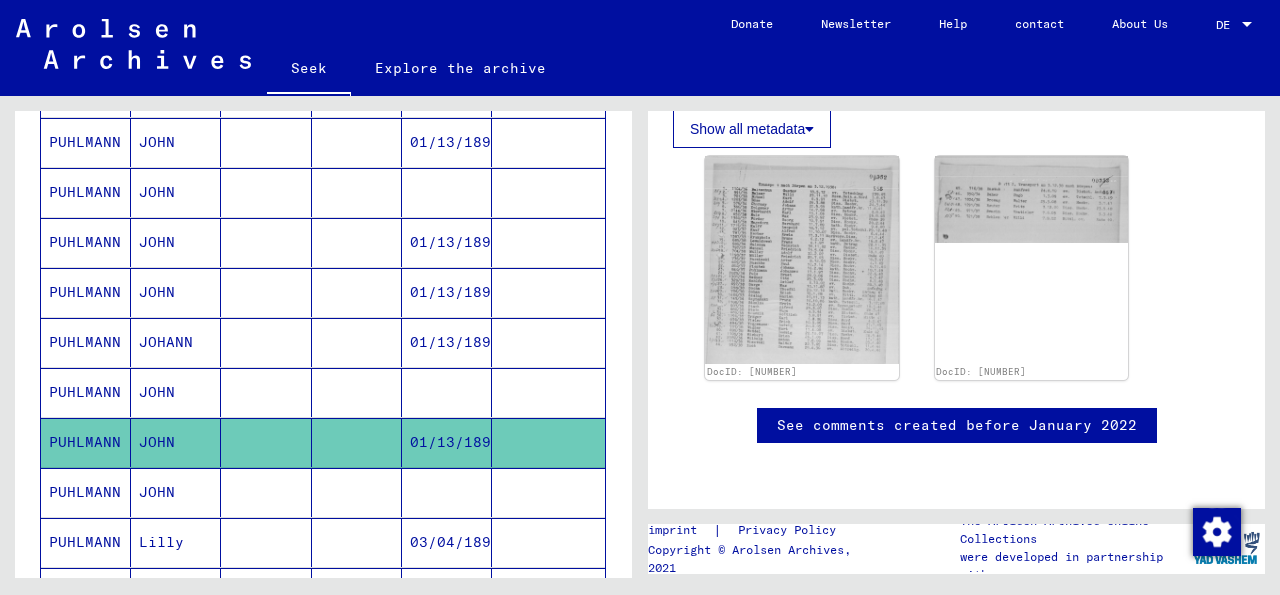 click on "JOHN" at bounding box center (176, 442) 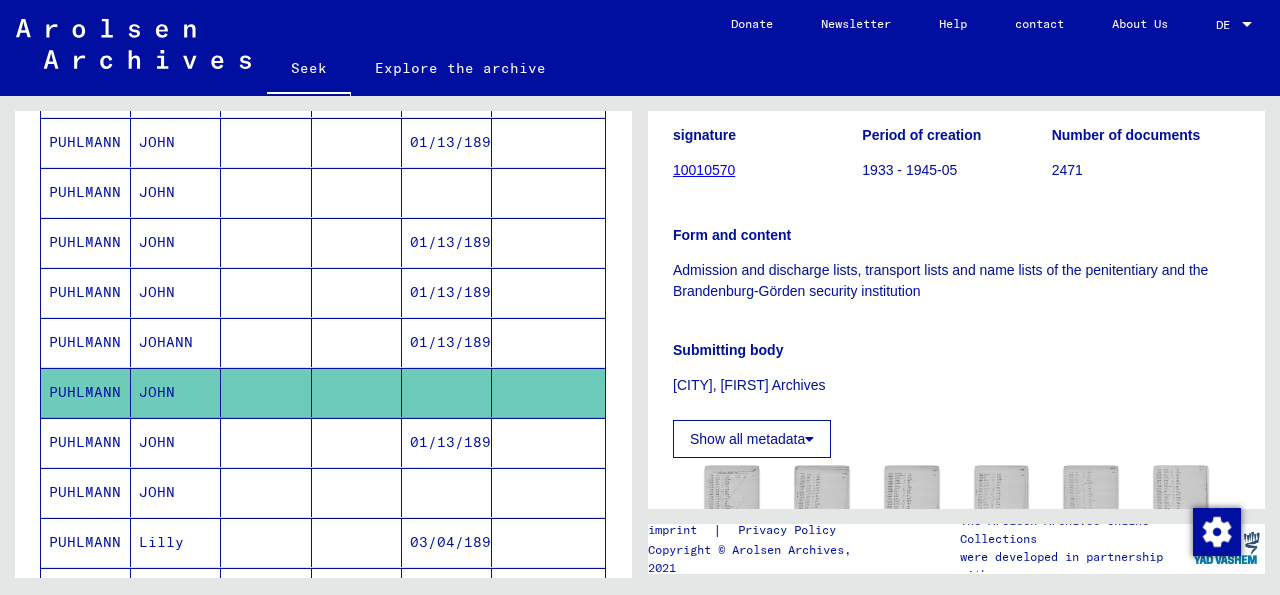 click on "JOHANN" at bounding box center (176, 392) 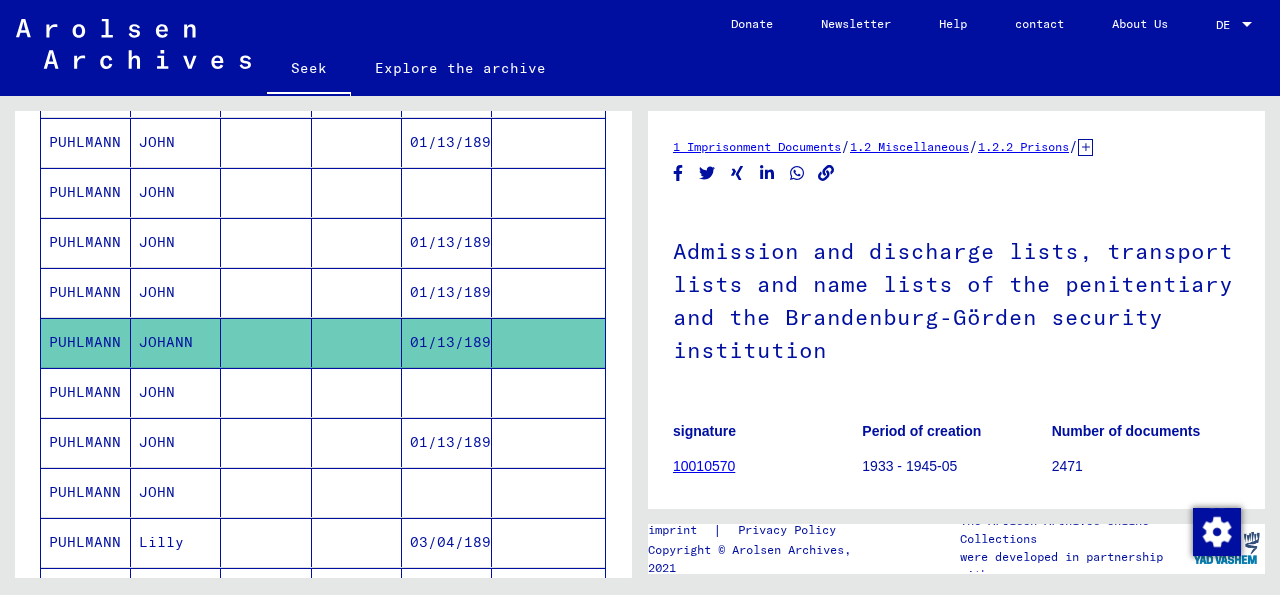 click on "JOHN" at bounding box center [176, 342] 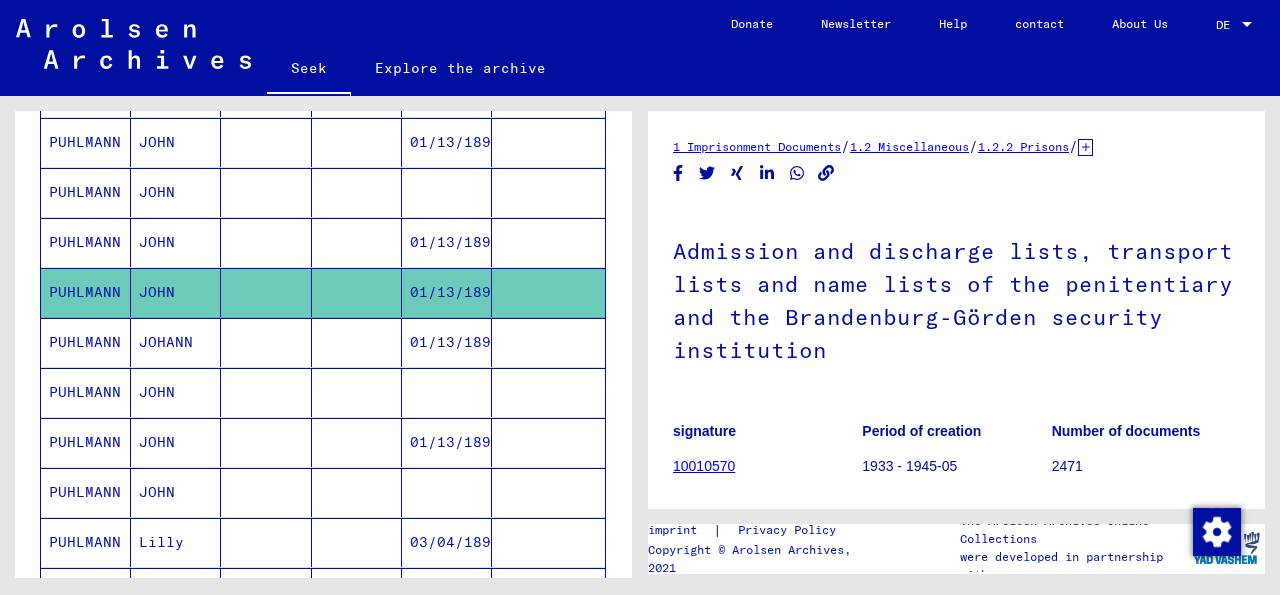 click on "JOHN" at bounding box center (176, 292) 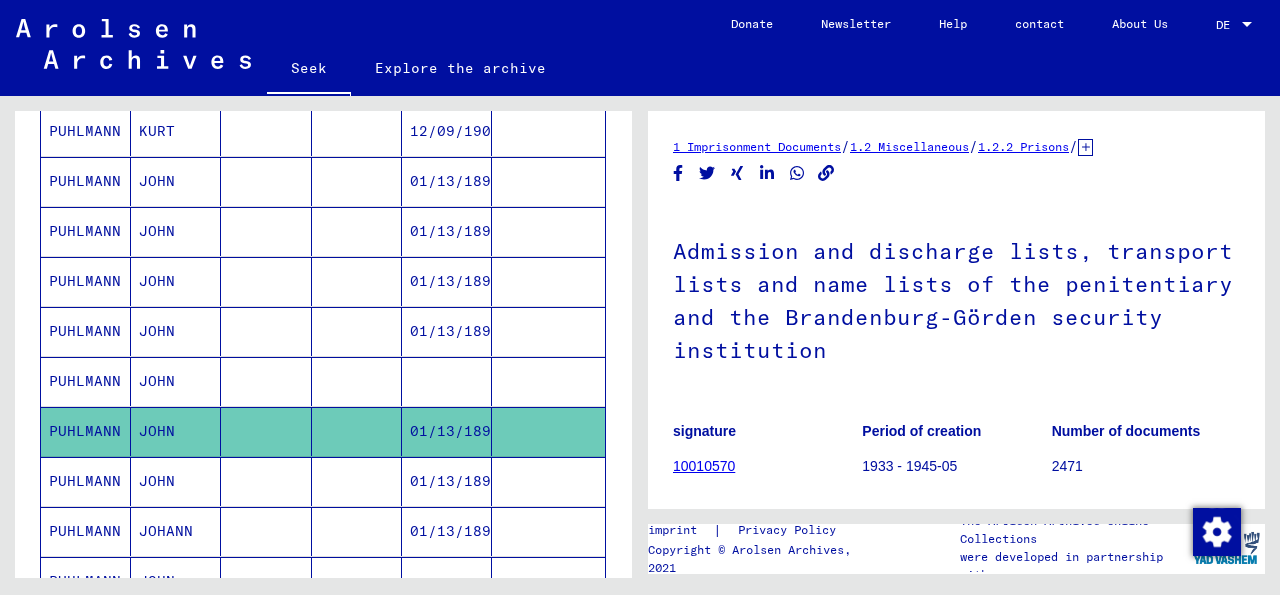 click on "JOHN" at bounding box center [176, 381] 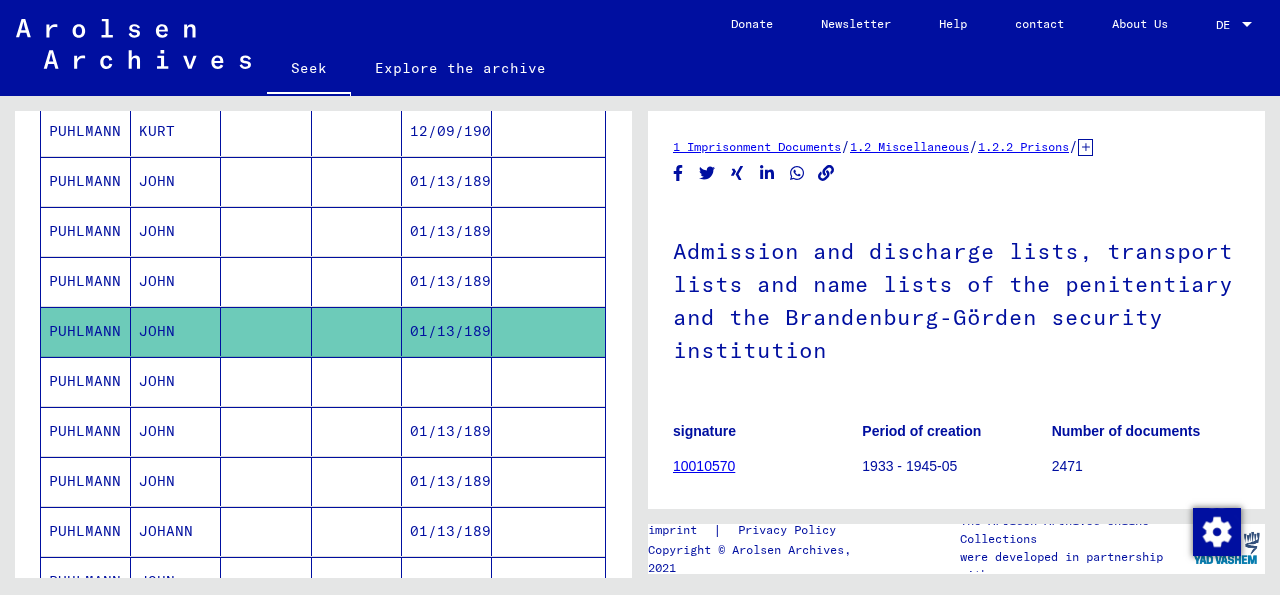 click on "JOHN" at bounding box center (157, 431) 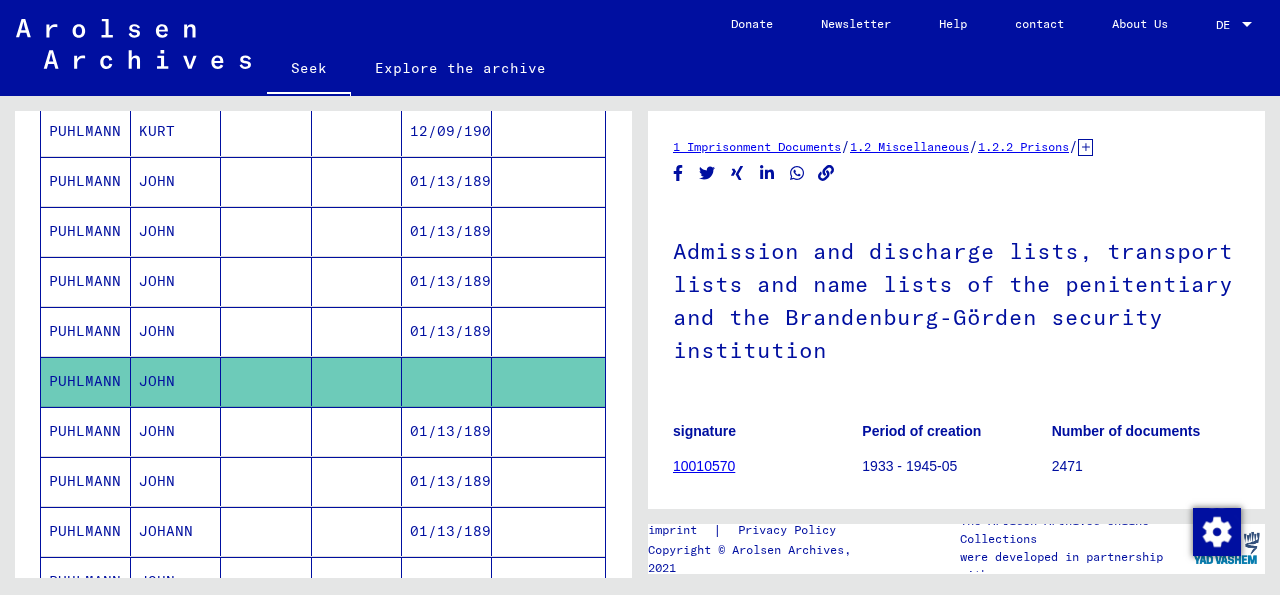 click on "JOHN" at bounding box center [176, 331] 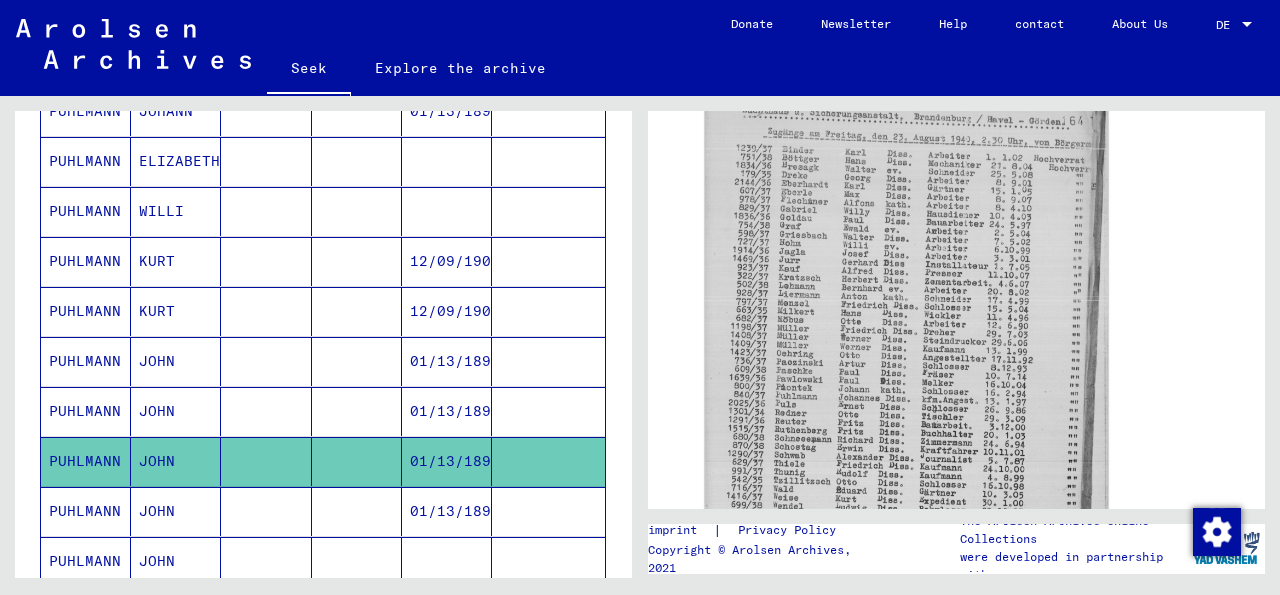 click on "JOHN" at bounding box center [176, 461] 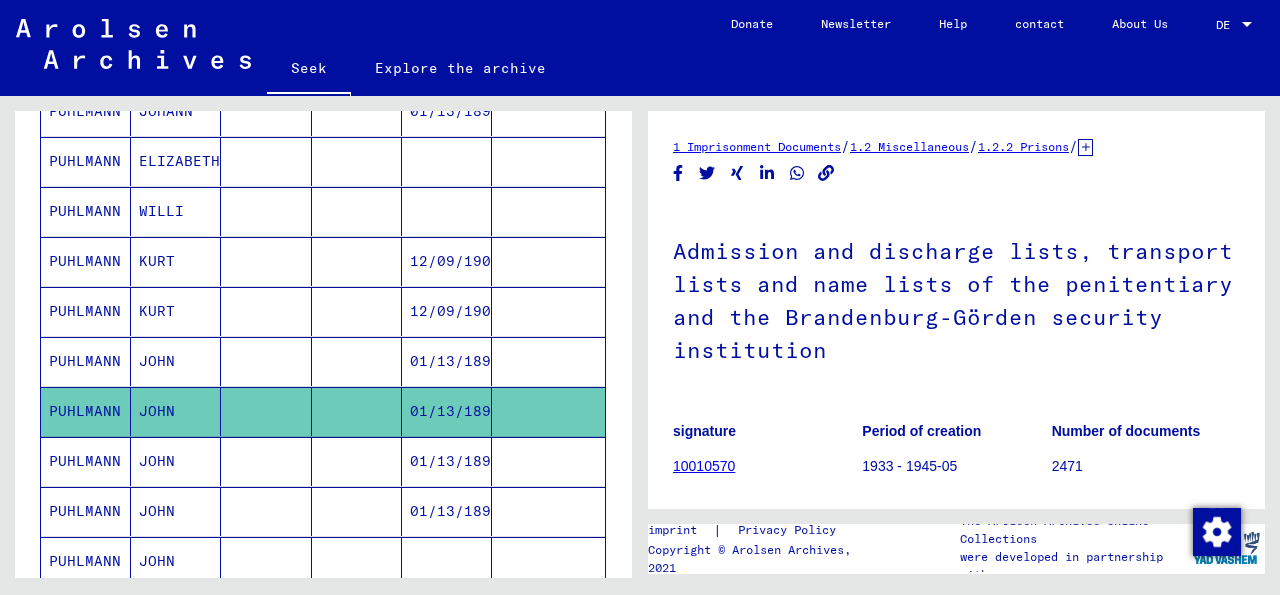 click on "JOHN" at bounding box center (157, 411) 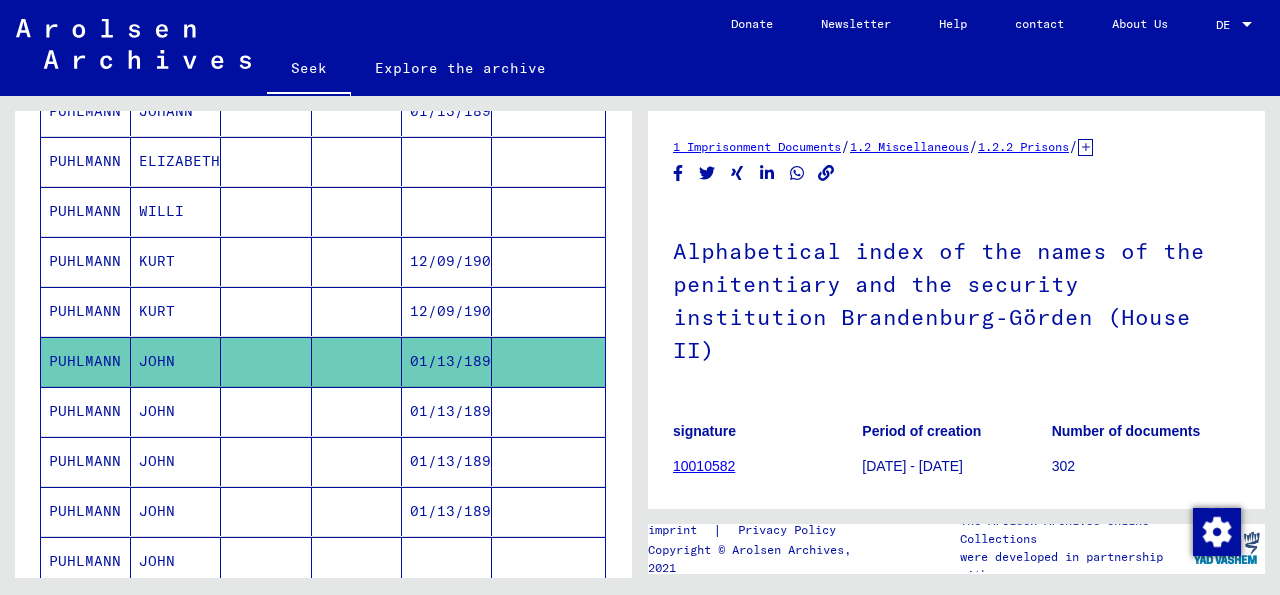 click on "KURT" at bounding box center [176, 361] 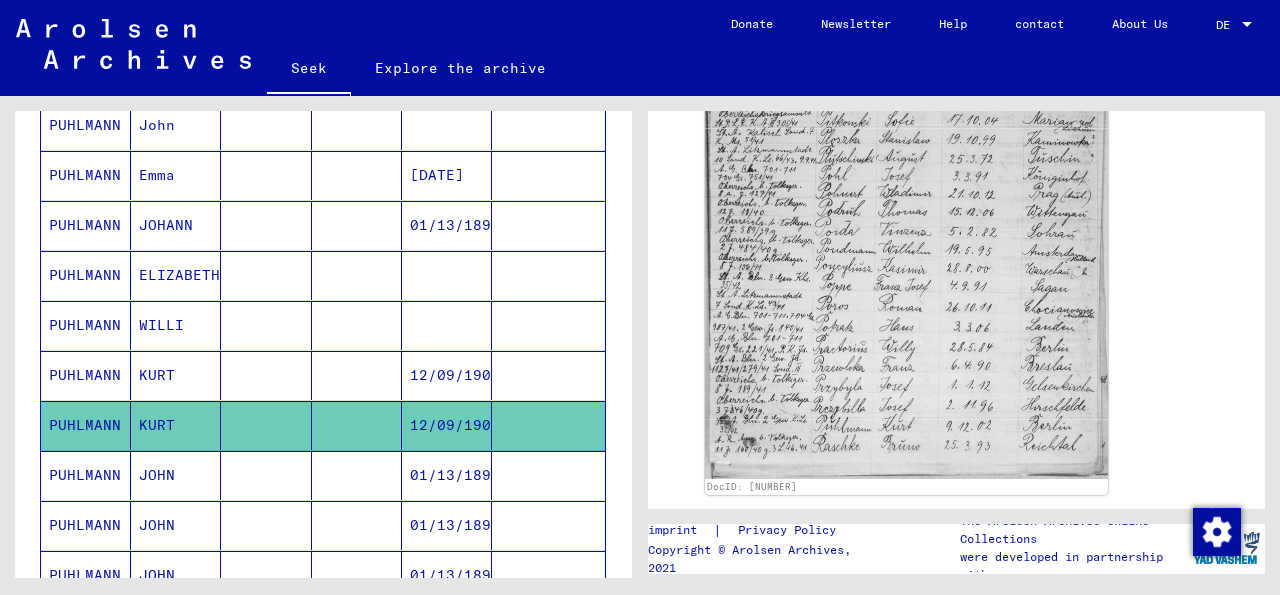 click on "KURT" at bounding box center [176, 425] 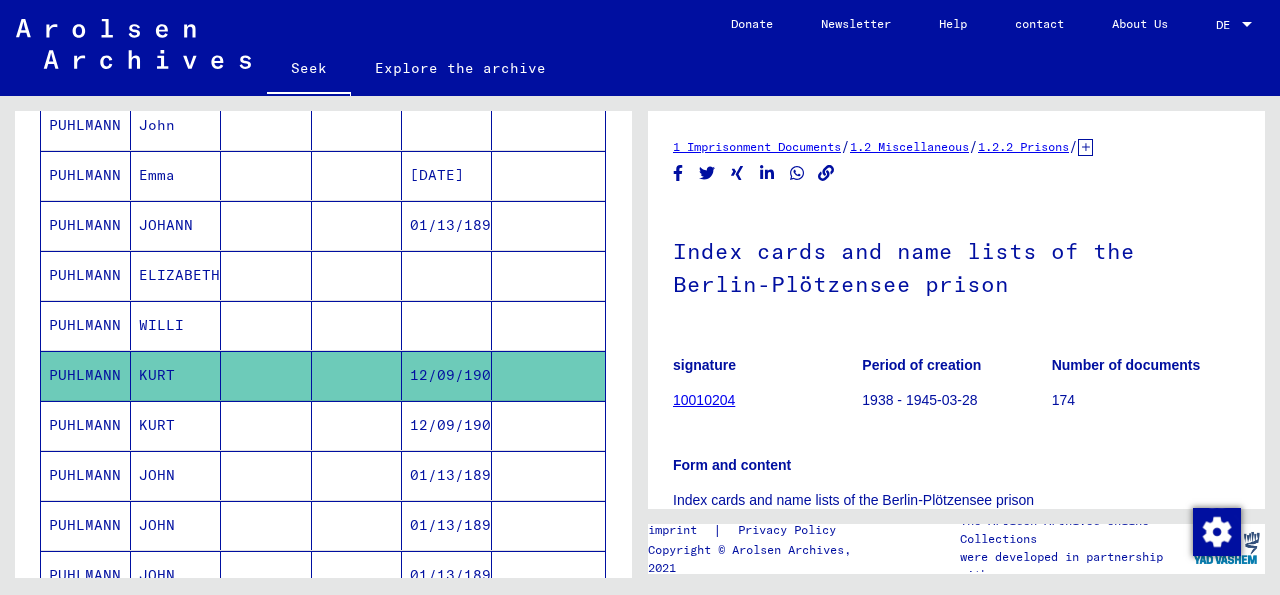 click on "WILLI" at bounding box center [157, 375] 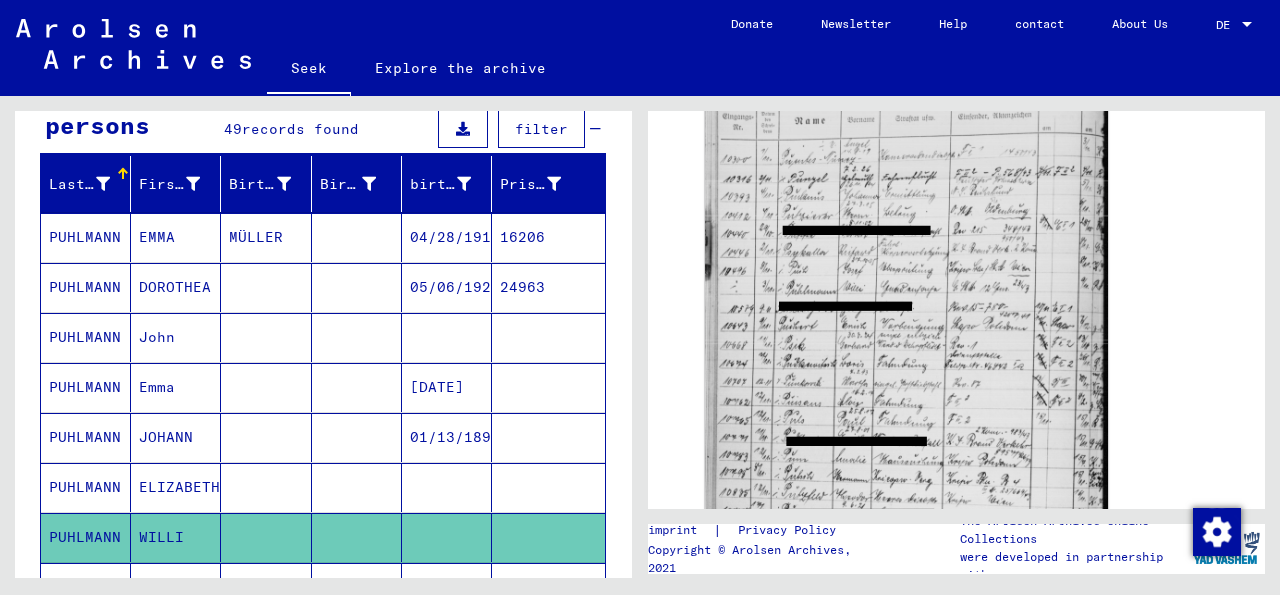 click on "ELIZABETH" at bounding box center [176, 537] 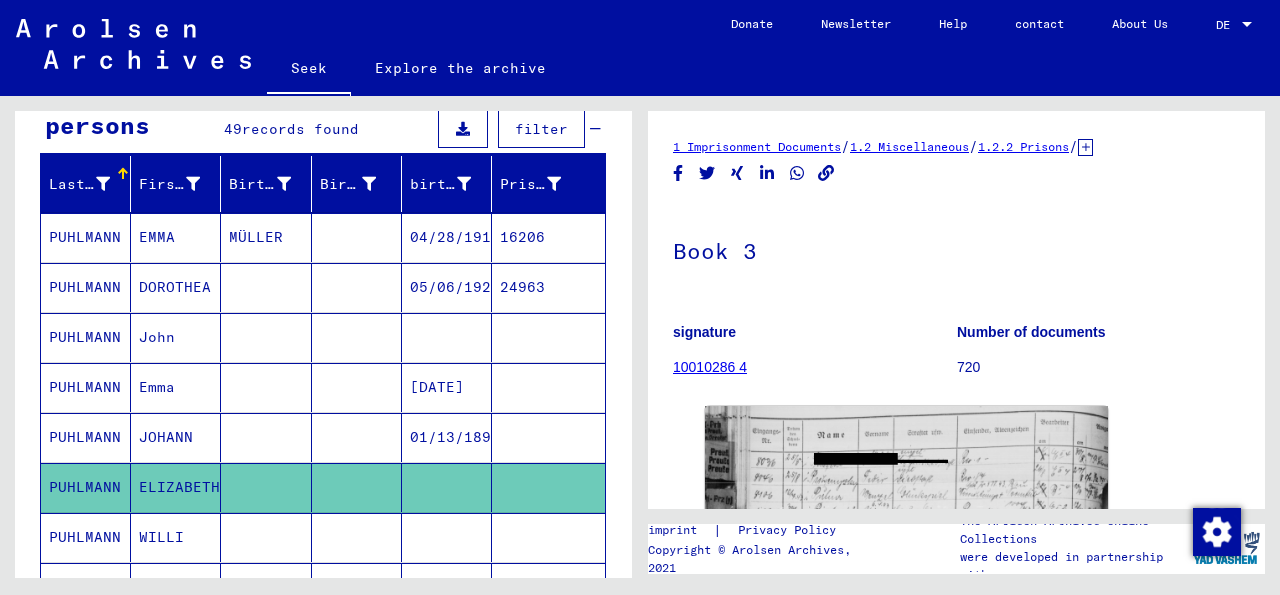 click on "JOHANN" at bounding box center [179, 487] 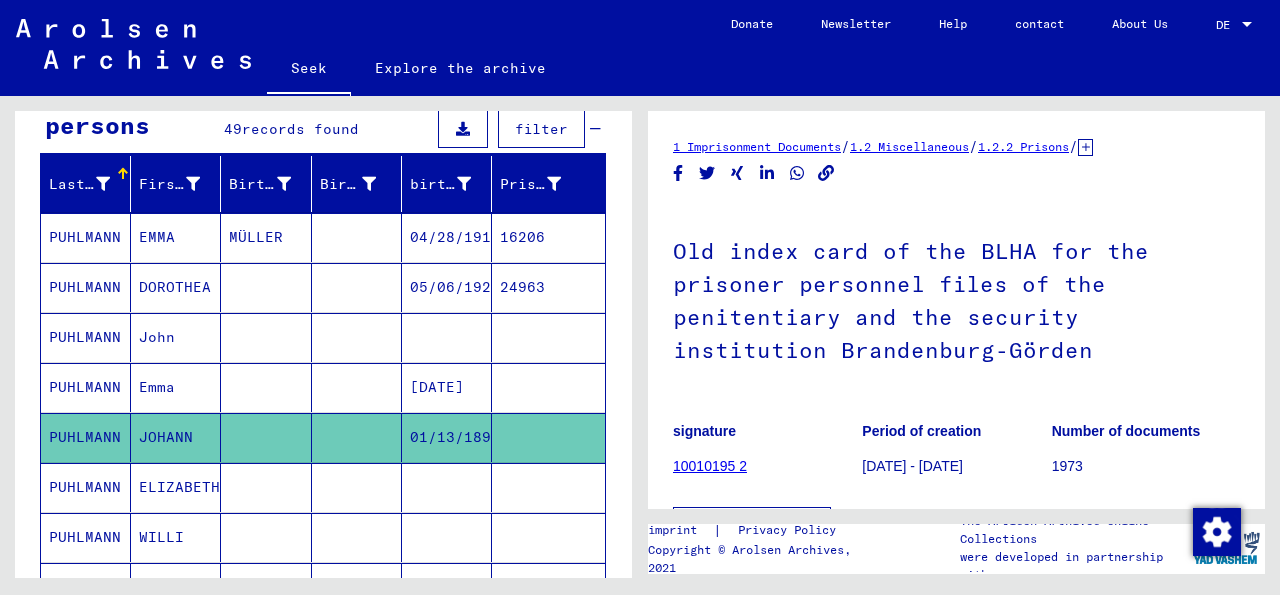 scroll, scrollTop: 0, scrollLeft: 0, axis: both 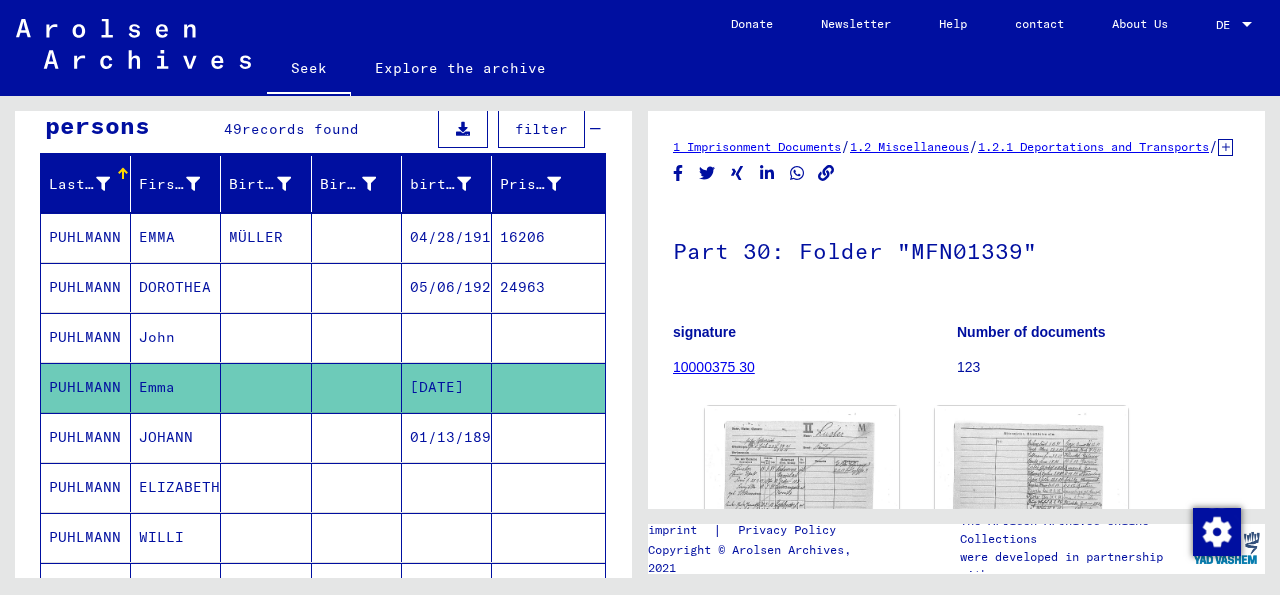 click on "John" at bounding box center (176, 387) 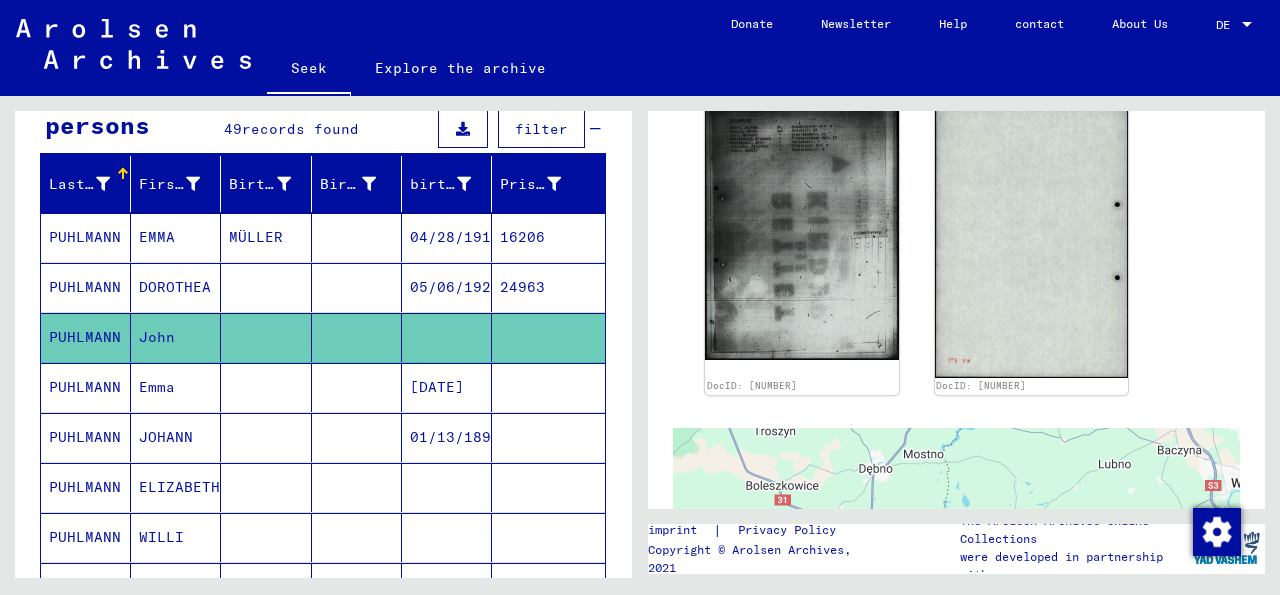 scroll, scrollTop: 744, scrollLeft: 0, axis: vertical 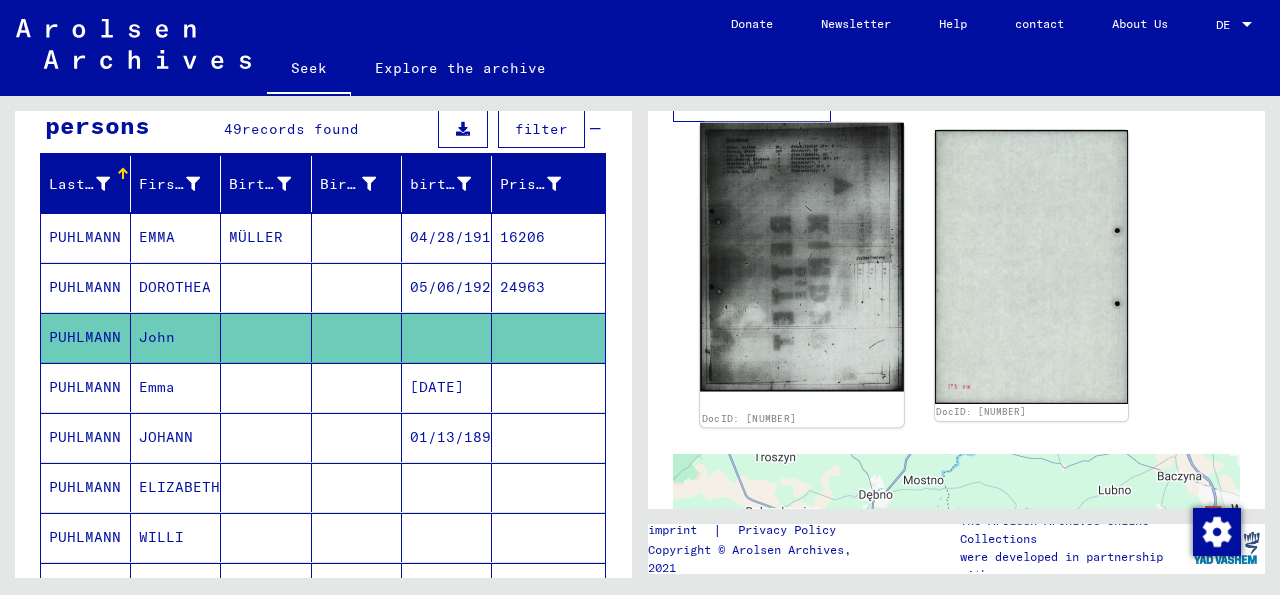 click 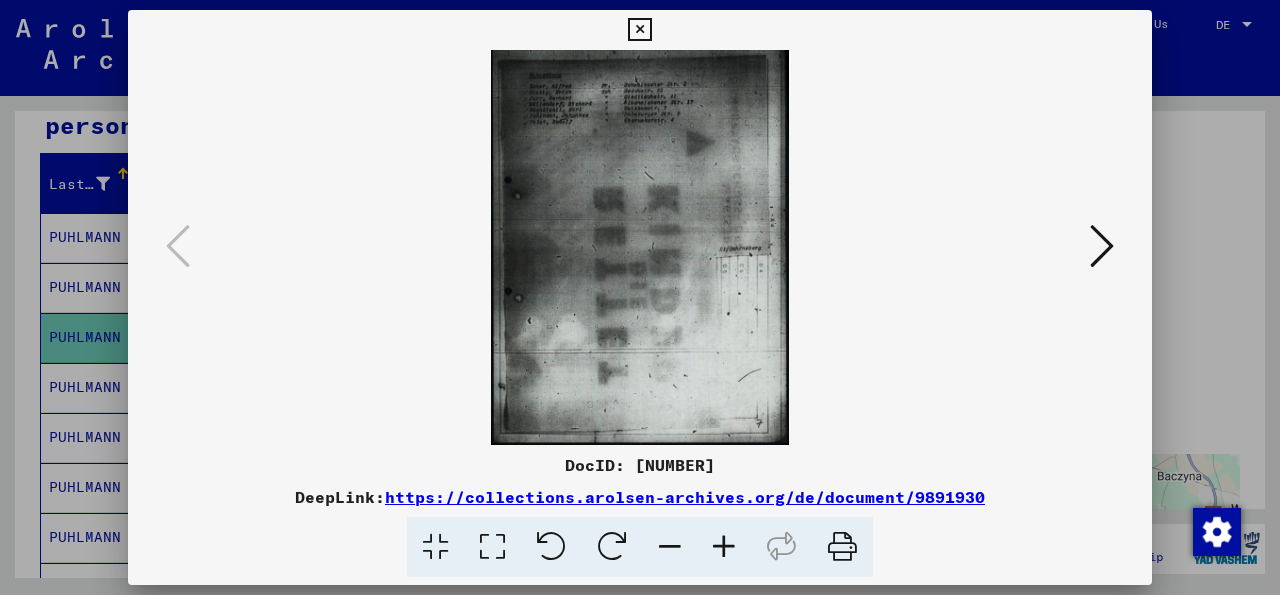 type 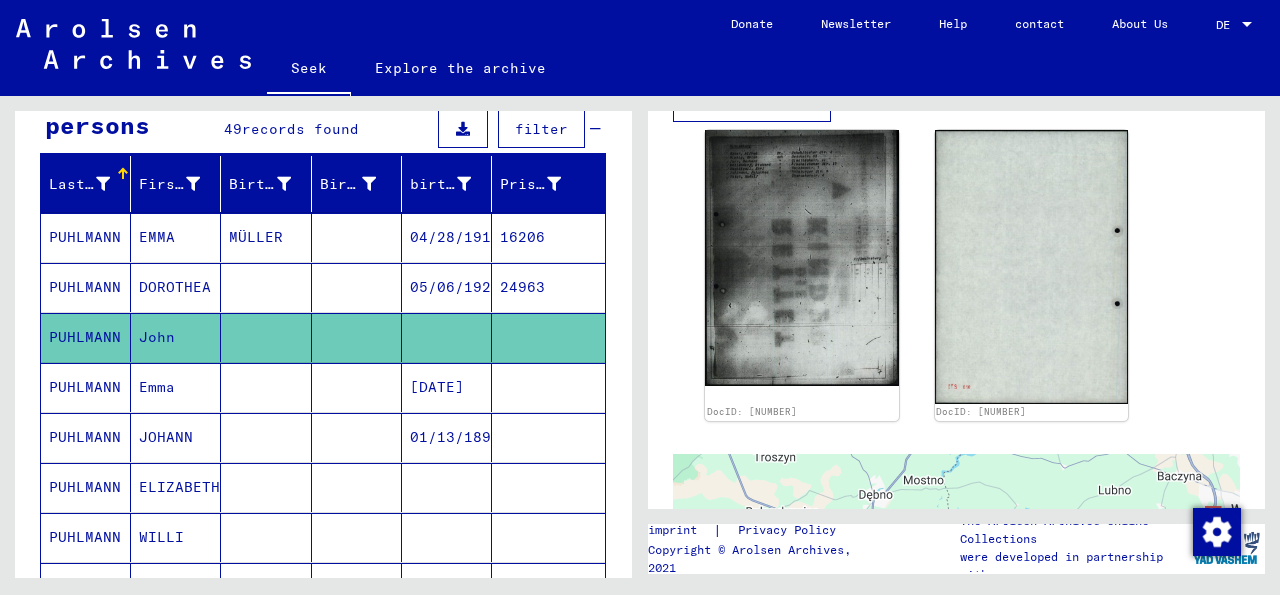 click on "DOROTHEA" at bounding box center [157, 337] 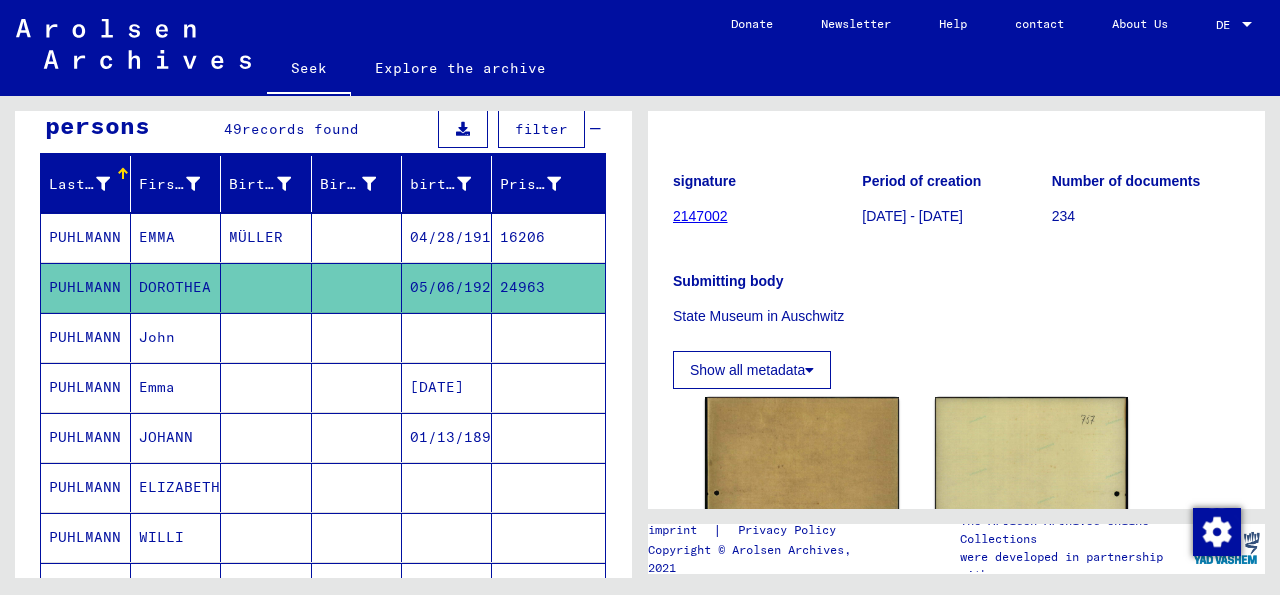 scroll, scrollTop: 0, scrollLeft: 0, axis: both 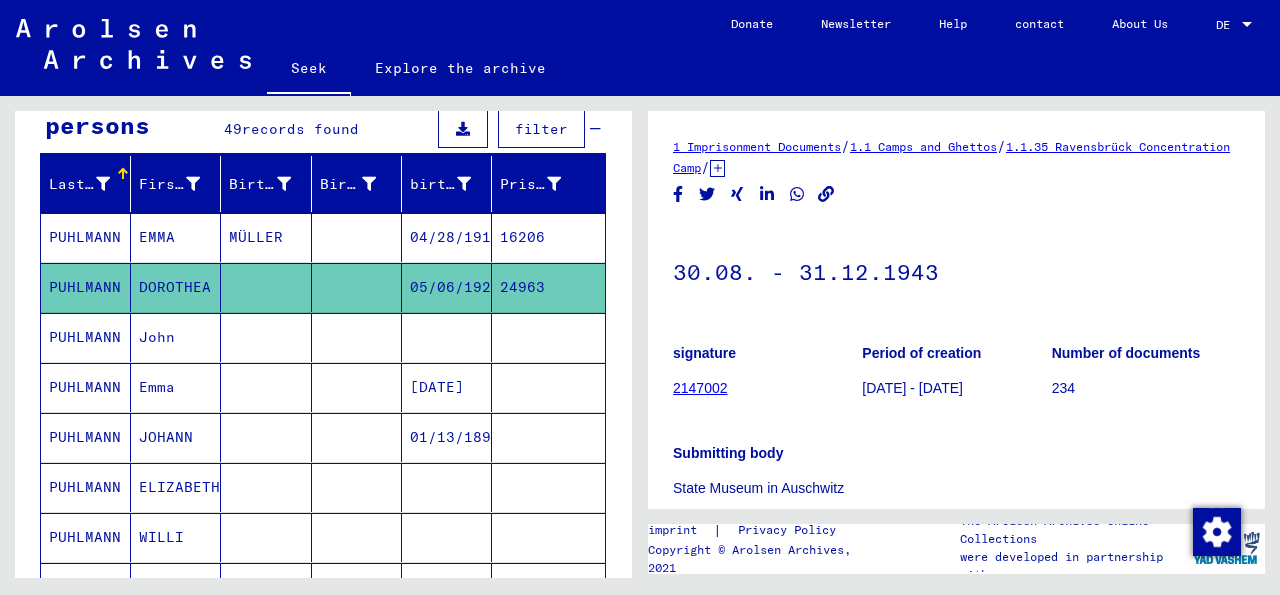 click on "EMMA" at bounding box center [176, 287] 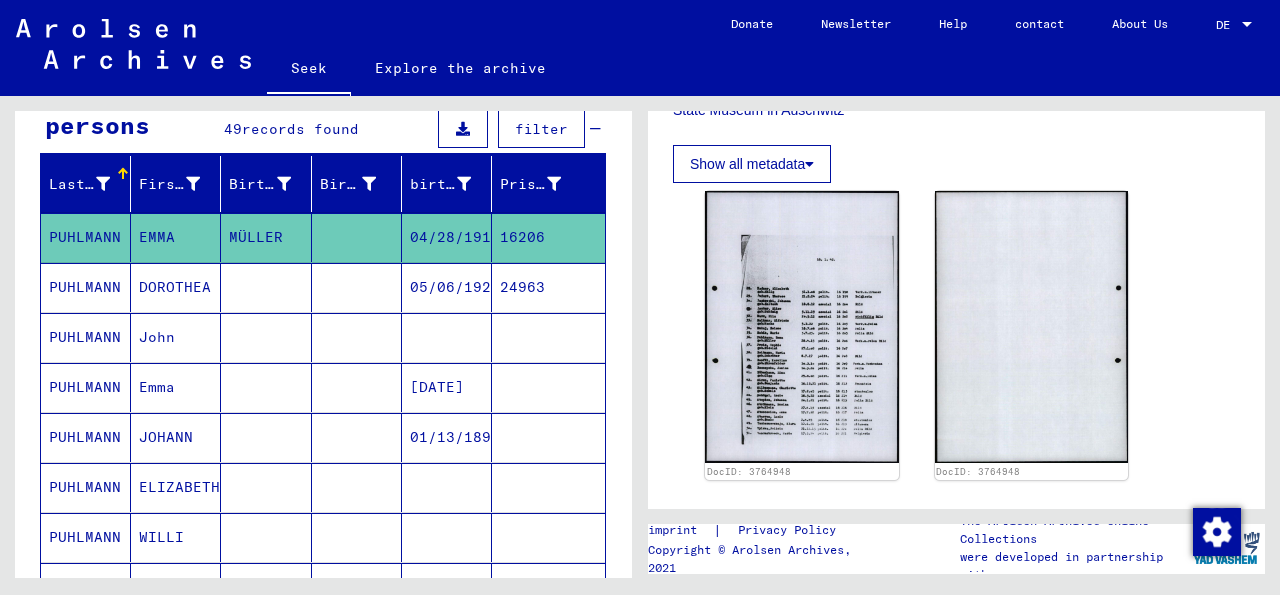 scroll, scrollTop: 445, scrollLeft: 0, axis: vertical 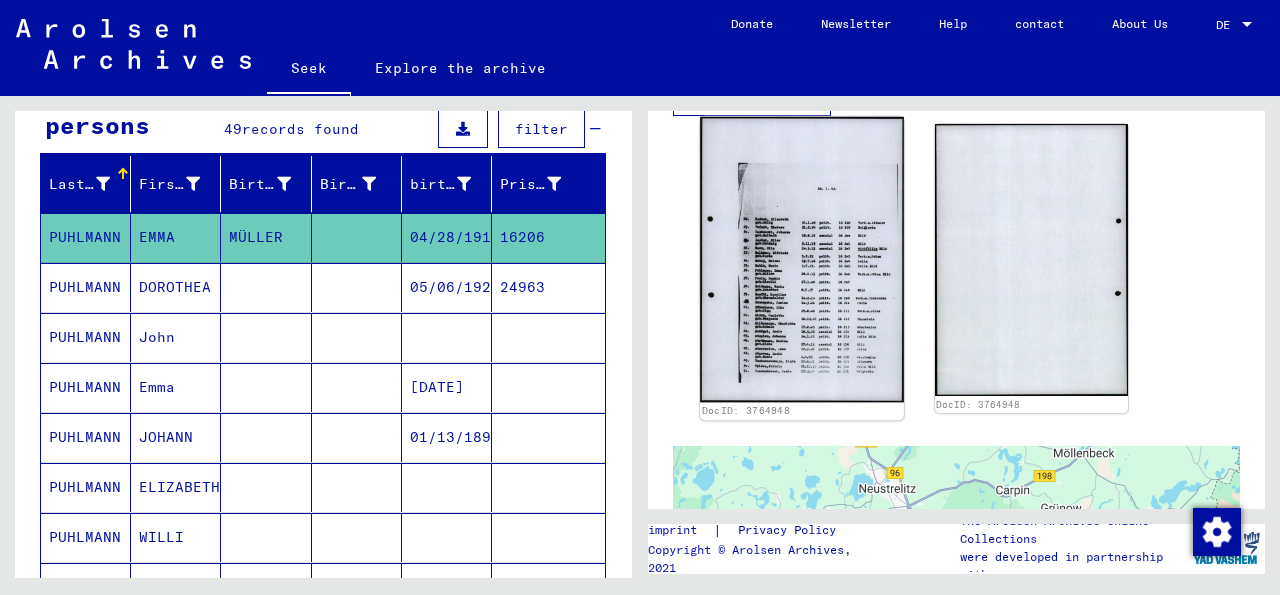 click 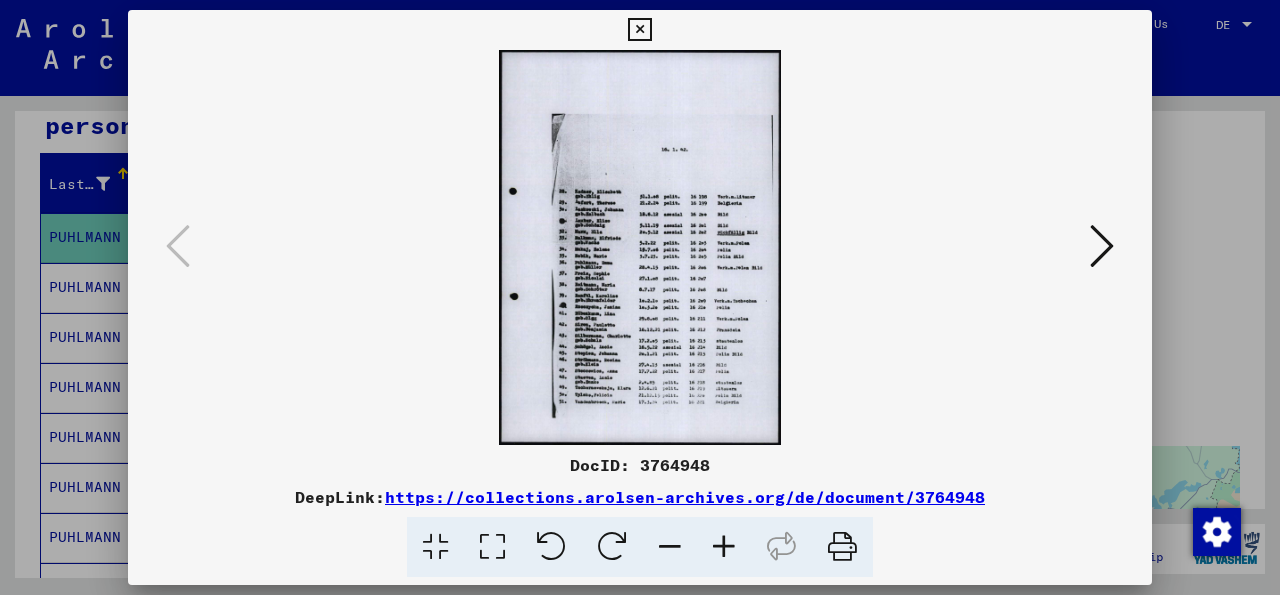 type 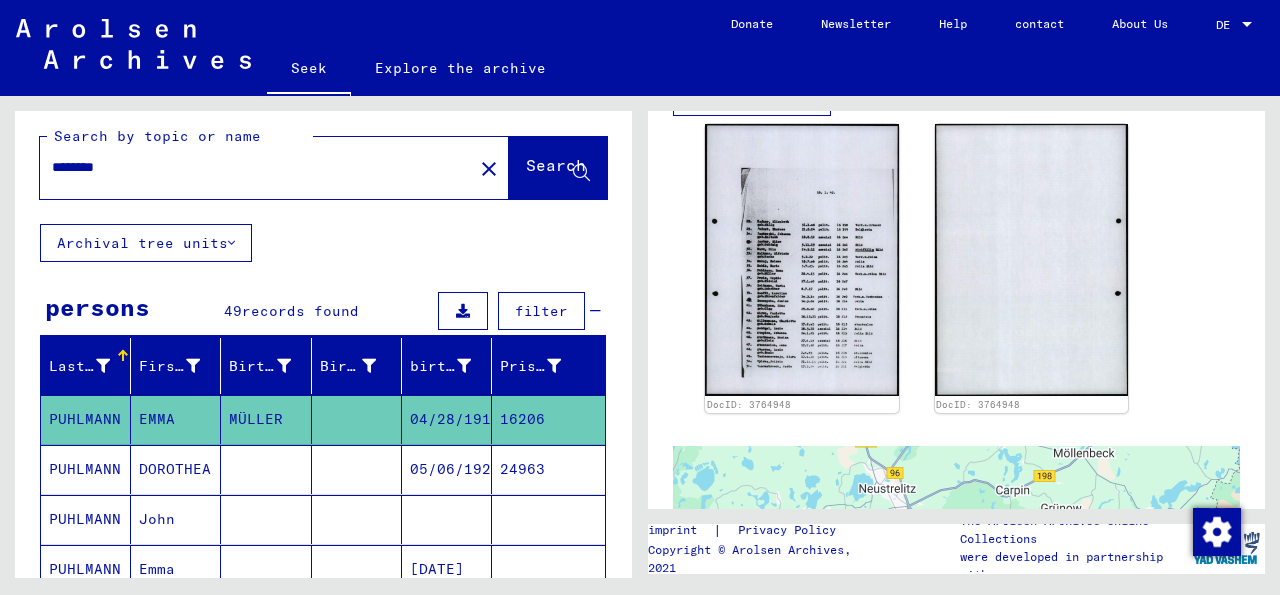 scroll, scrollTop: 0, scrollLeft: 0, axis: both 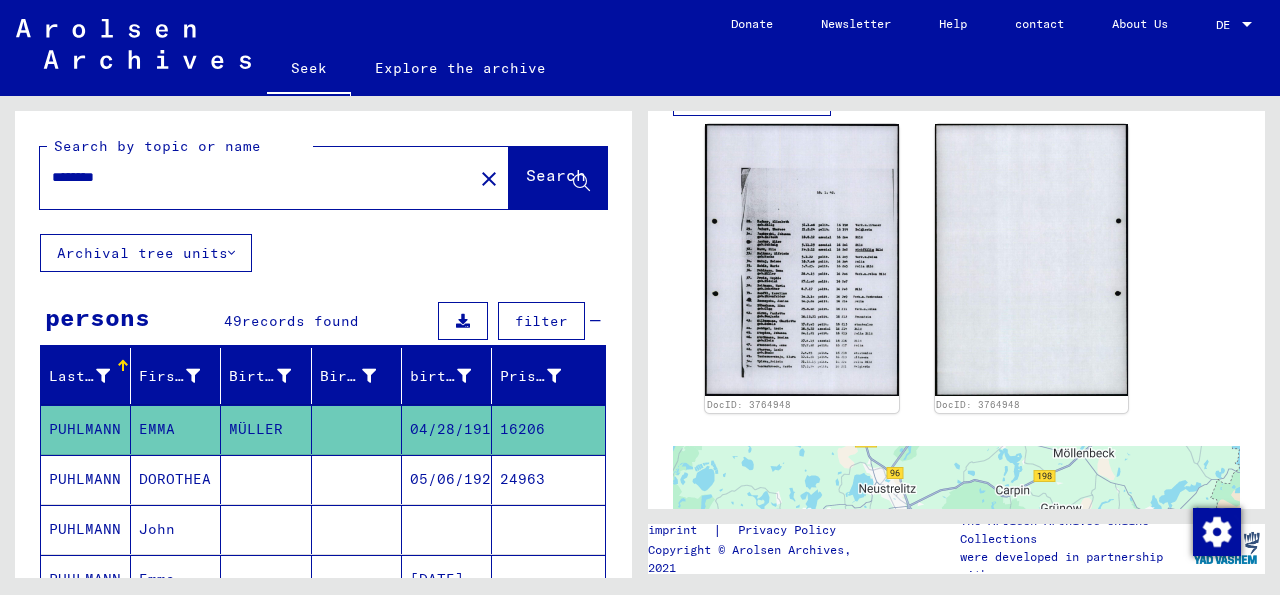 click on "********" at bounding box center (256, 177) 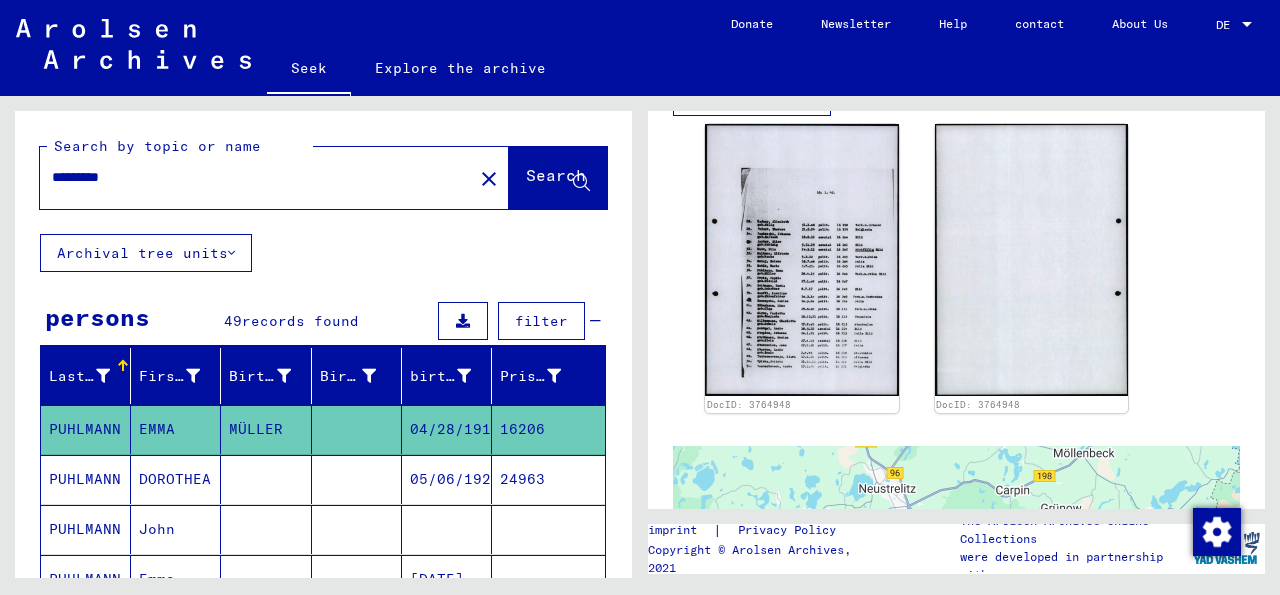 click on "Search" 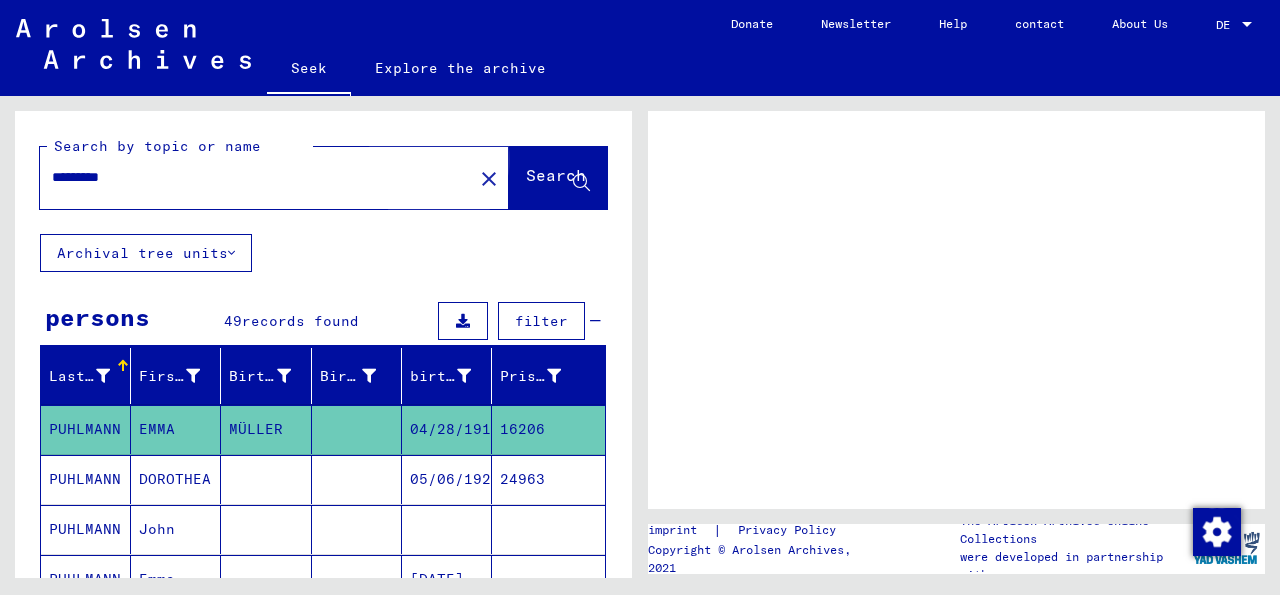 scroll, scrollTop: 0, scrollLeft: 0, axis: both 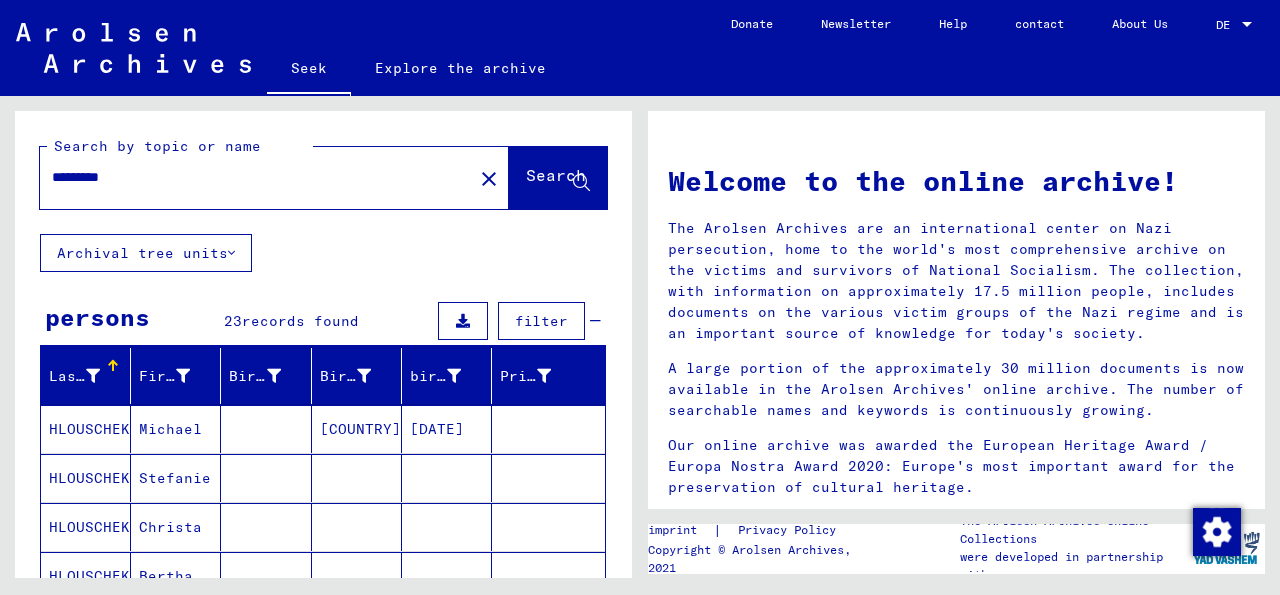 click at bounding box center [266, 478] 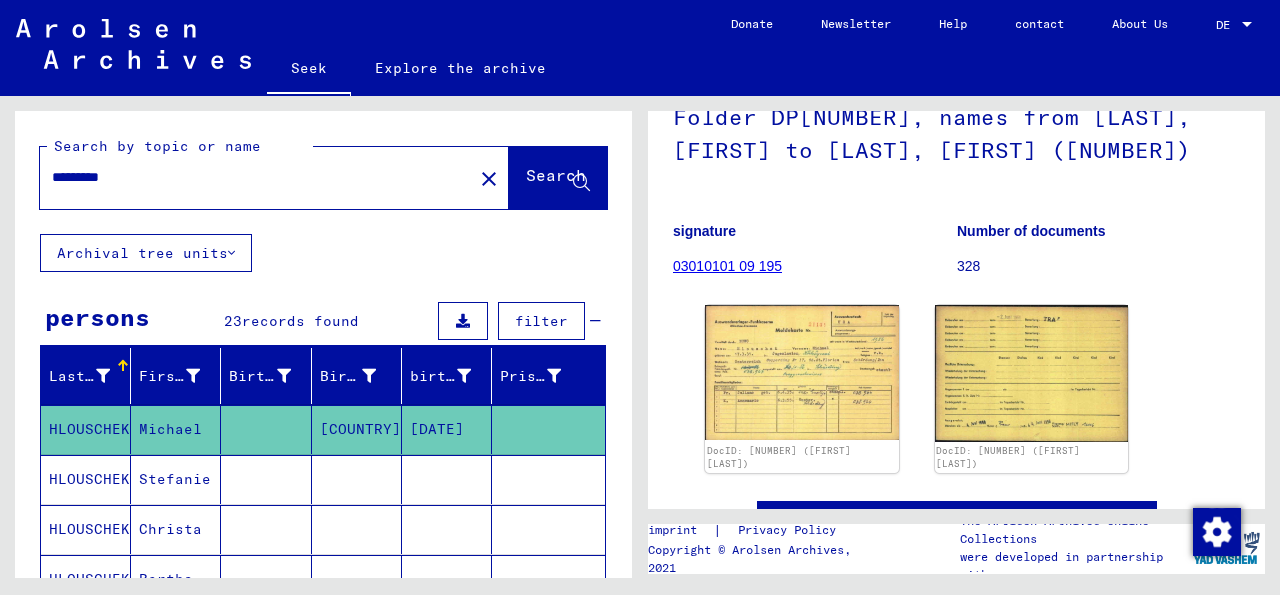 scroll, scrollTop: 204, scrollLeft: 0, axis: vertical 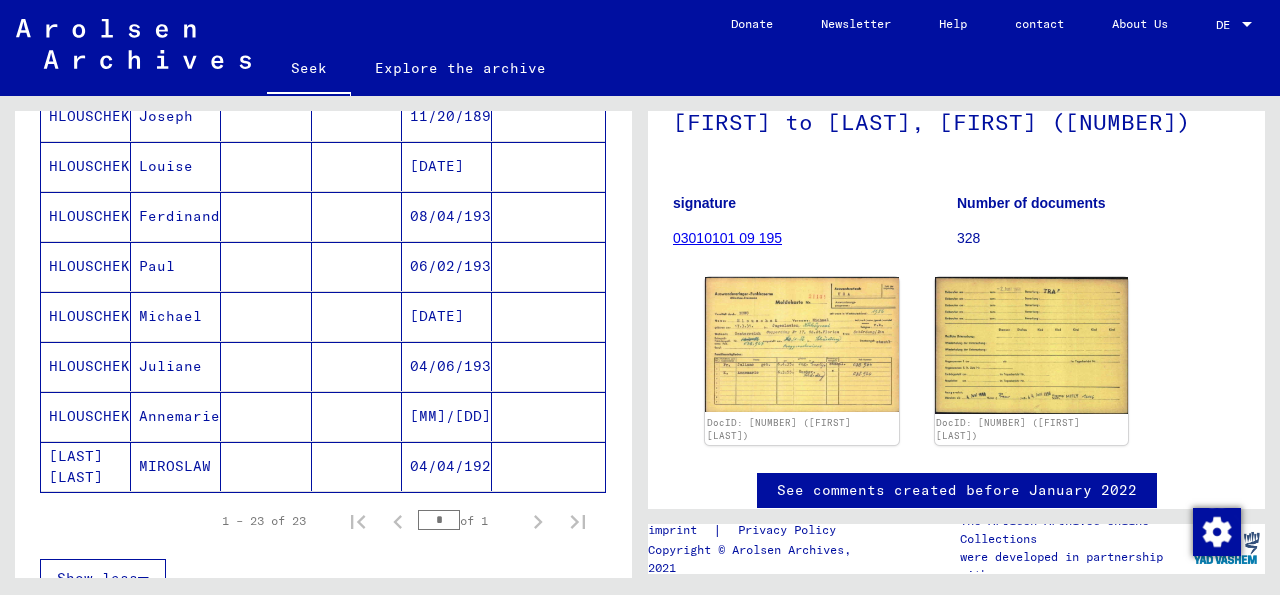 click on "Annemarie" at bounding box center [176, 466] 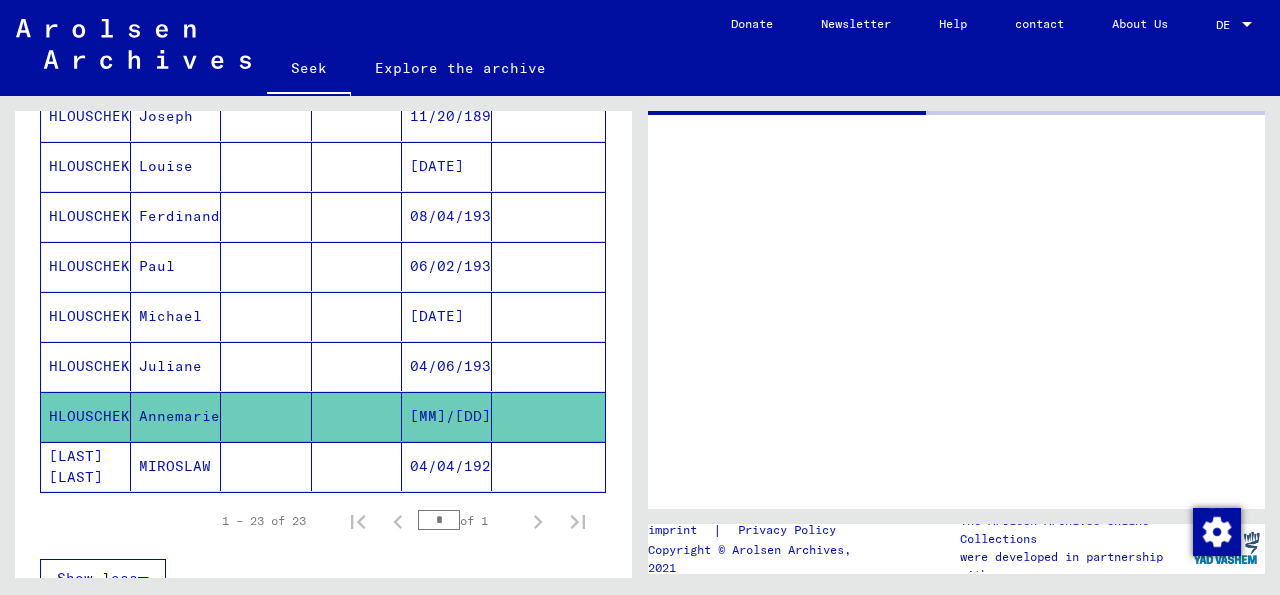 scroll, scrollTop: 0, scrollLeft: 0, axis: both 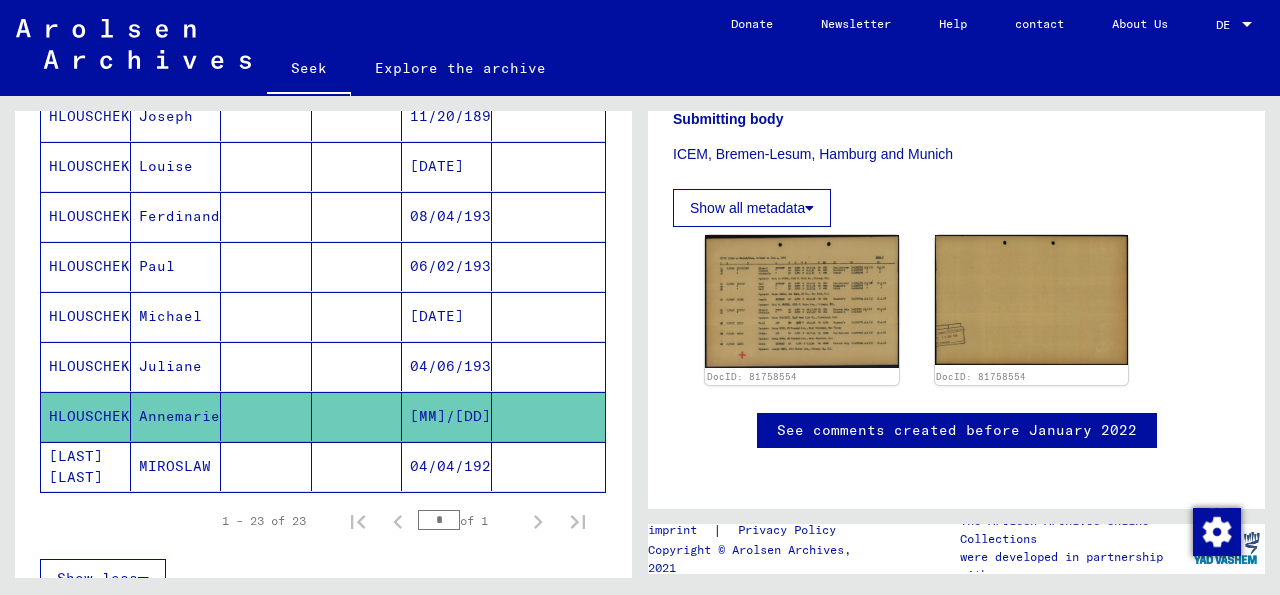 click on "Juliane" at bounding box center (176, 416) 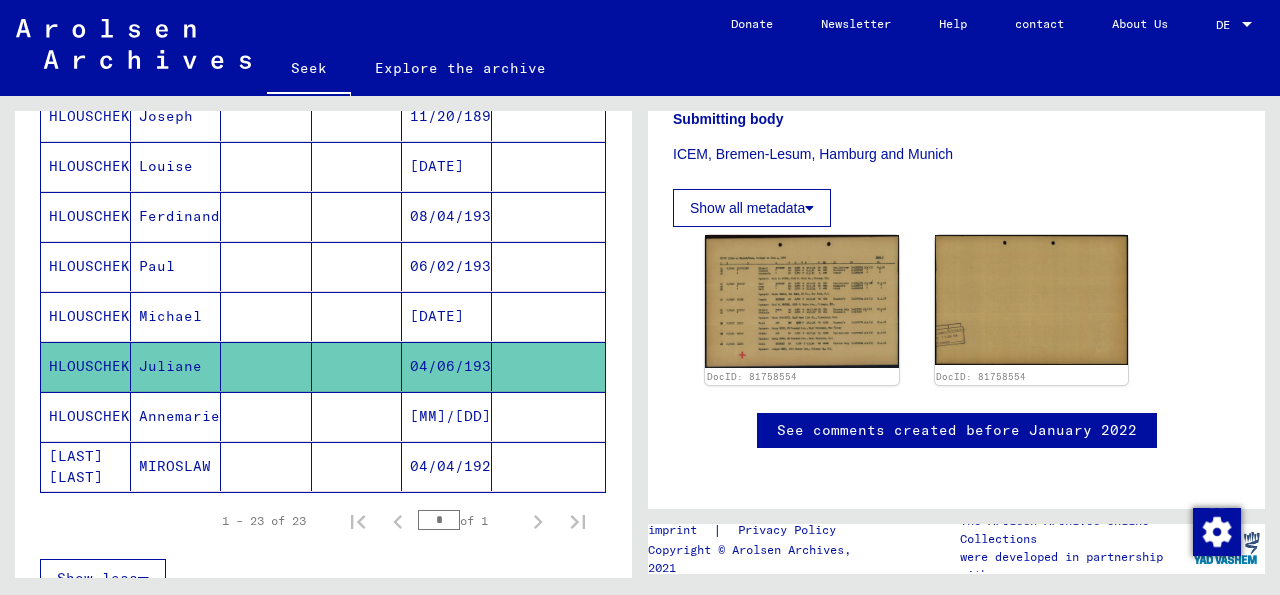 click on "Michael" at bounding box center [170, 366] 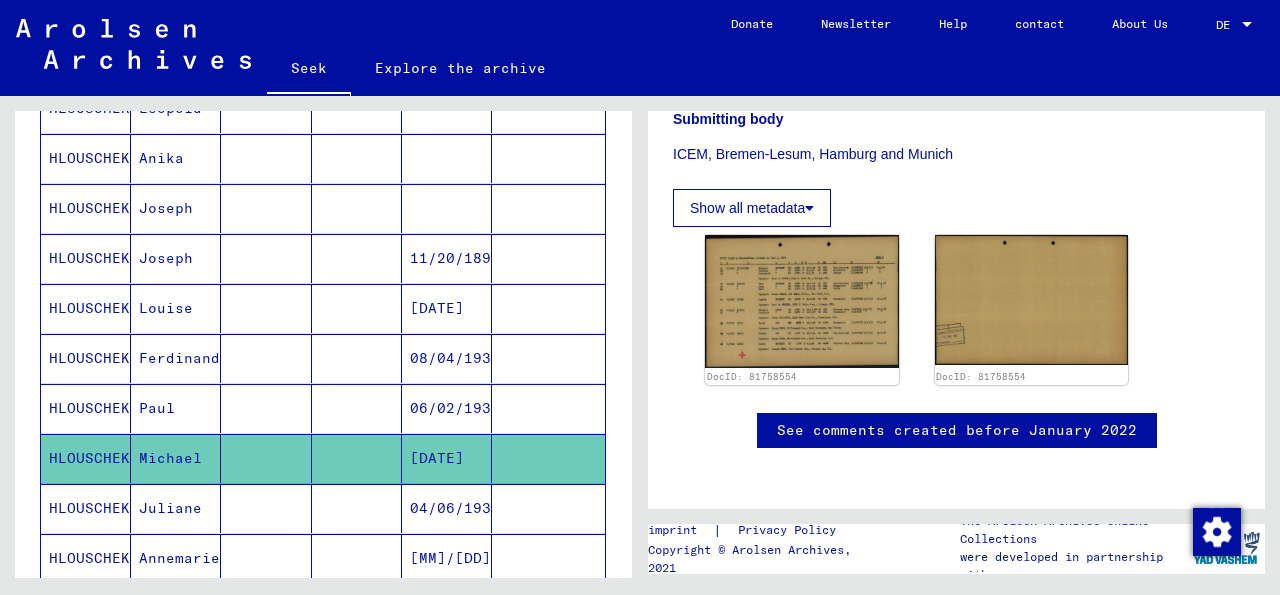 scroll, scrollTop: 915, scrollLeft: 0, axis: vertical 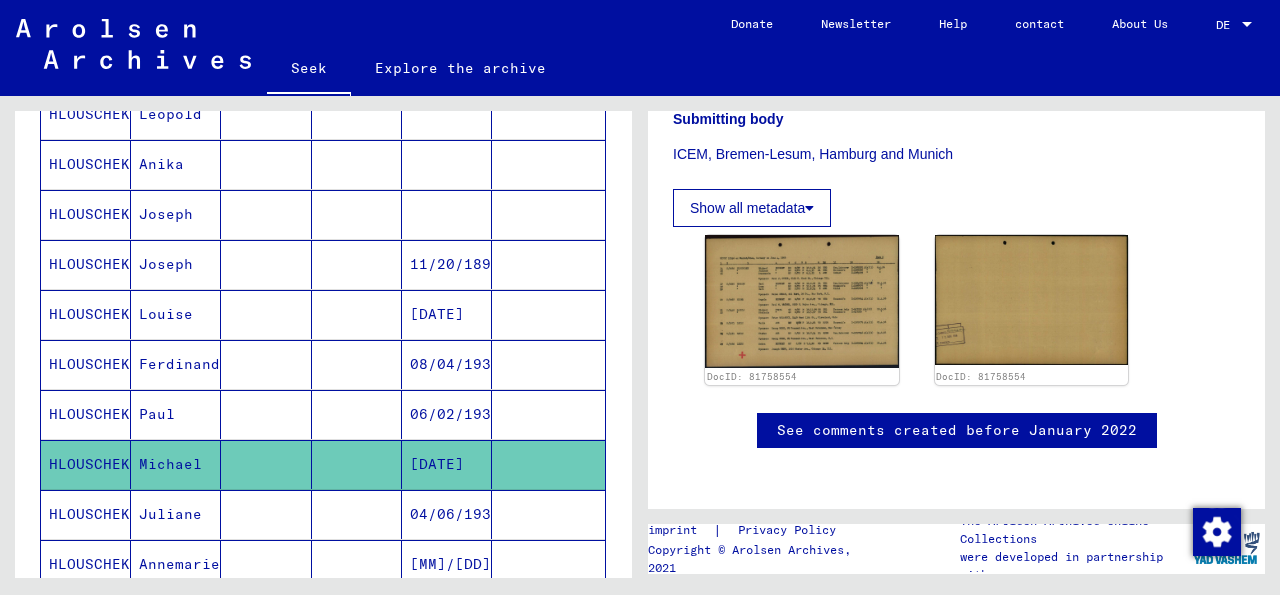 click on "Anika" at bounding box center (176, 214) 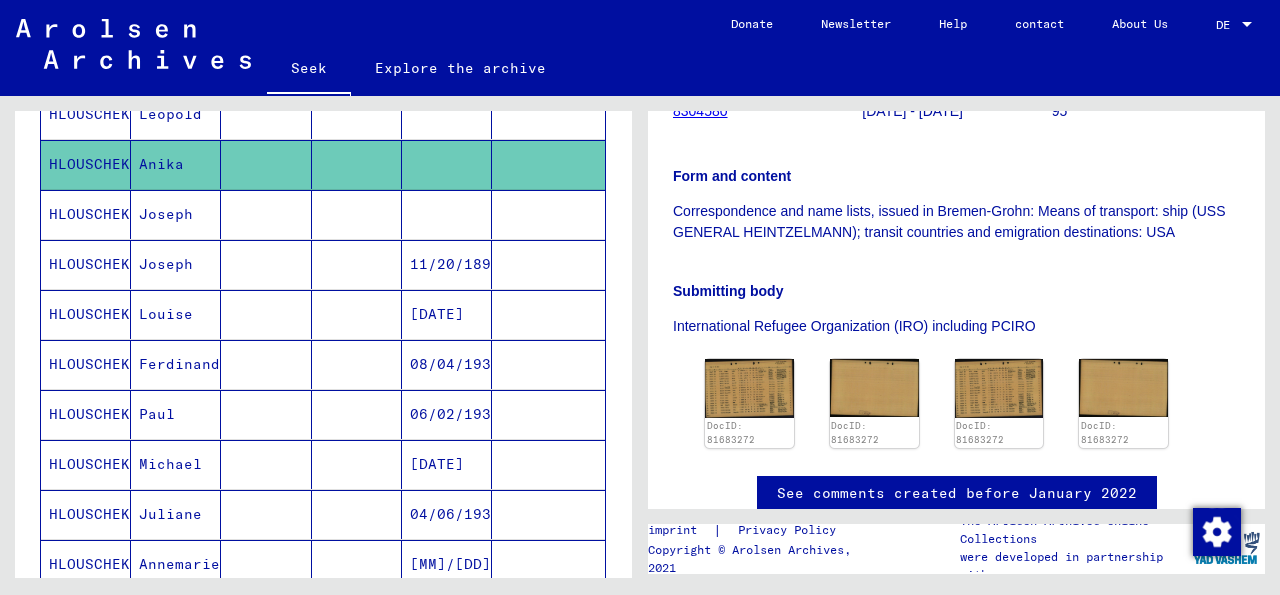 scroll, scrollTop: 408, scrollLeft: 0, axis: vertical 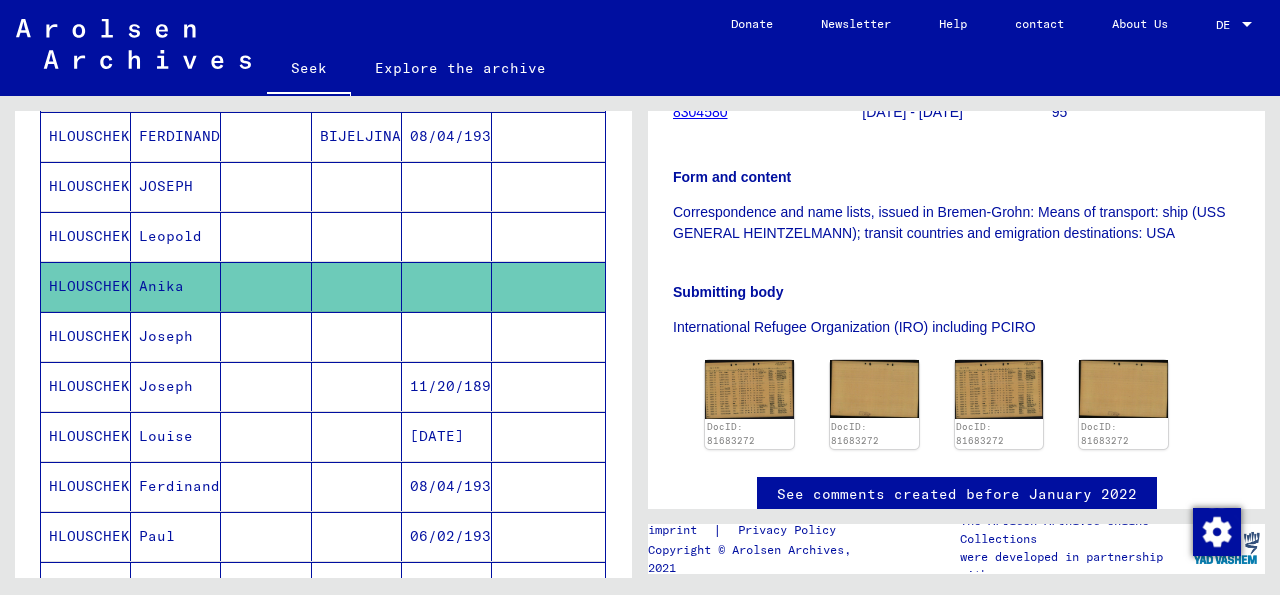 click on "Leopold" at bounding box center (161, 286) 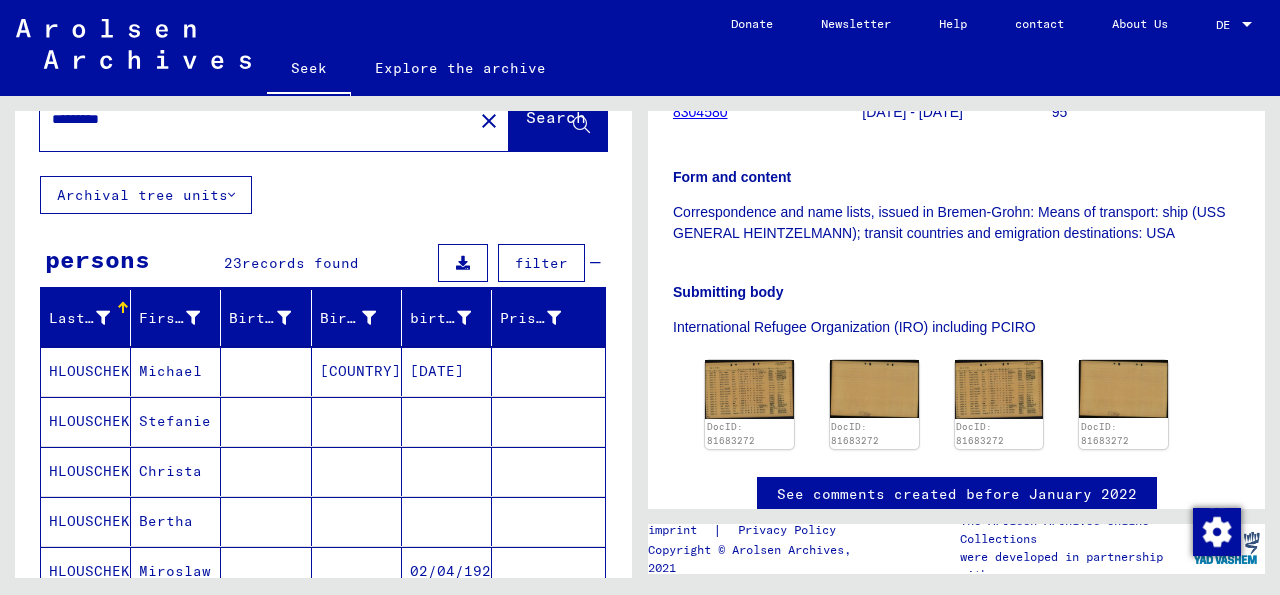 scroll, scrollTop: 28, scrollLeft: 0, axis: vertical 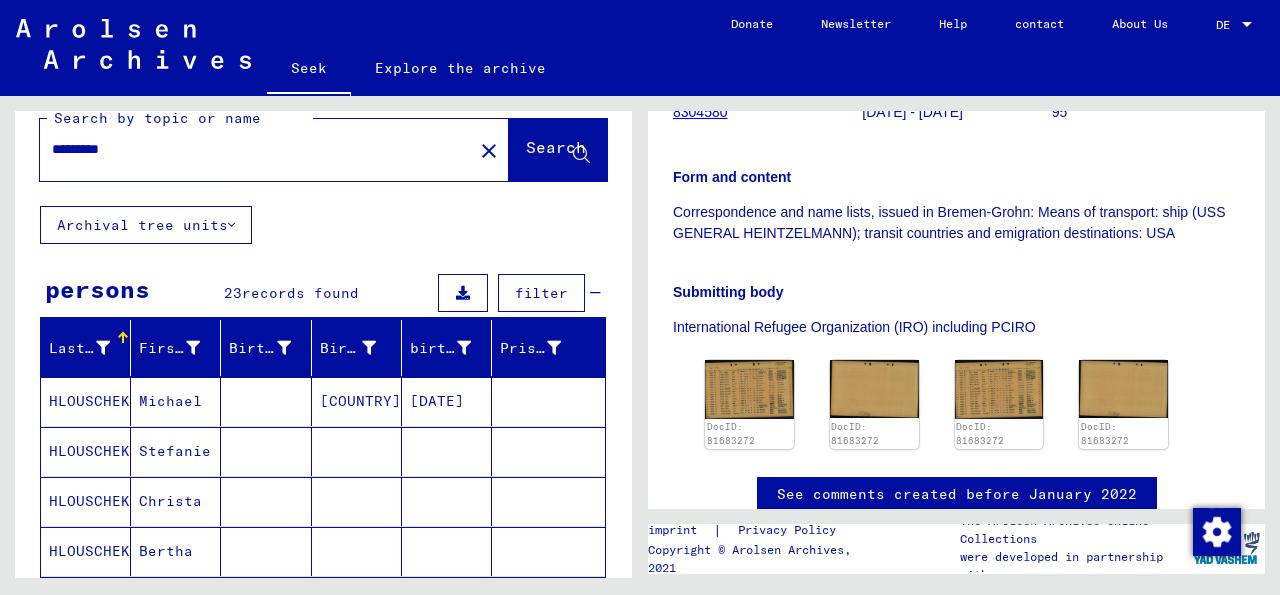 click on "*********" 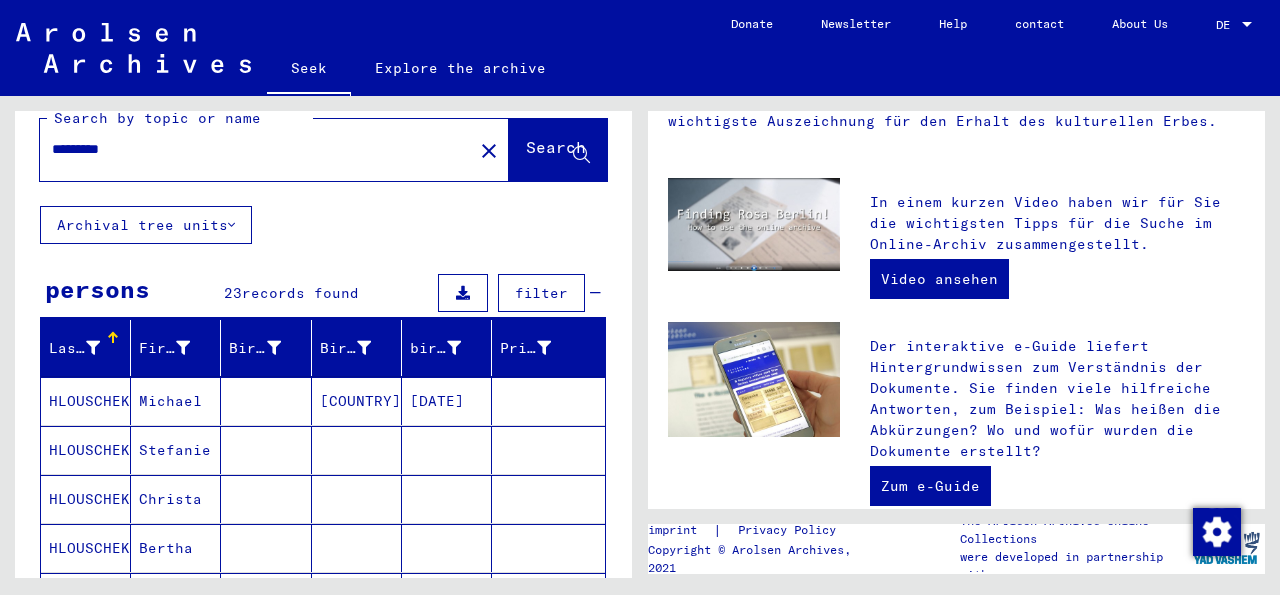 scroll, scrollTop: 0, scrollLeft: 0, axis: both 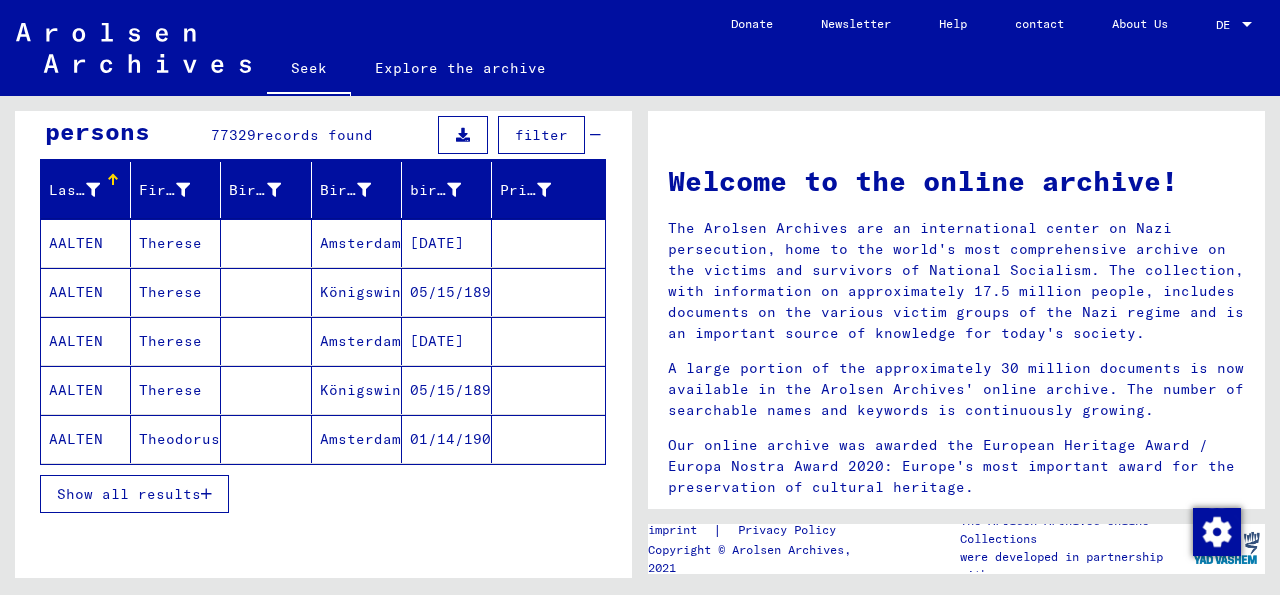click on "Show all results" at bounding box center (134, 494) 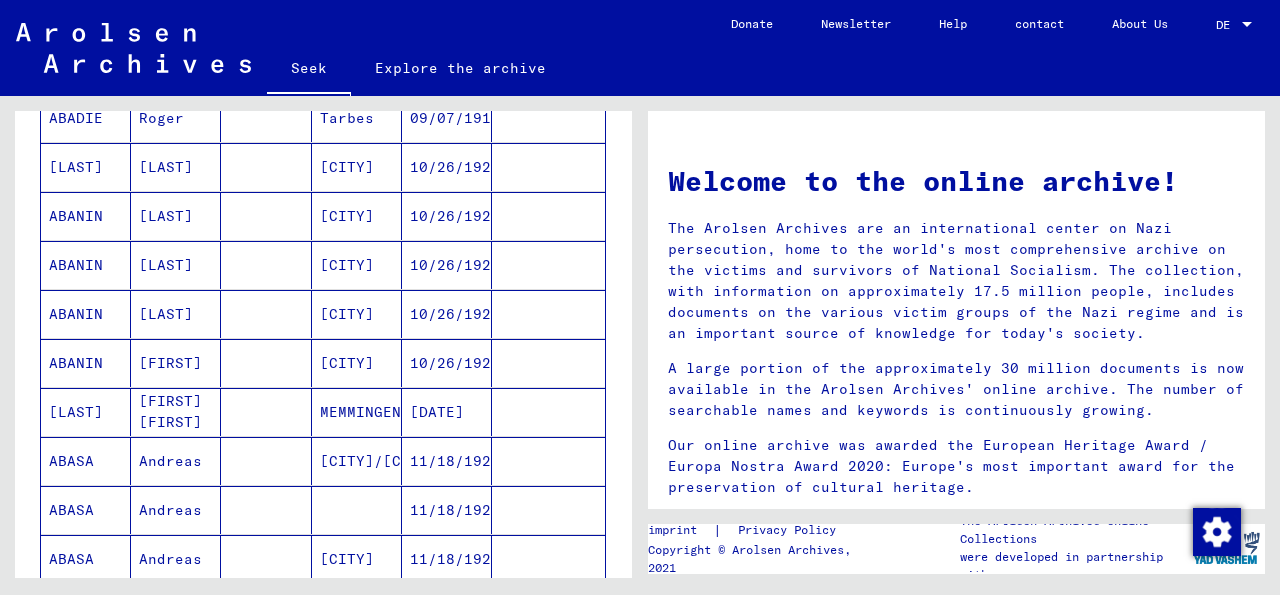 scroll, scrollTop: 853, scrollLeft: 0, axis: vertical 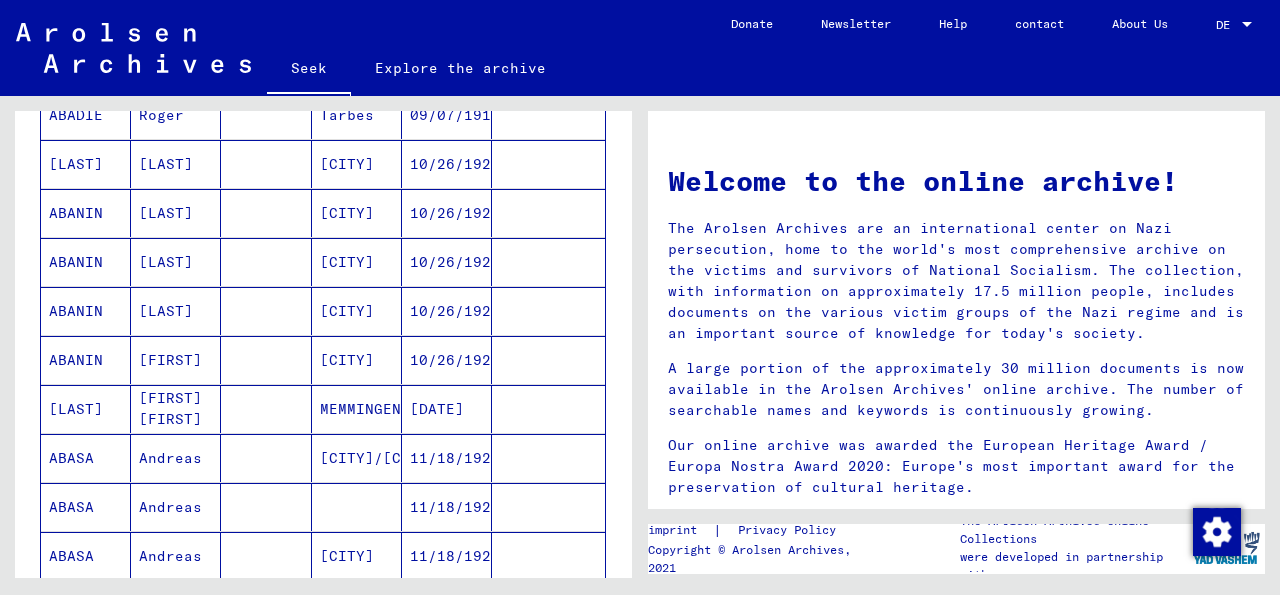 click at bounding box center (266, 458) 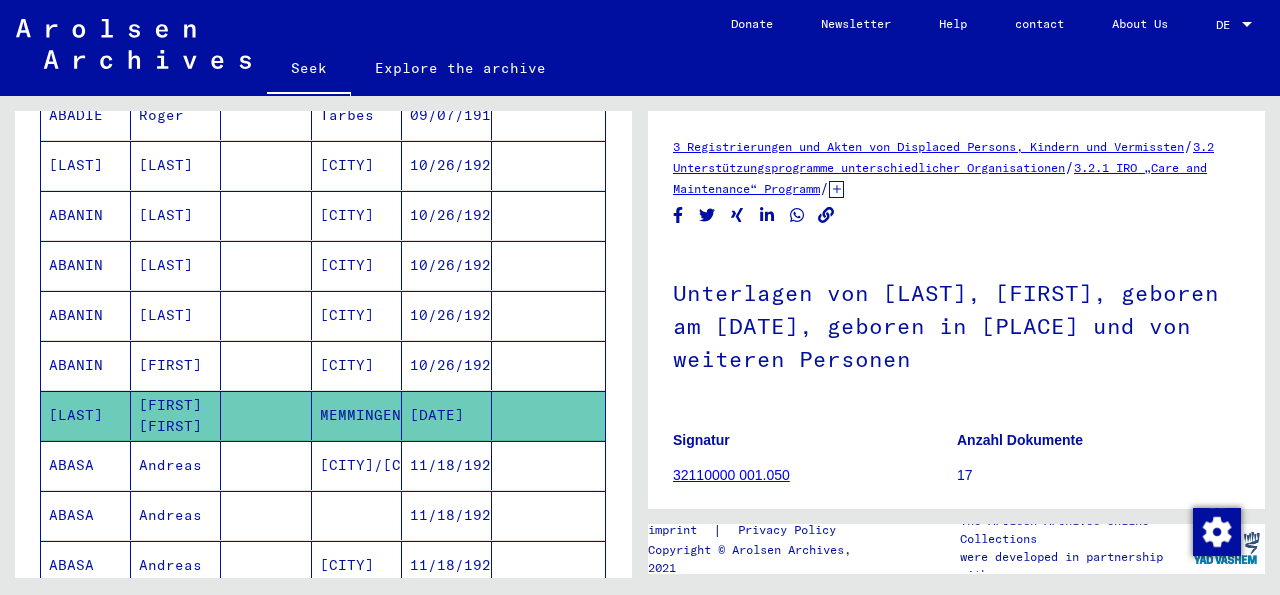 scroll, scrollTop: 0, scrollLeft: 0, axis: both 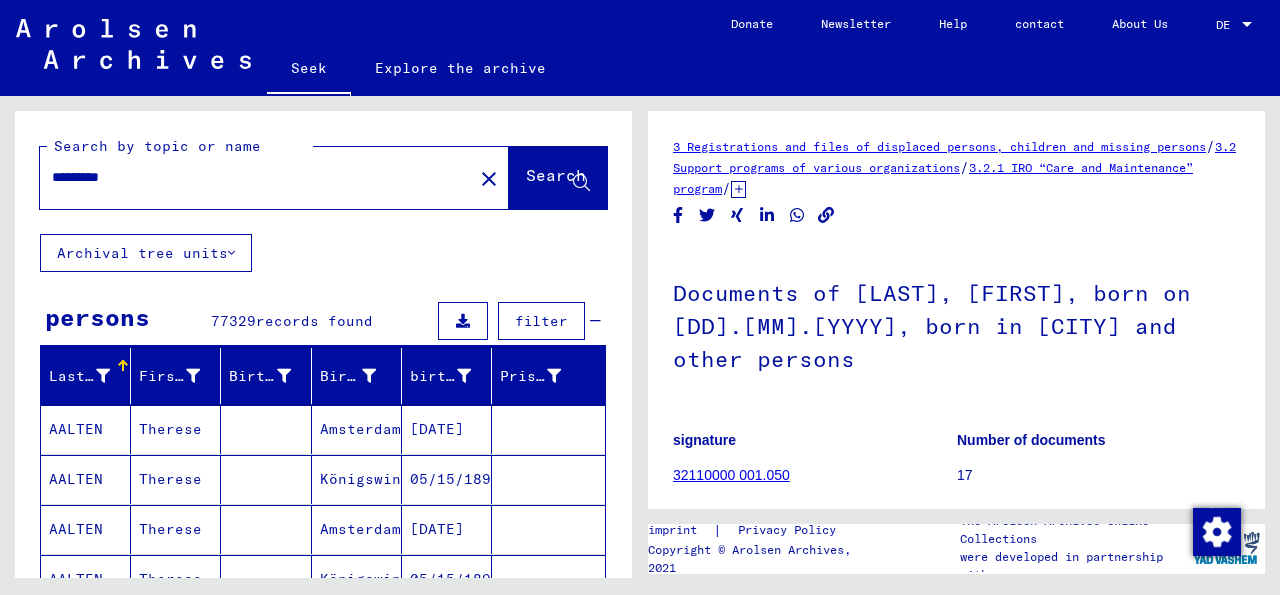 click on "filter" at bounding box center [517, 321] 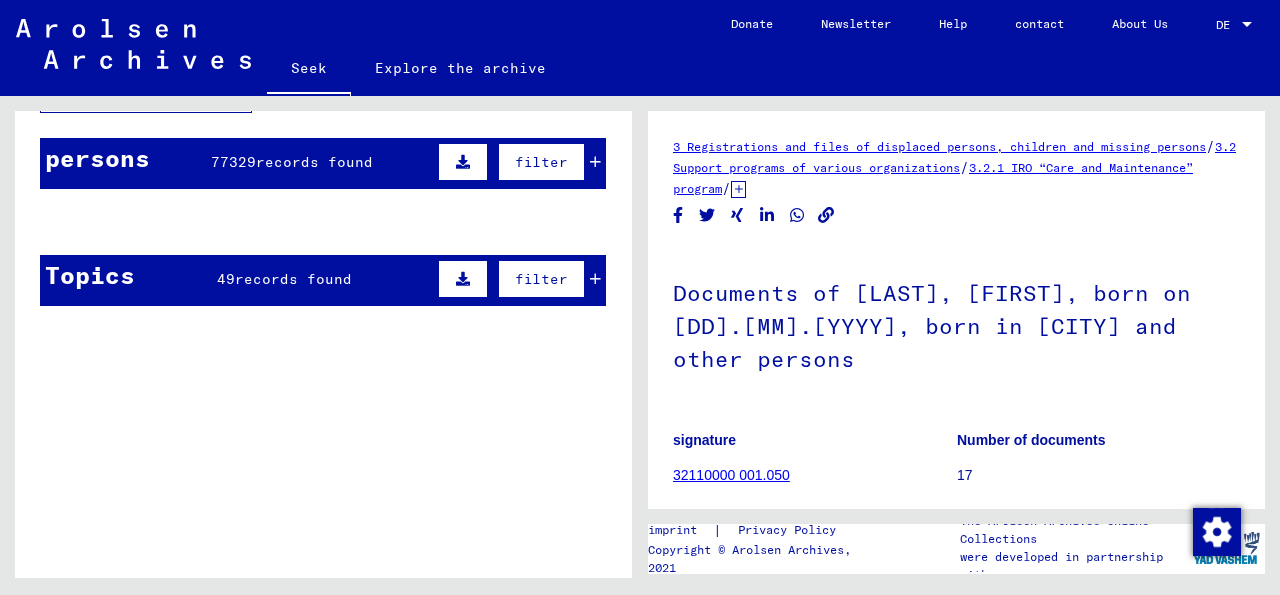 scroll, scrollTop: 171, scrollLeft: 0, axis: vertical 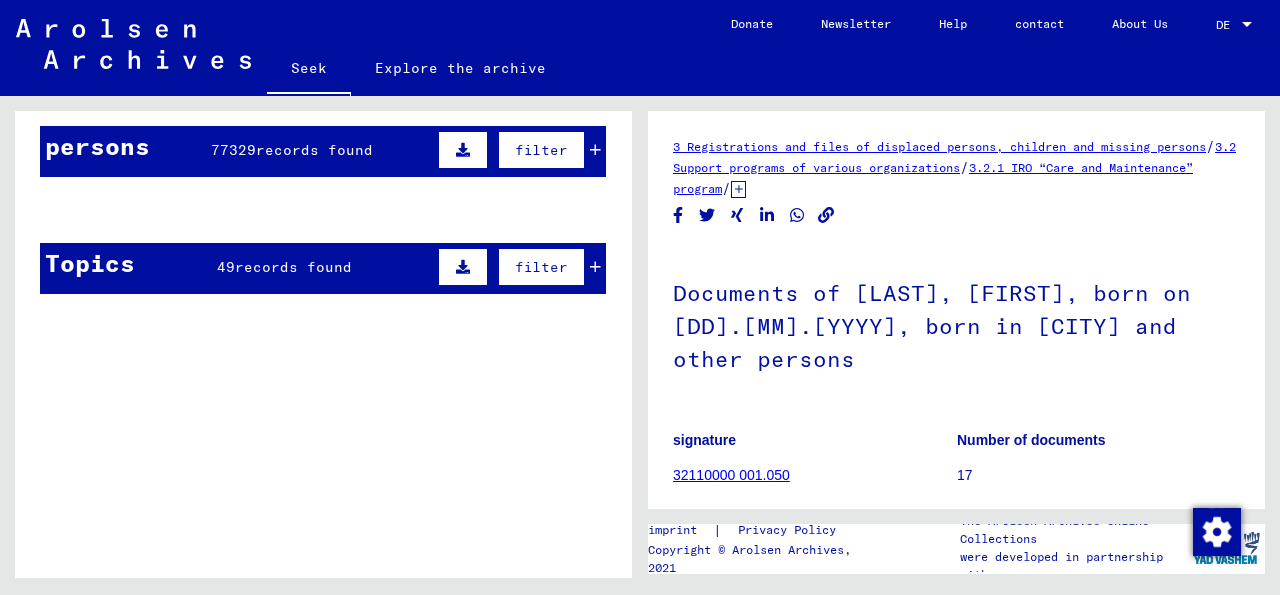 click on "filter" at bounding box center [541, 150] 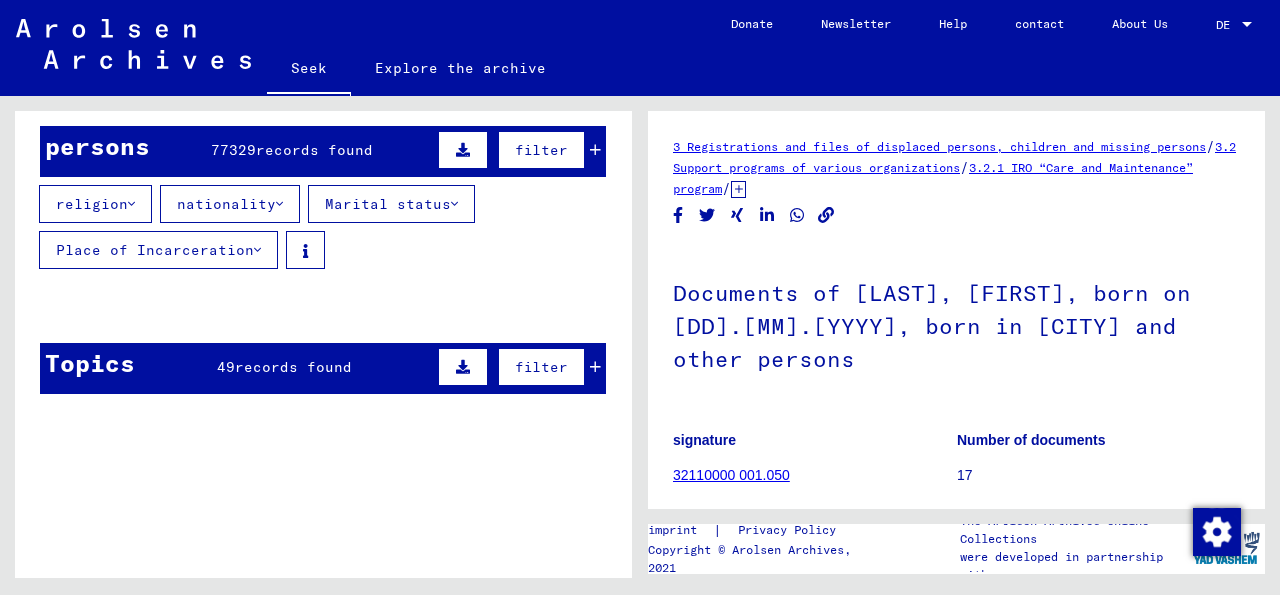click on "Place of Incarceration" at bounding box center [155, 250] 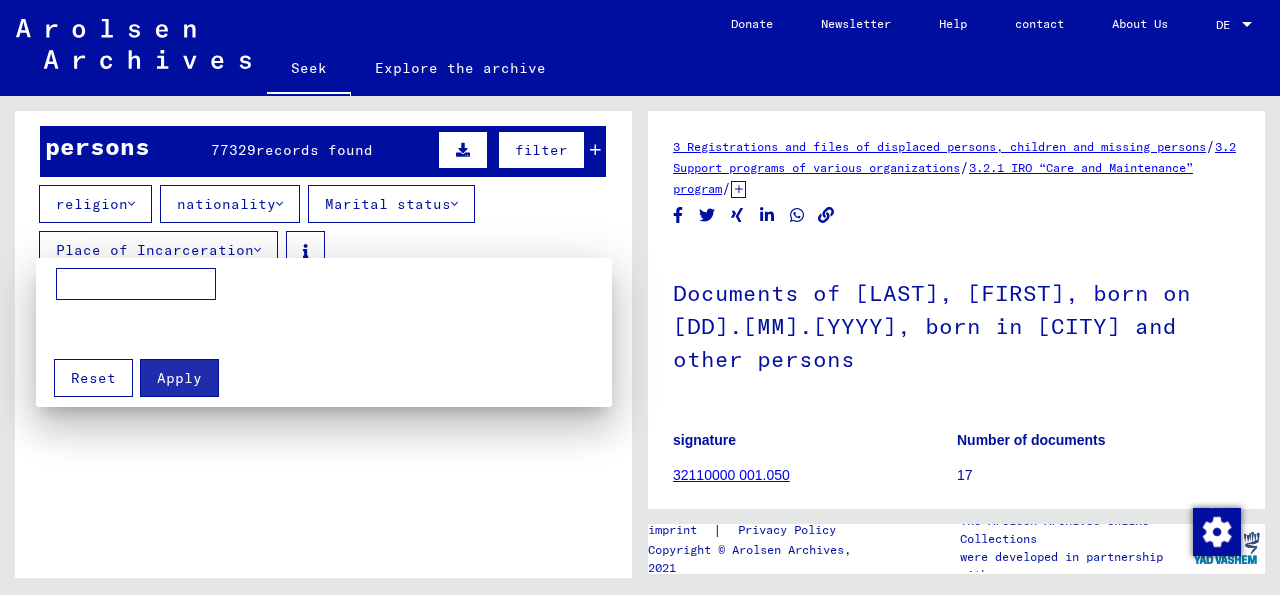 click at bounding box center (640, 297) 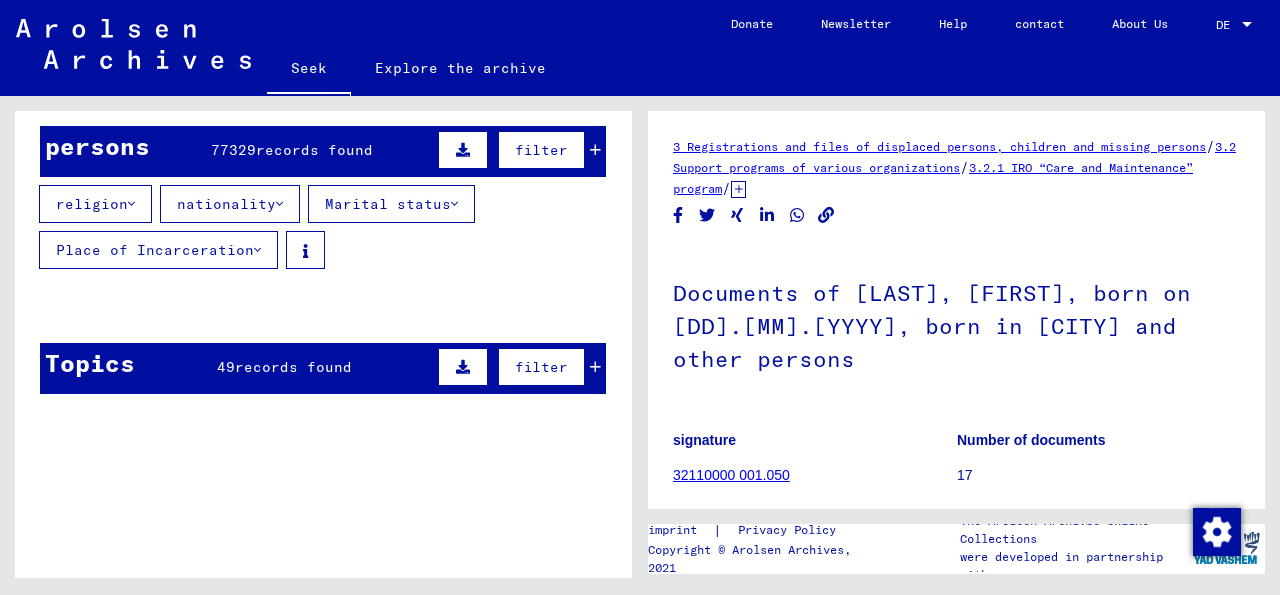 click on "filter" at bounding box center (541, 367) 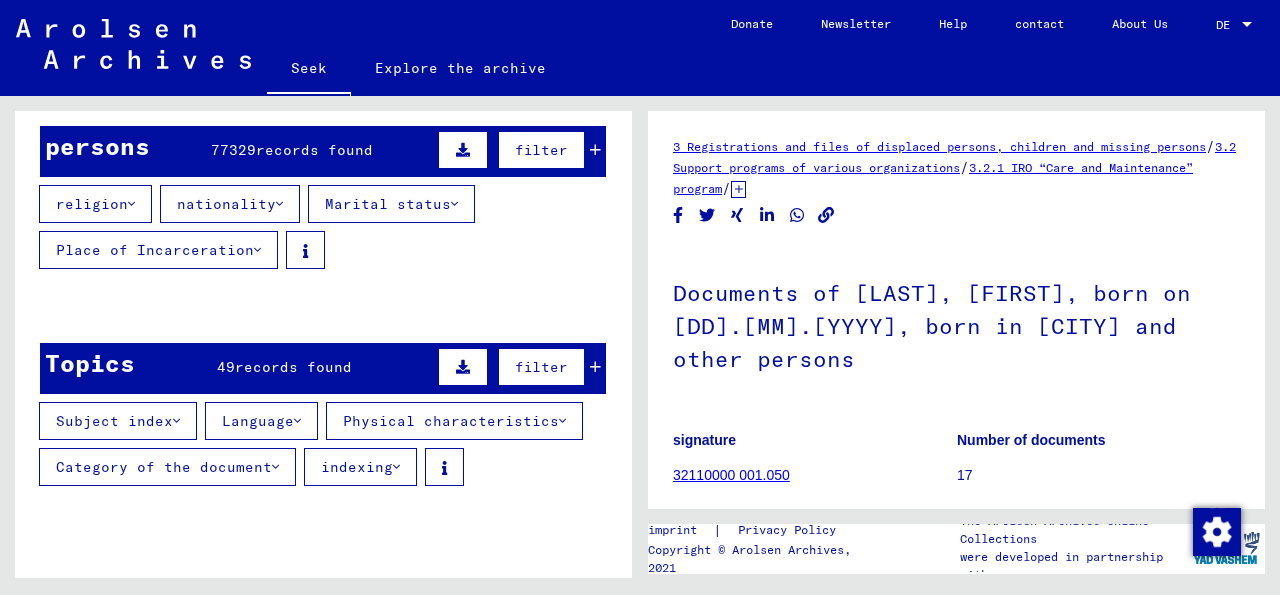 click at bounding box center (275, 467) 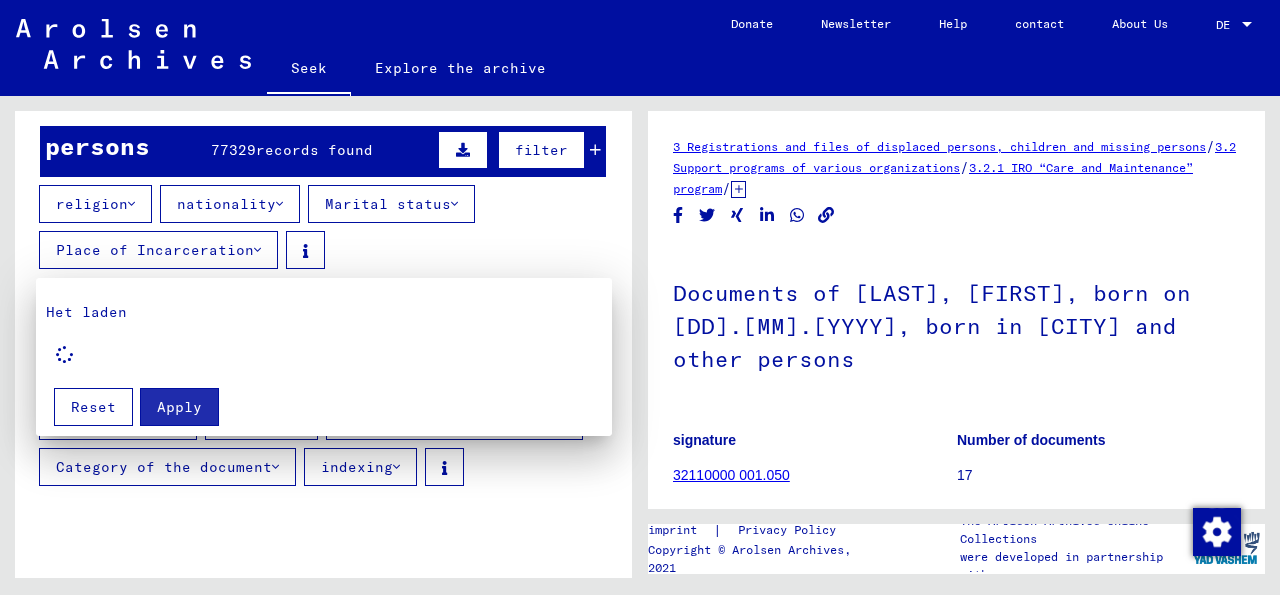 click at bounding box center (640, 297) 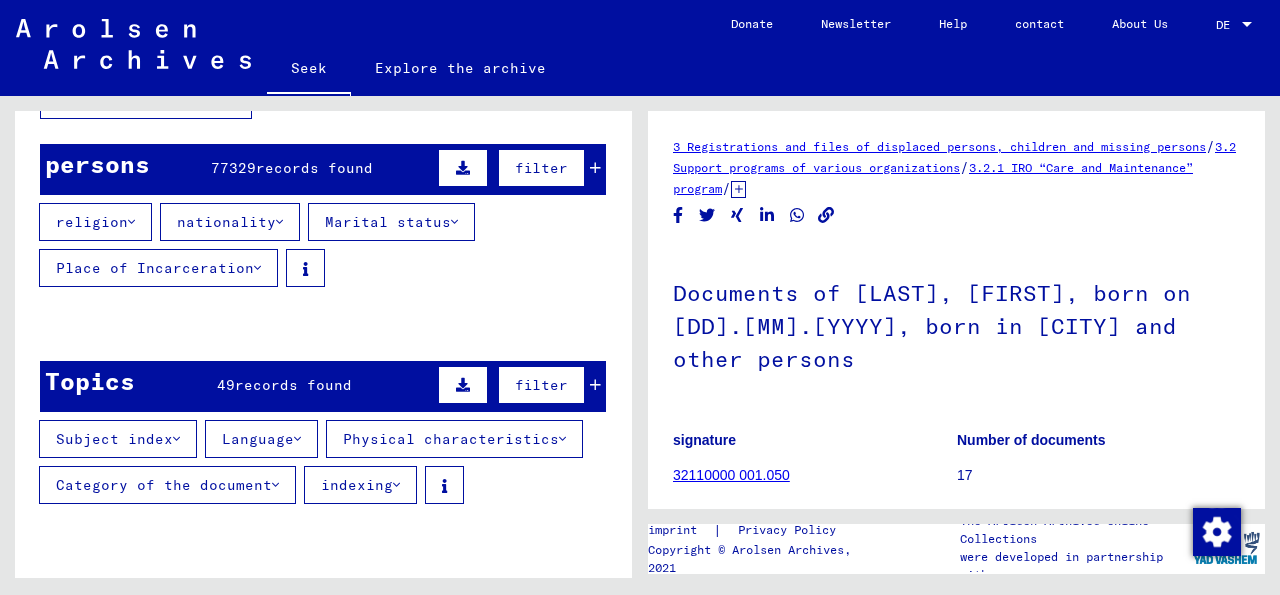 scroll, scrollTop: 144, scrollLeft: 0, axis: vertical 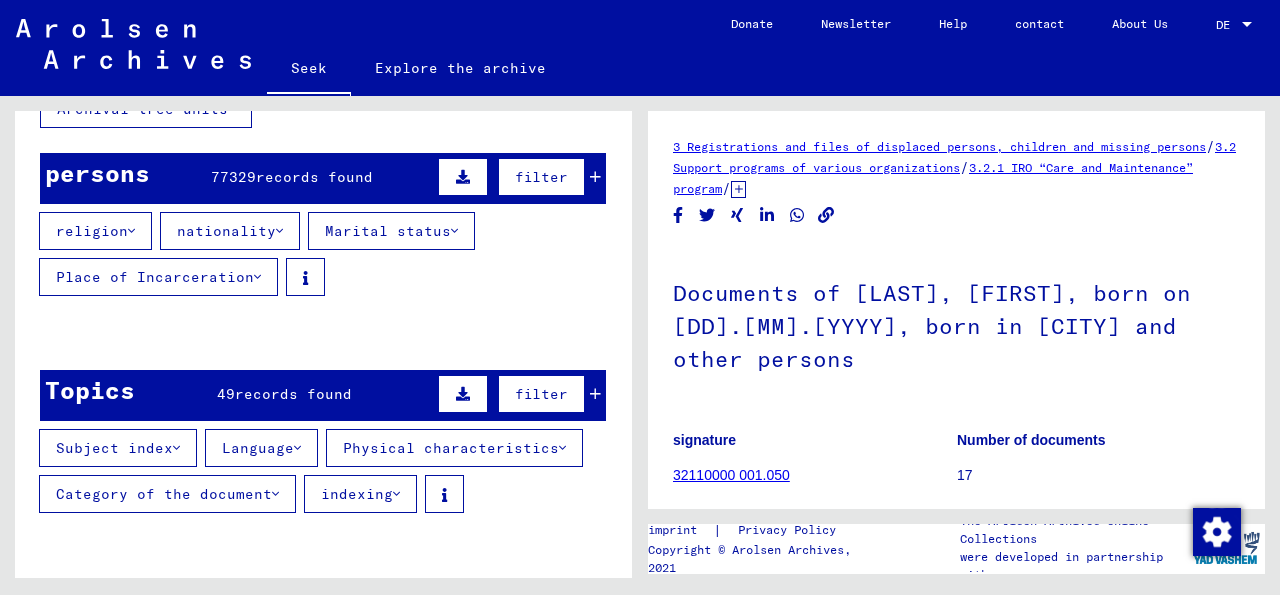 click on "filter" at bounding box center [541, 177] 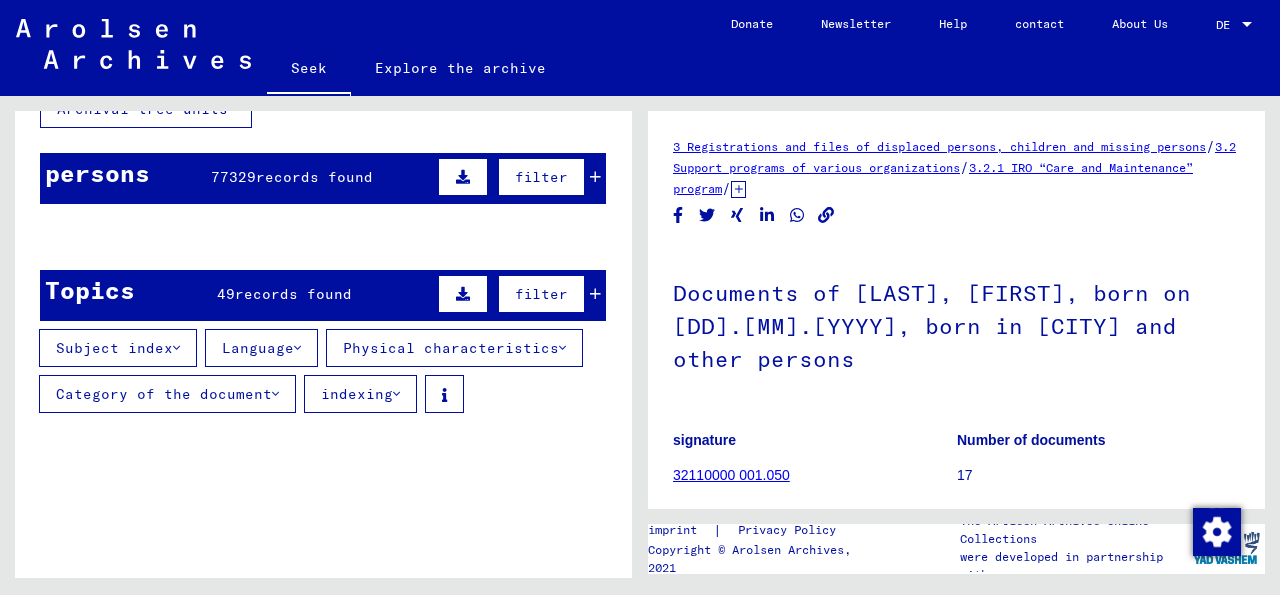click on "filter" at bounding box center [541, 177] 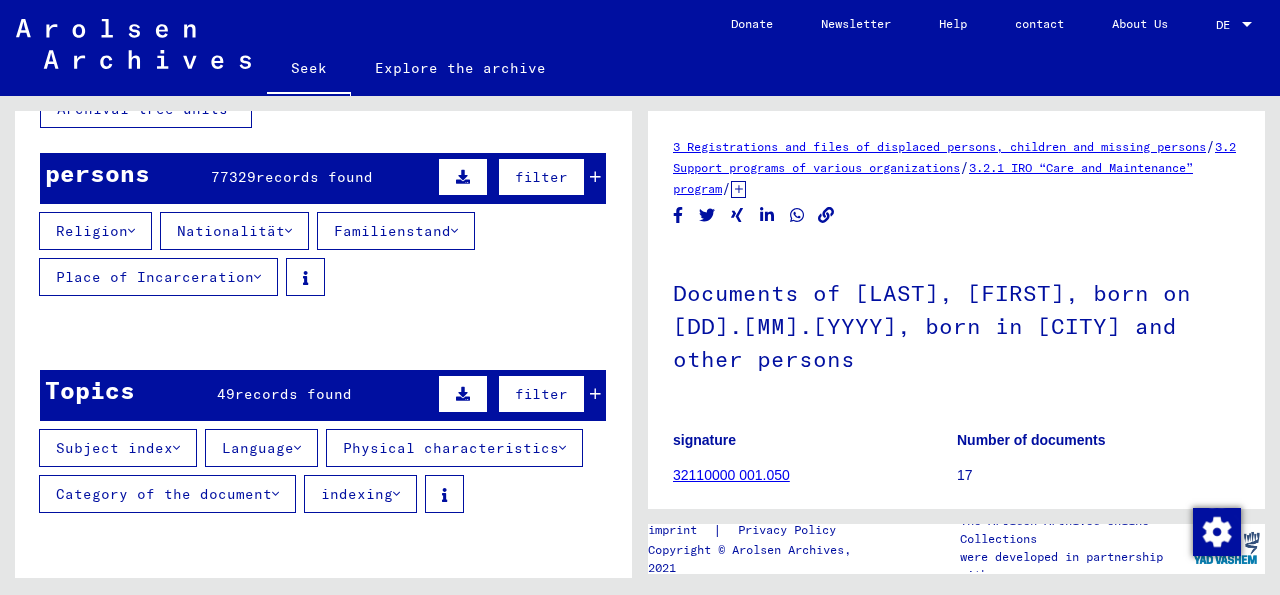 click at bounding box center (595, 177) 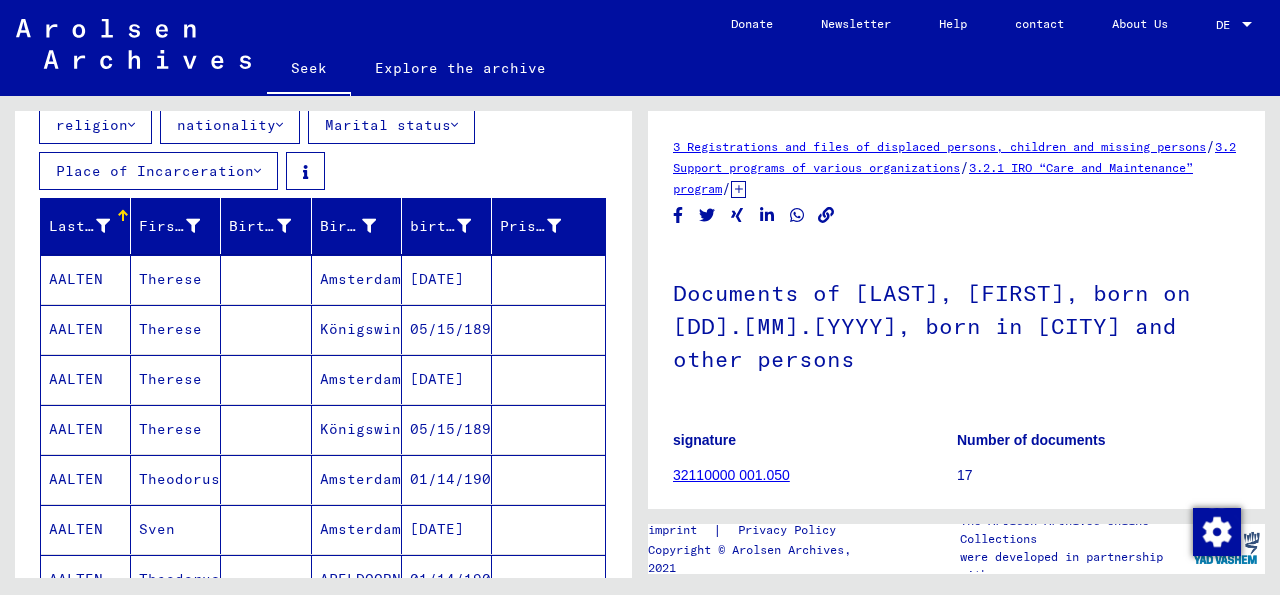 scroll, scrollTop: 251, scrollLeft: 0, axis: vertical 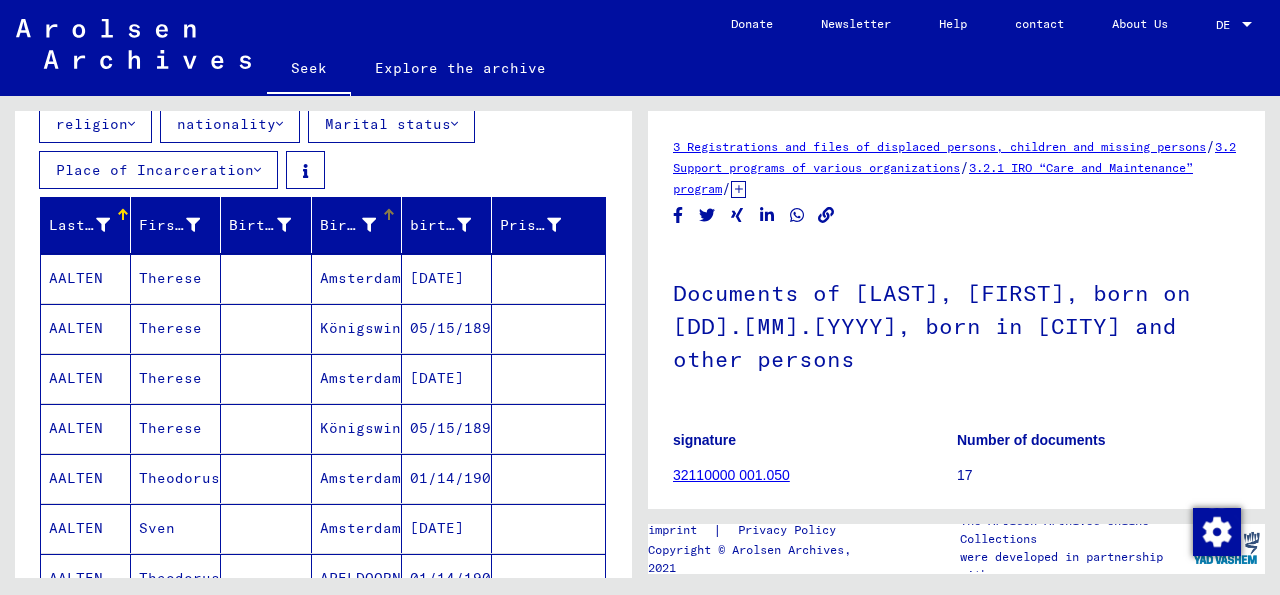 click at bounding box center [369, 225] 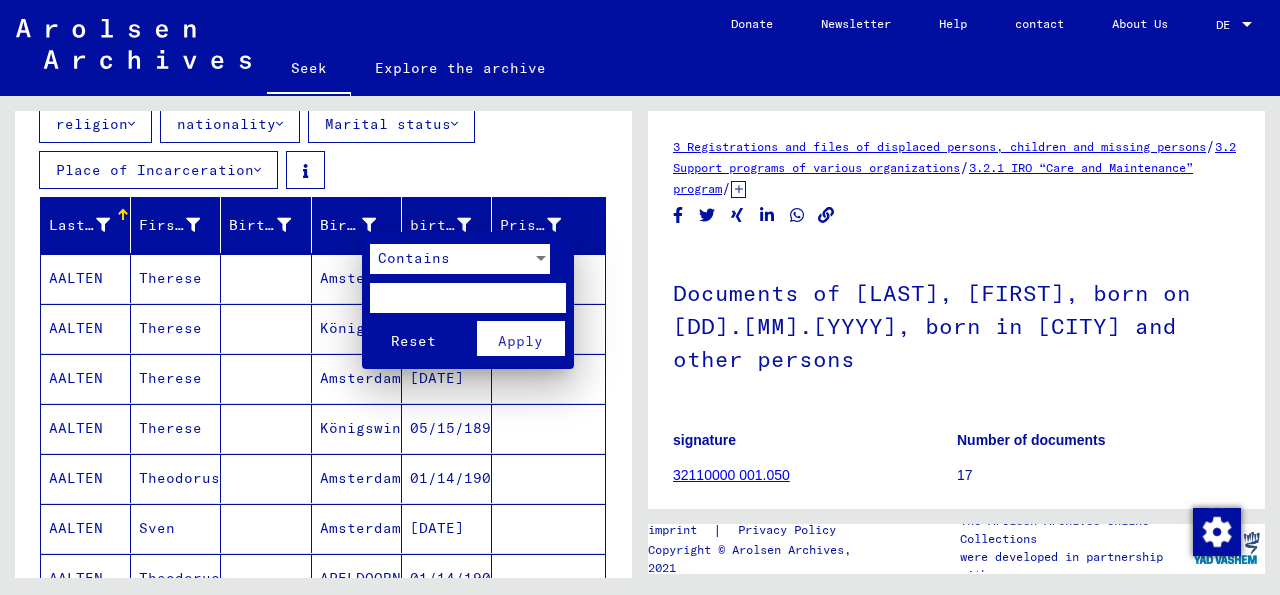 click at bounding box center (640, 297) 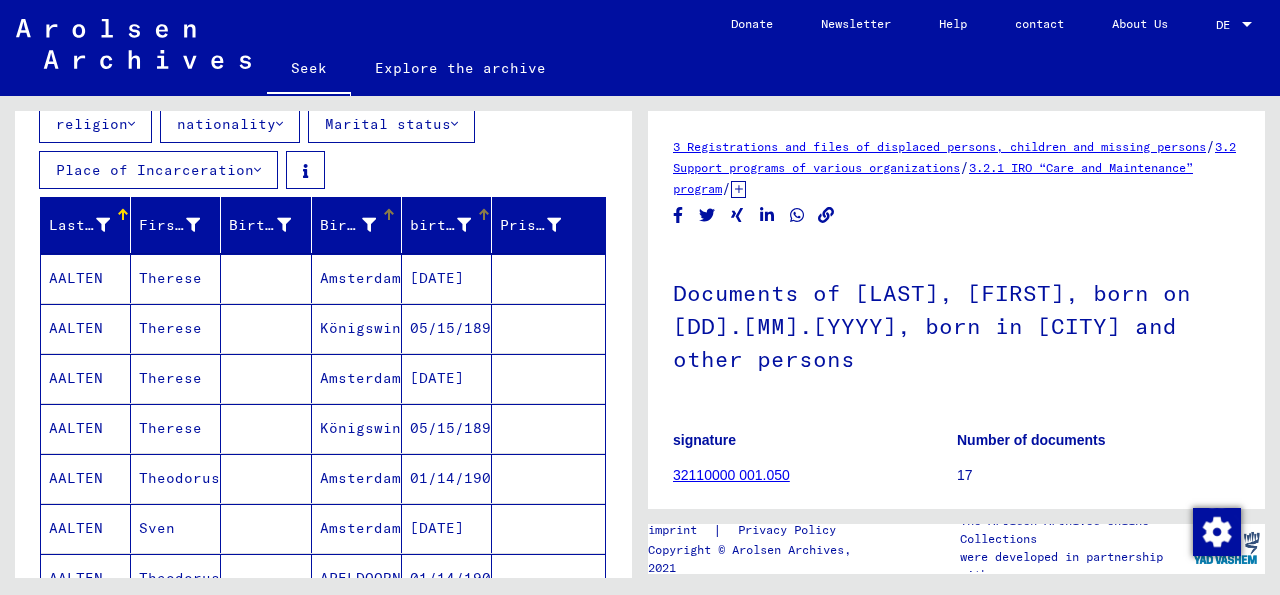 click on "birth date" at bounding box center (455, 225) 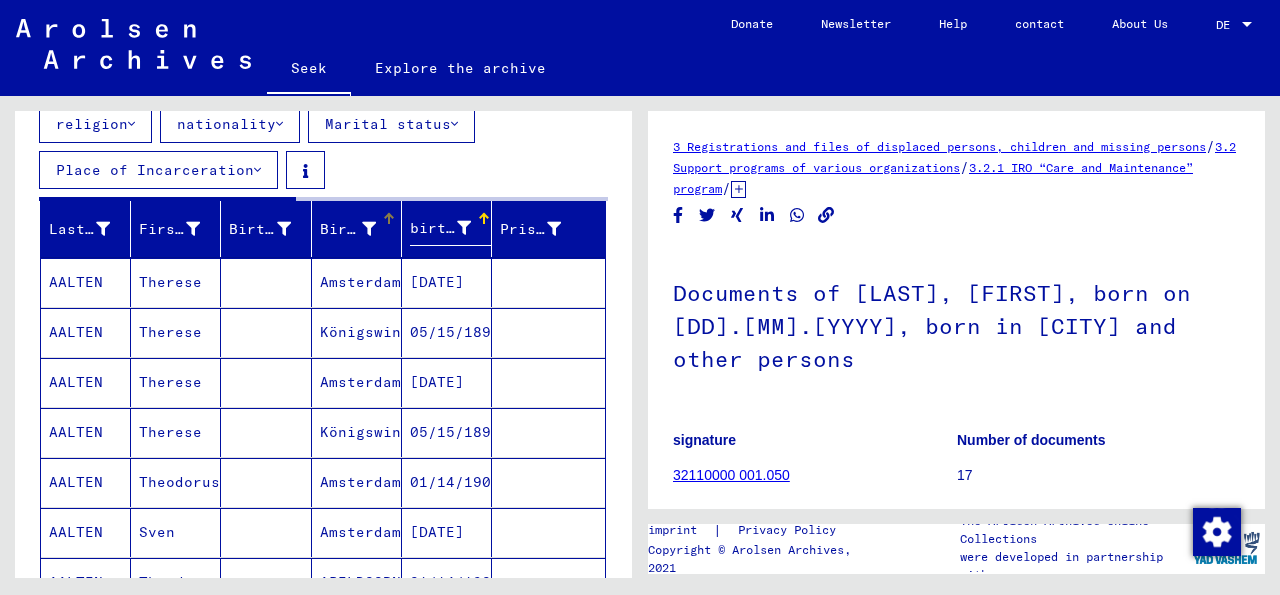 click on "Birth" at bounding box center (342, 229) 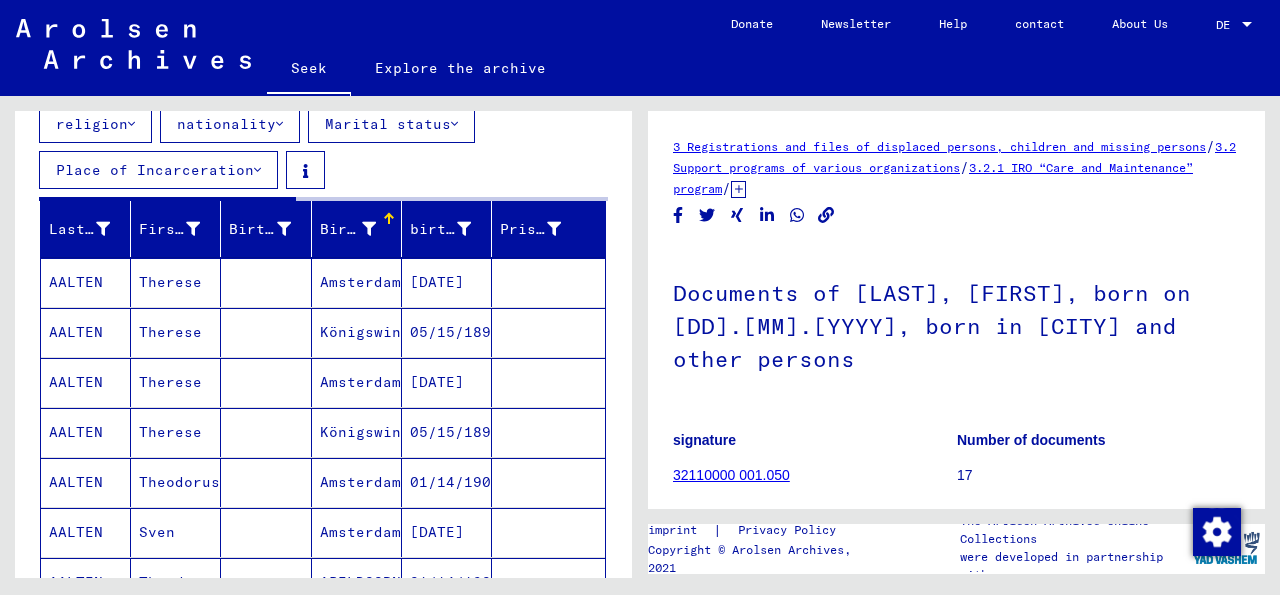 click at bounding box center [369, 229] 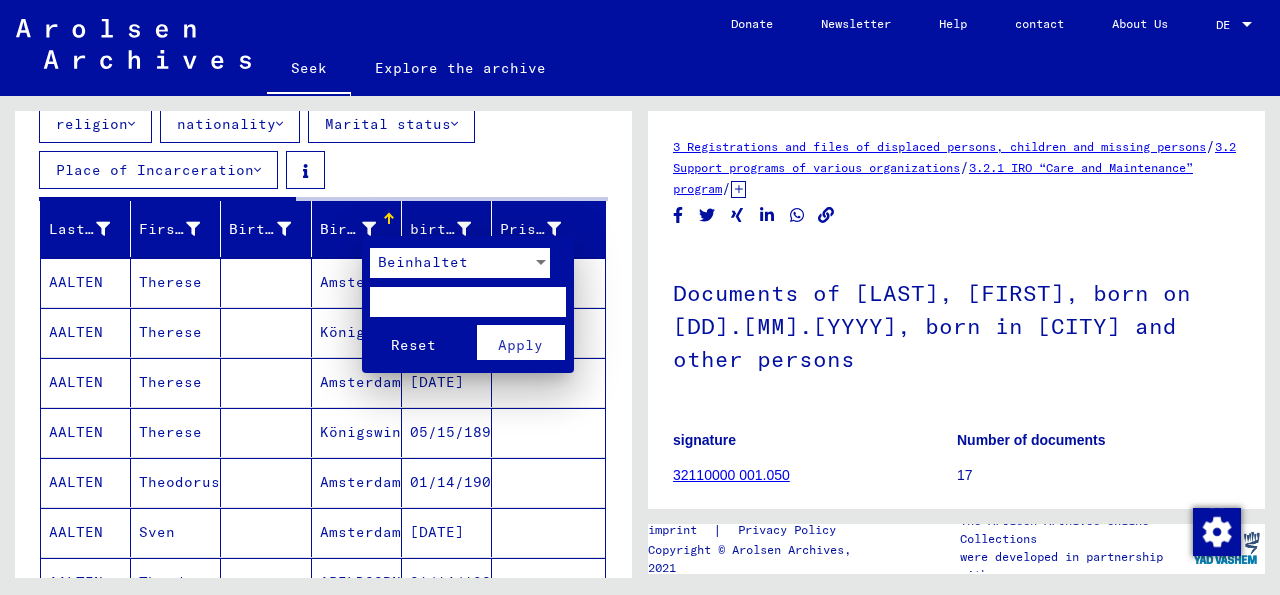 click at bounding box center [468, 302] 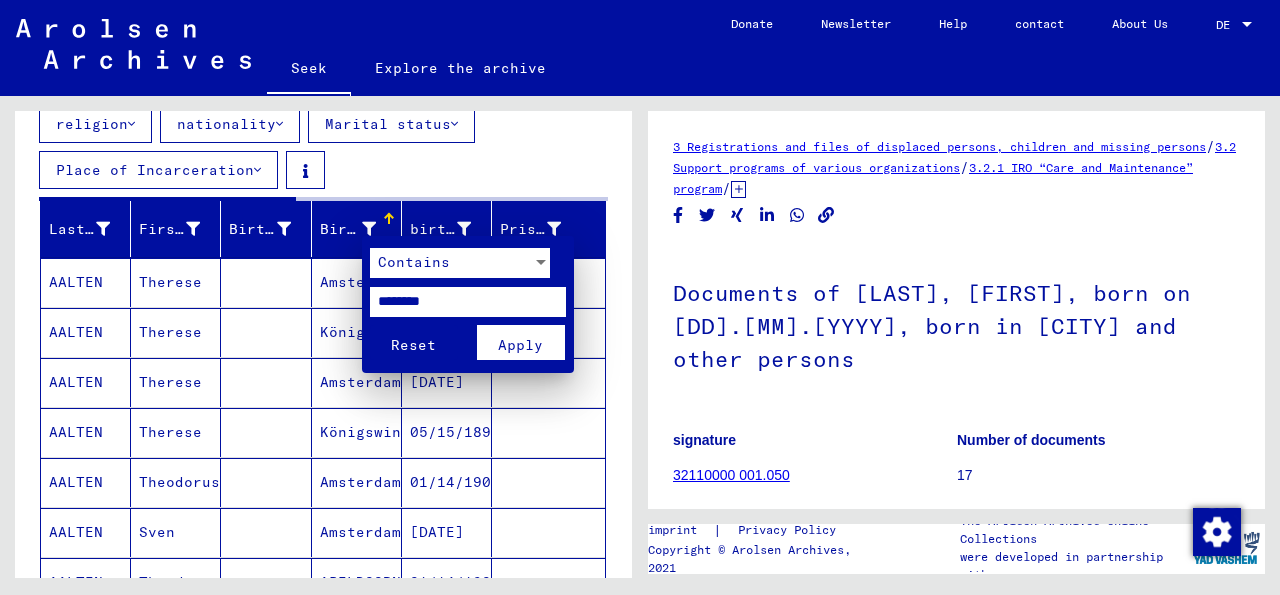 type on "*********" 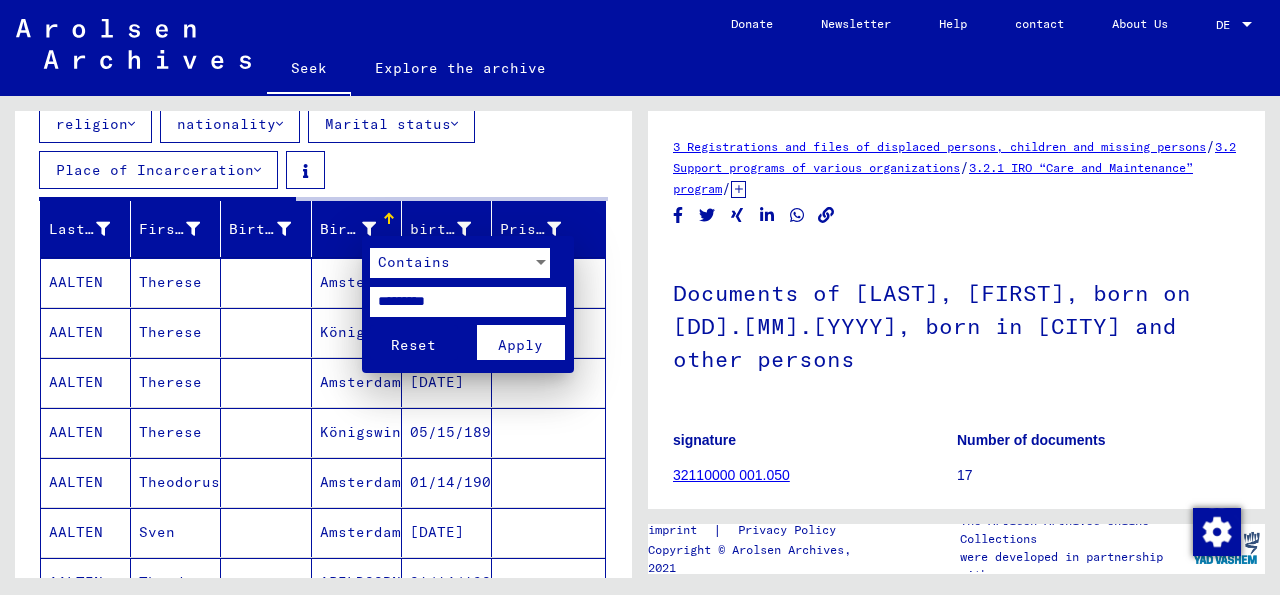 click on "Apply" at bounding box center (520, 345) 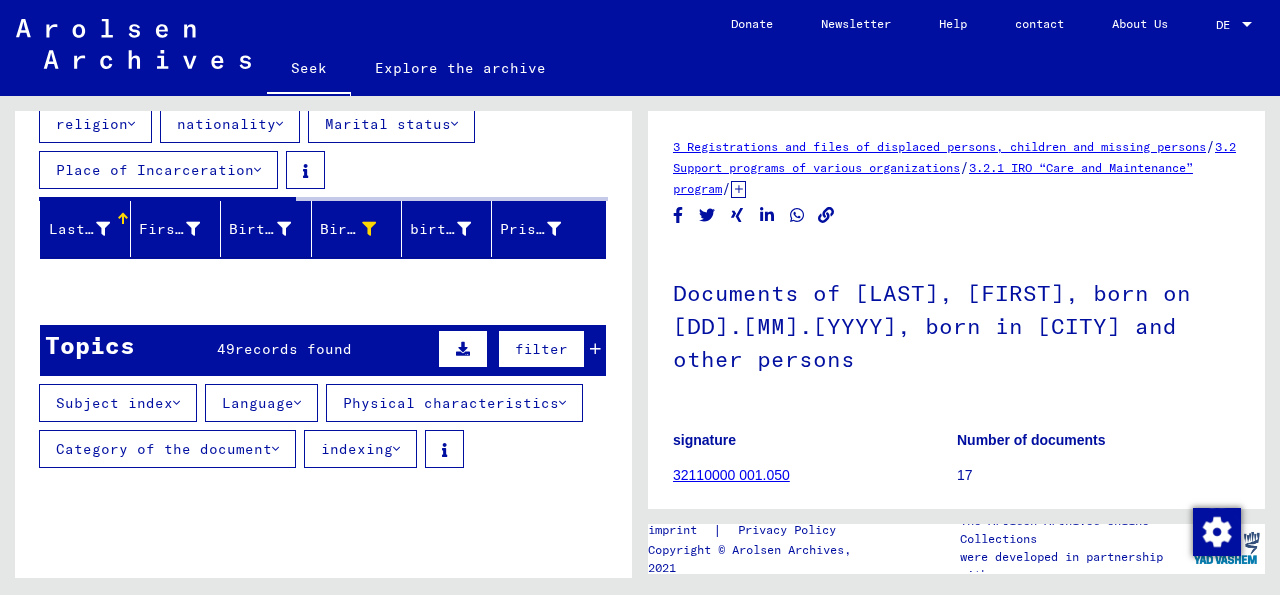 click at bounding box center (595, 349) 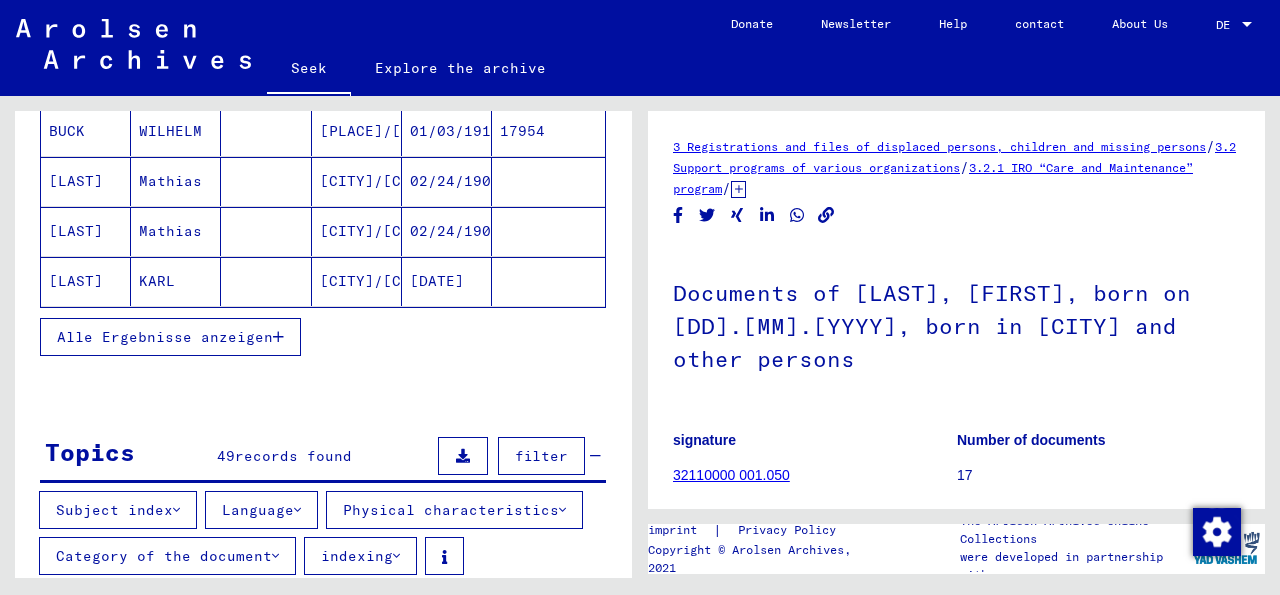scroll, scrollTop: 860, scrollLeft: 0, axis: vertical 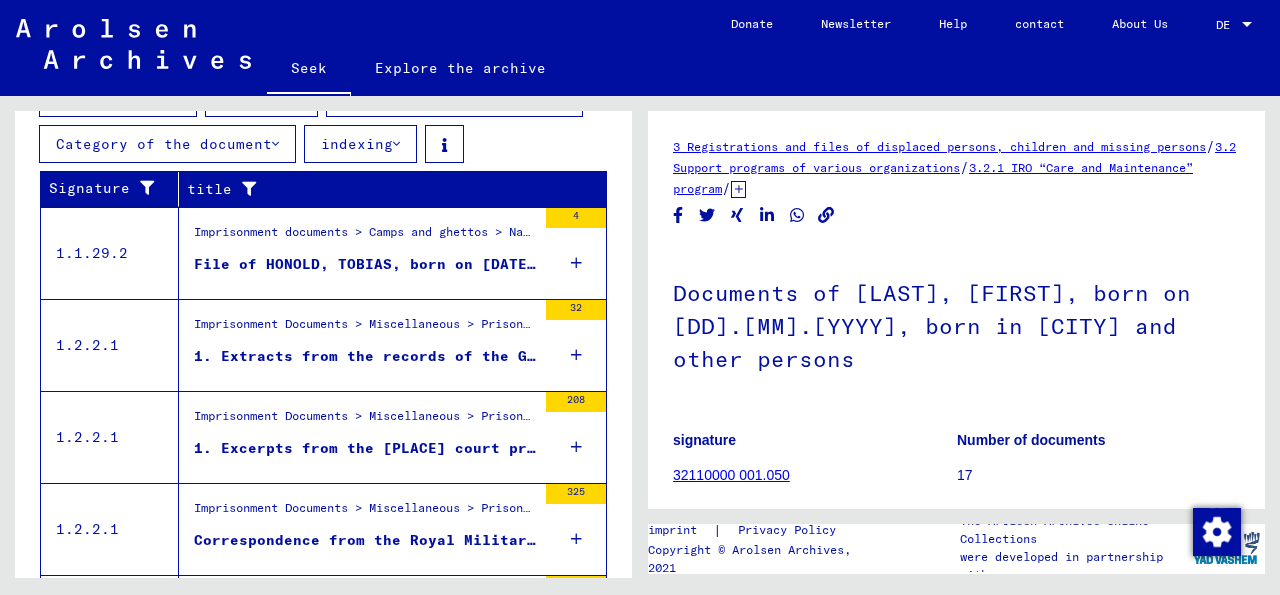 click on "Imprisonment documents > Camps and ghettos > [CITY] concentration camp > Individual documents [CITY] > Individual prisoner documents > Files with names starting with [LAST] File of [LAST], [FIRST], born on [DATE], born in [CITY]" at bounding box center [357, 253] 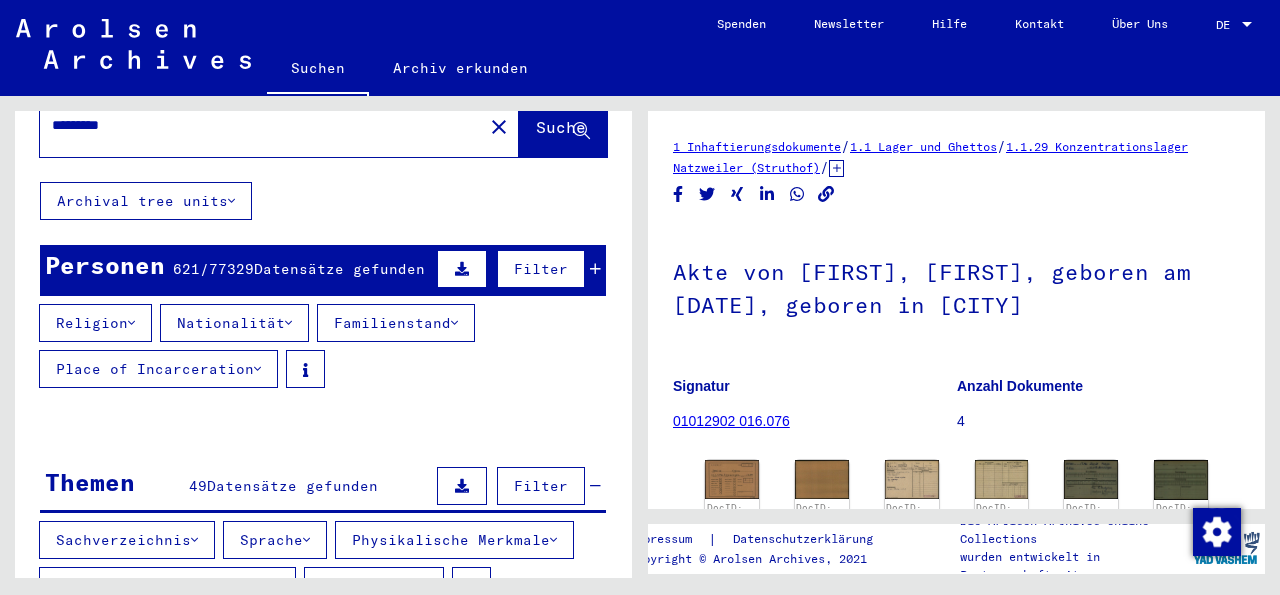 scroll, scrollTop: 70, scrollLeft: 0, axis: vertical 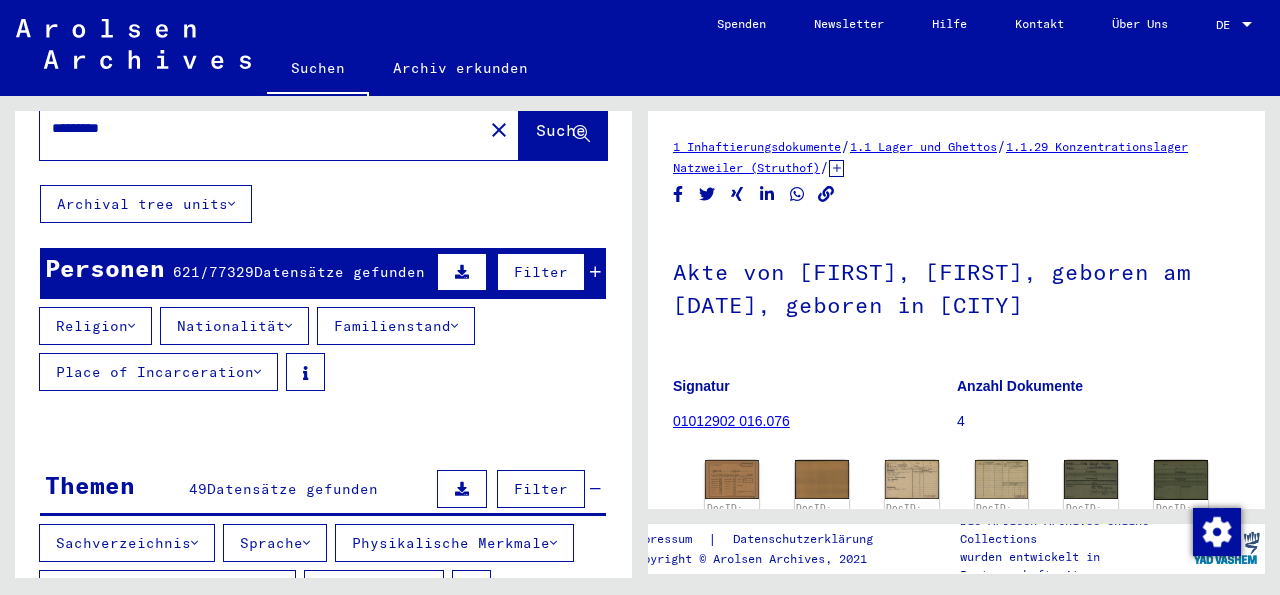 click on "Filter" at bounding box center [516, 272] 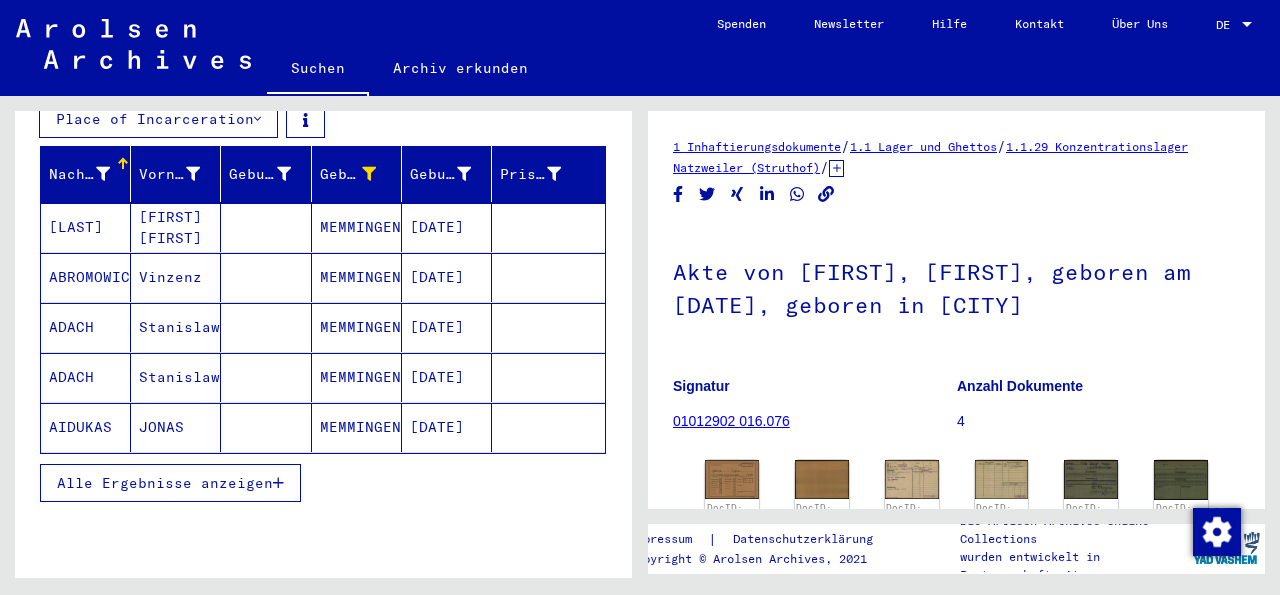 scroll, scrollTop: 324, scrollLeft: 0, axis: vertical 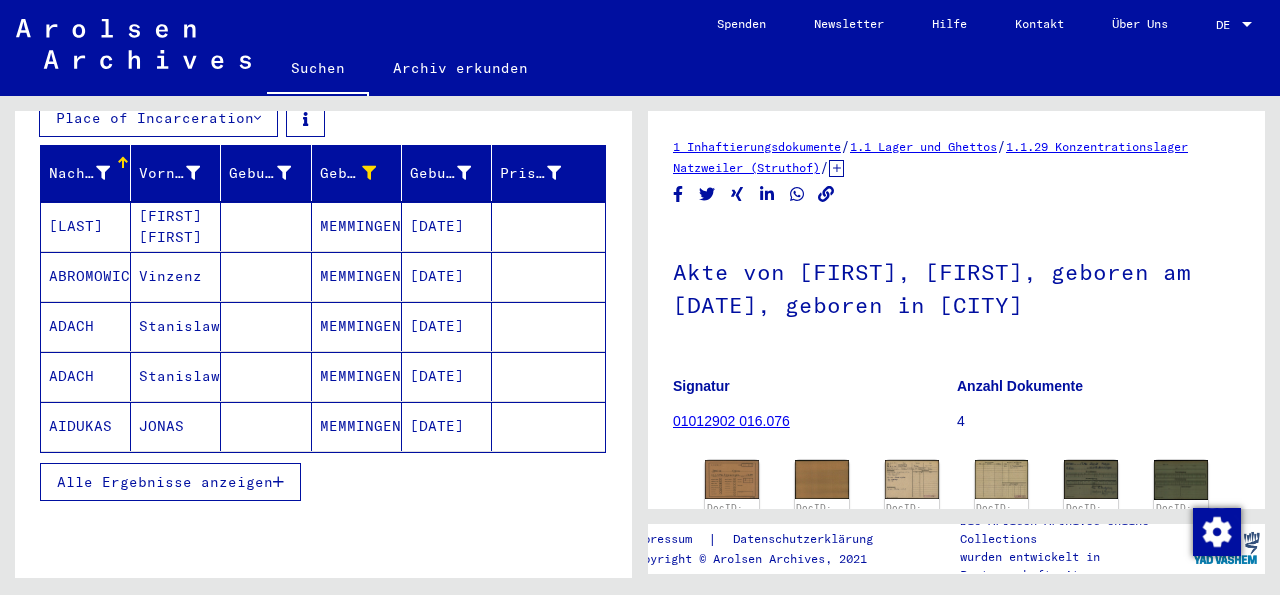 click on "Alle Ergebnisse anzeigen" at bounding box center (165, 482) 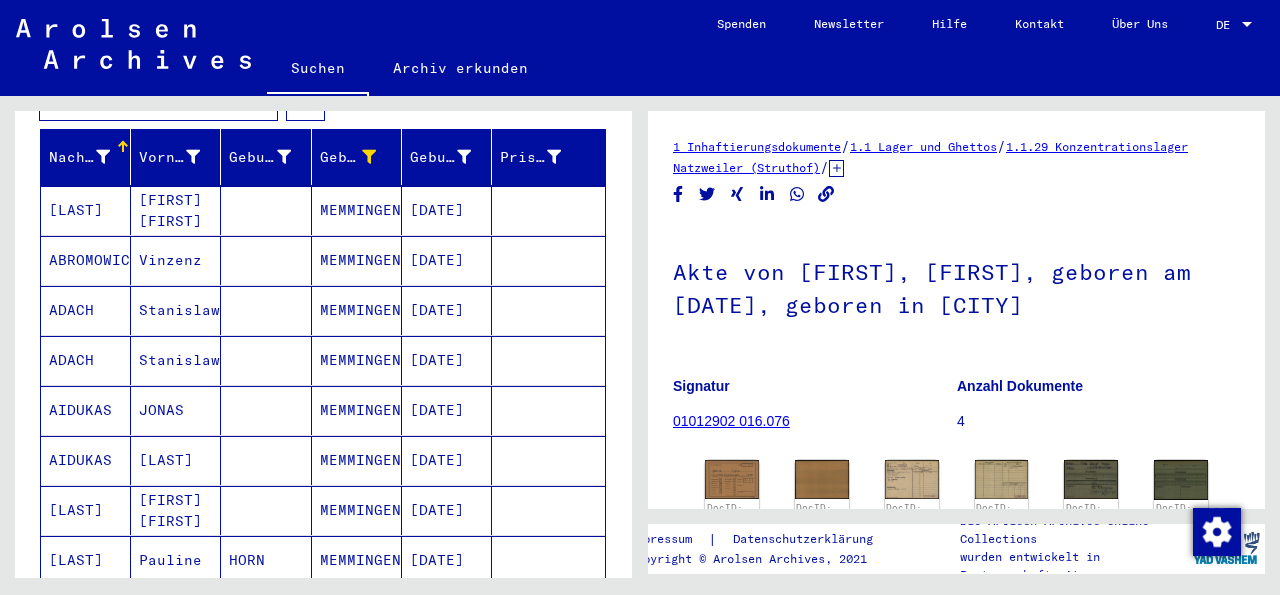 scroll, scrollTop: 342, scrollLeft: 0, axis: vertical 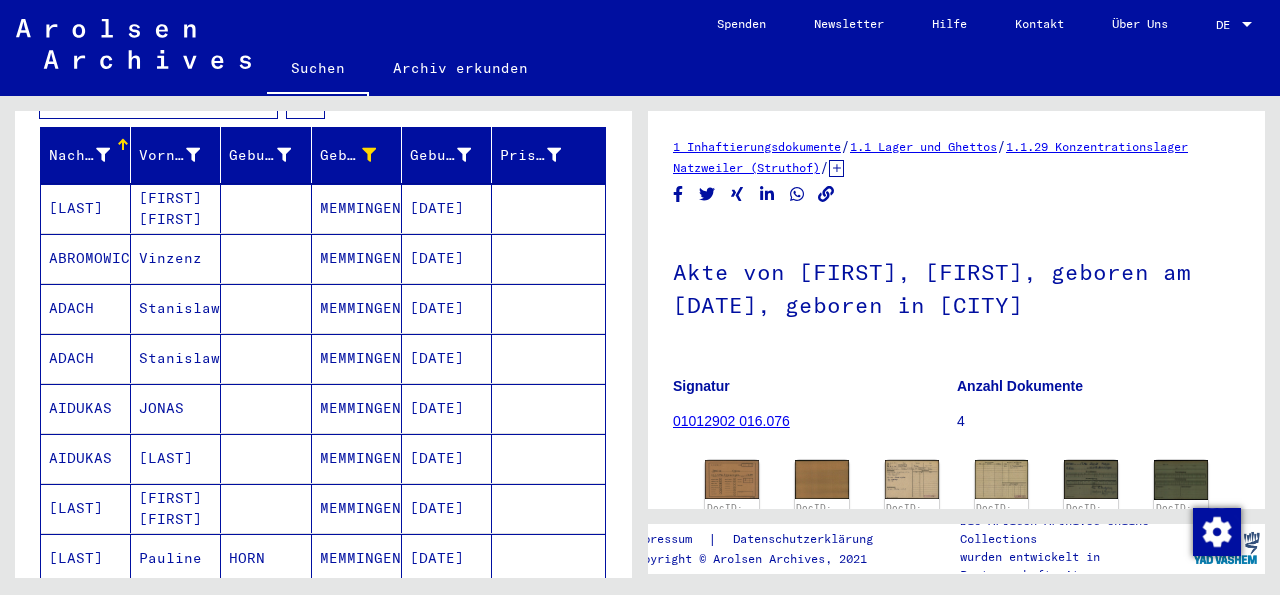 click on "Stanislaw" at bounding box center (176, 408) 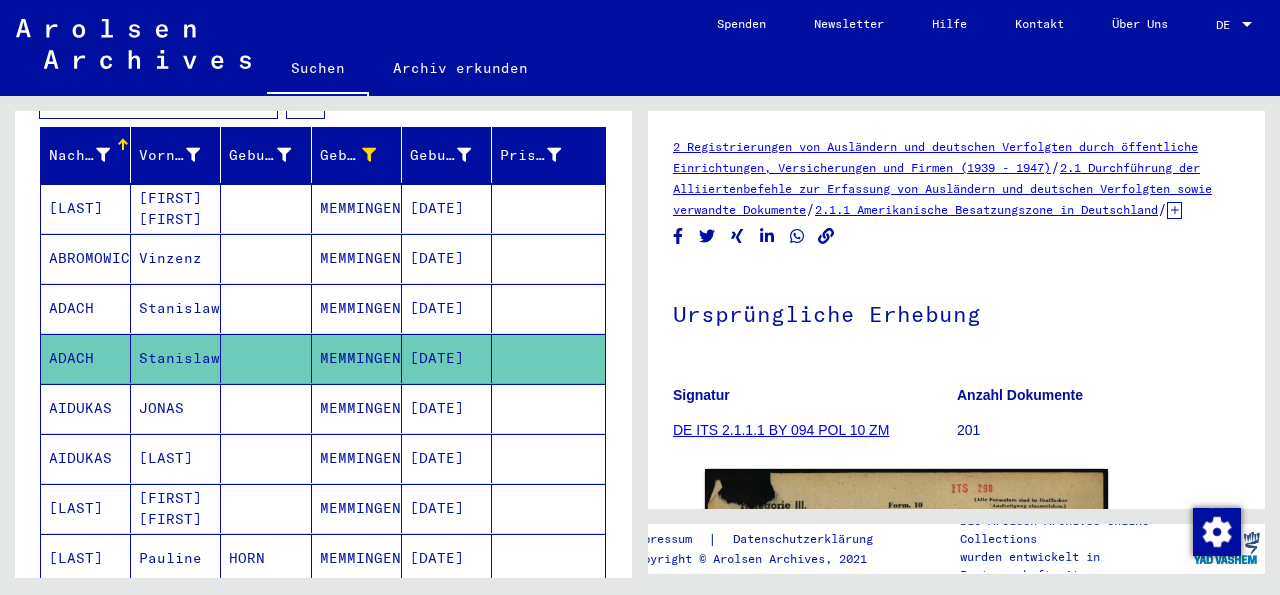 scroll, scrollTop: 0, scrollLeft: 0, axis: both 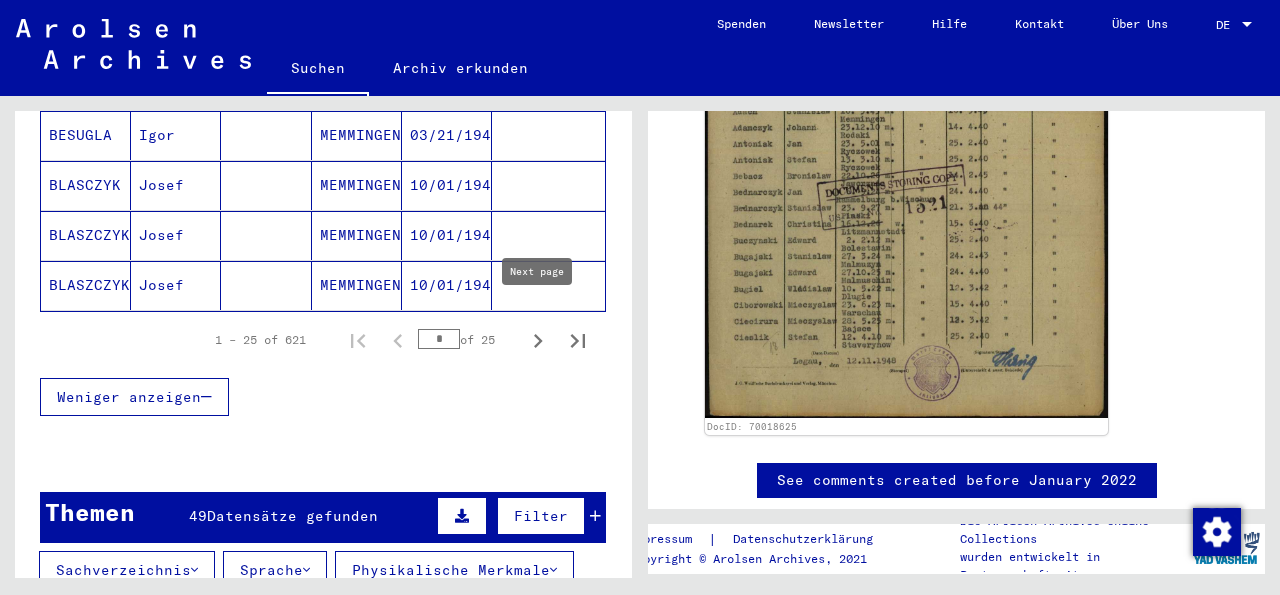 click 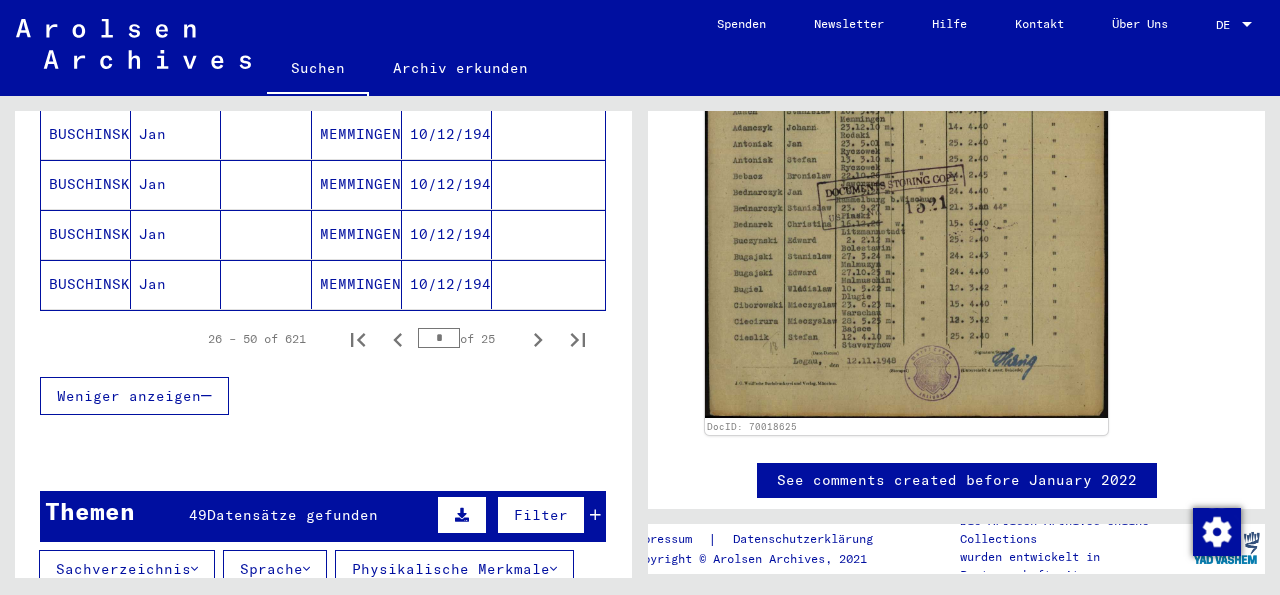 scroll, scrollTop: 1467, scrollLeft: 0, axis: vertical 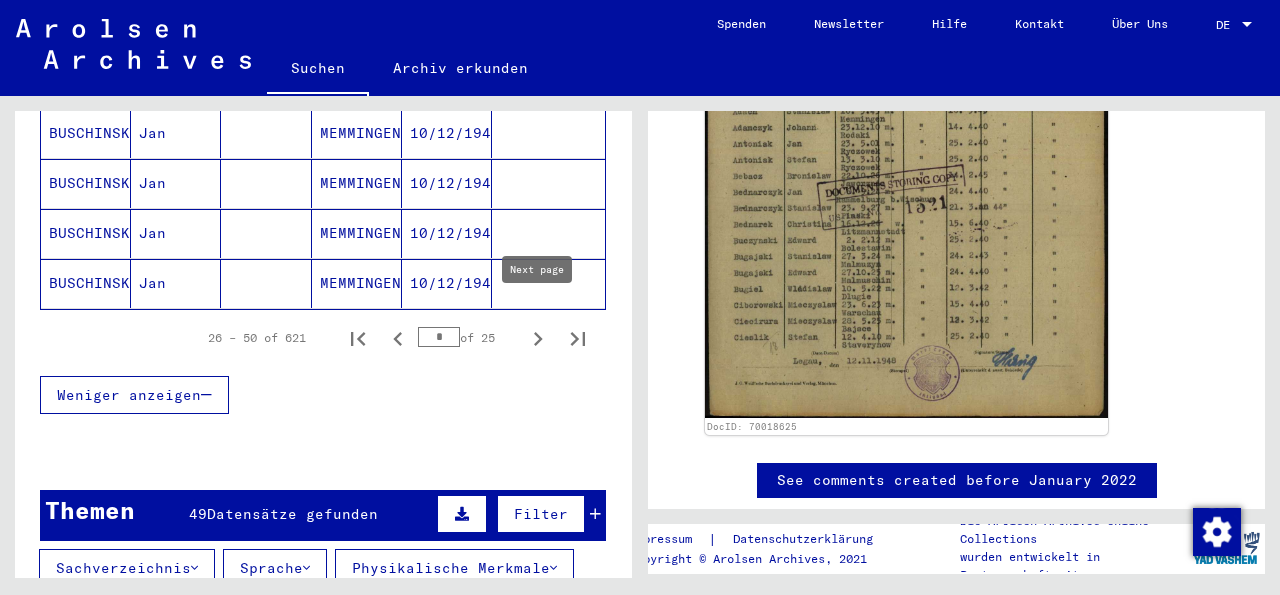 click 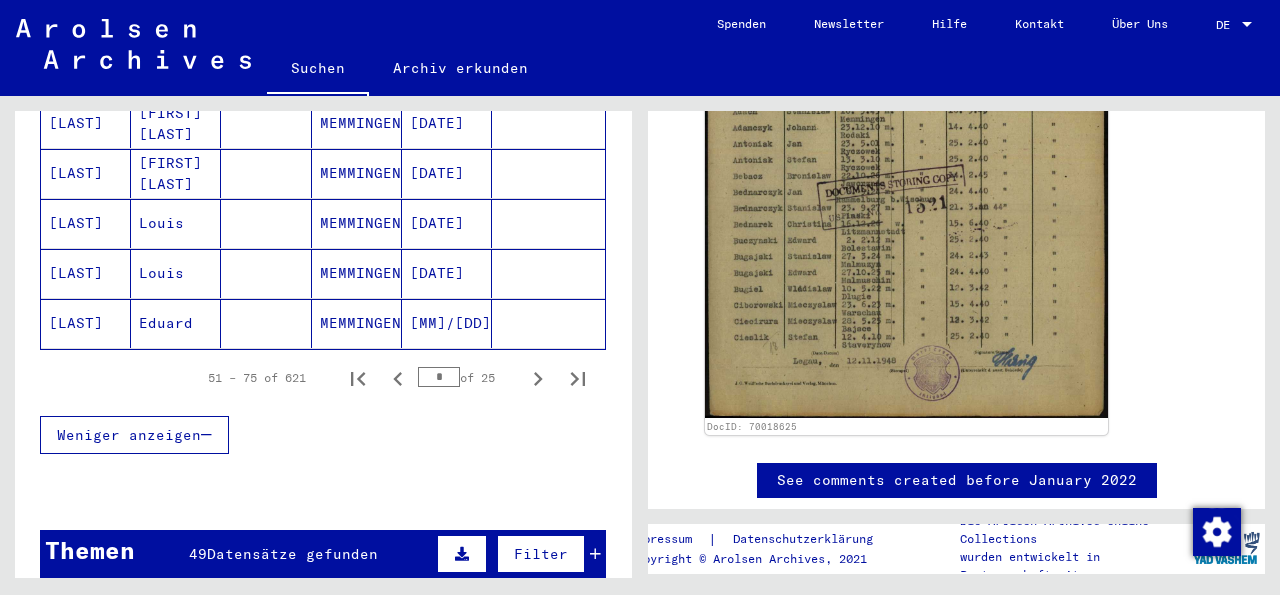scroll, scrollTop: 1458, scrollLeft: 0, axis: vertical 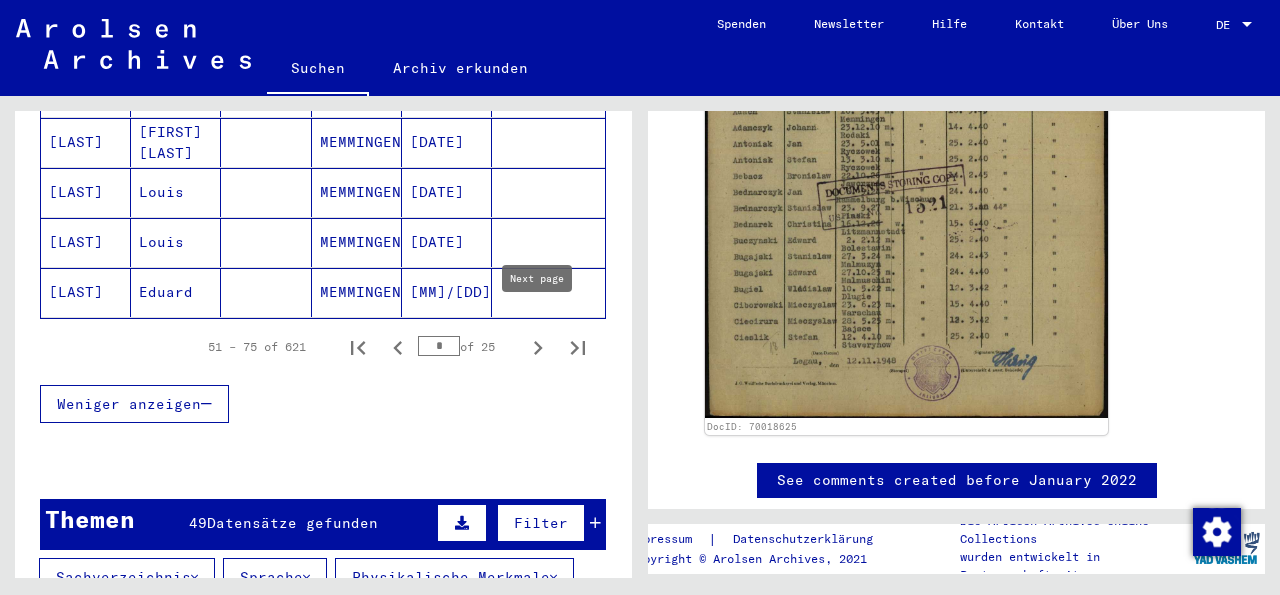 click 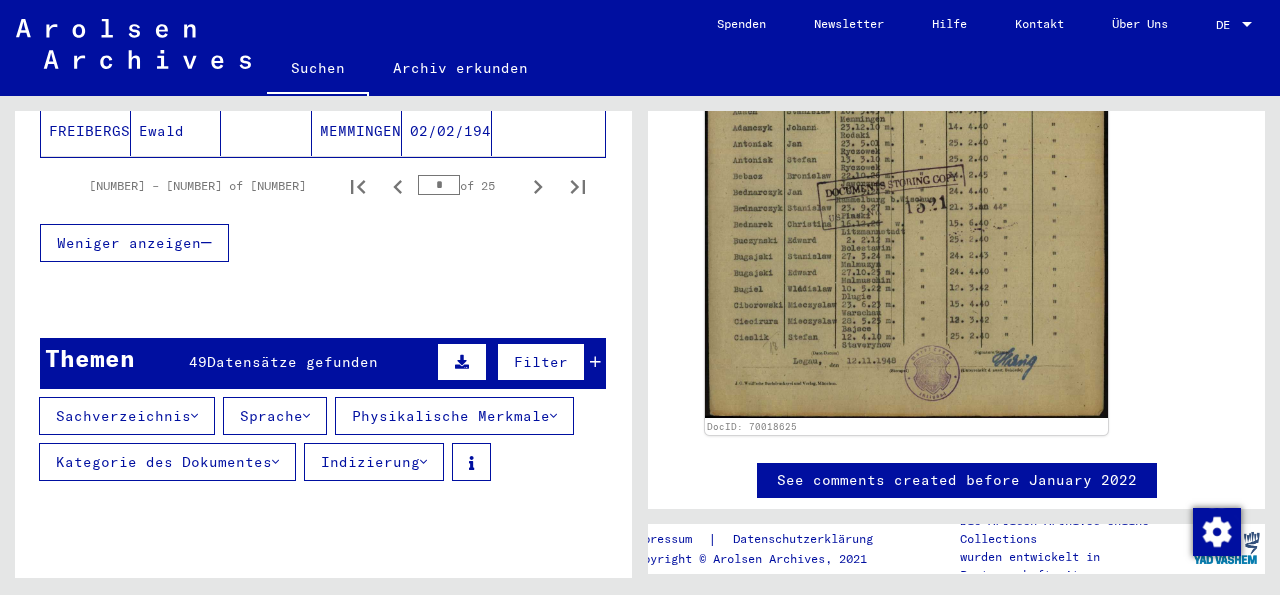 scroll, scrollTop: 1615, scrollLeft: 0, axis: vertical 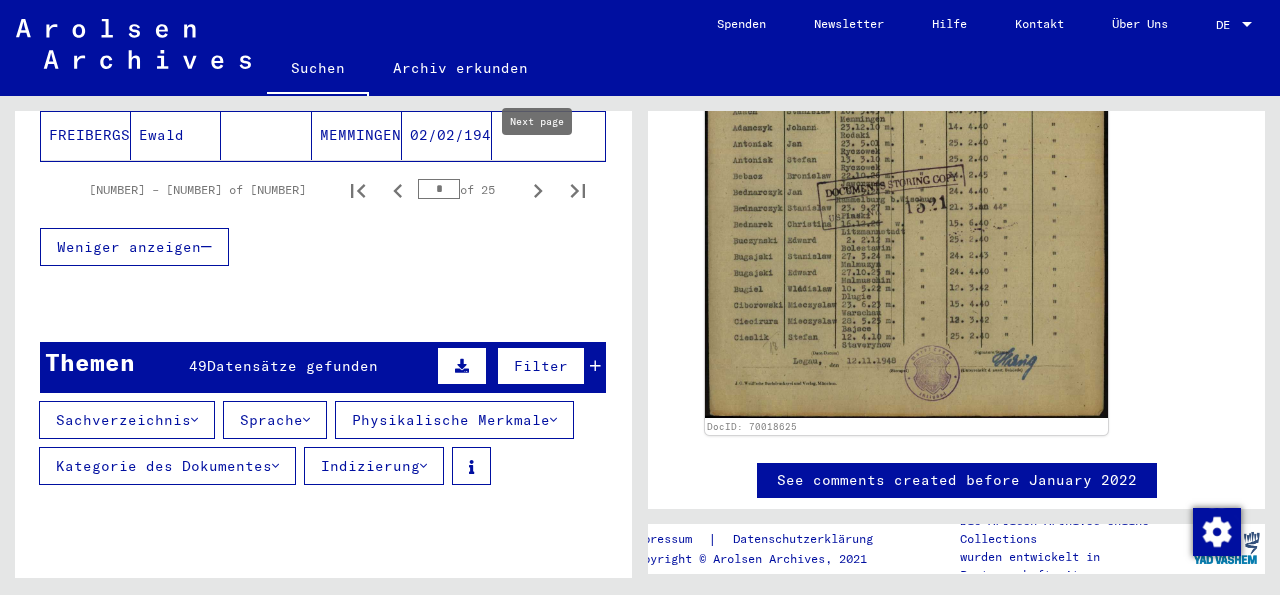 click 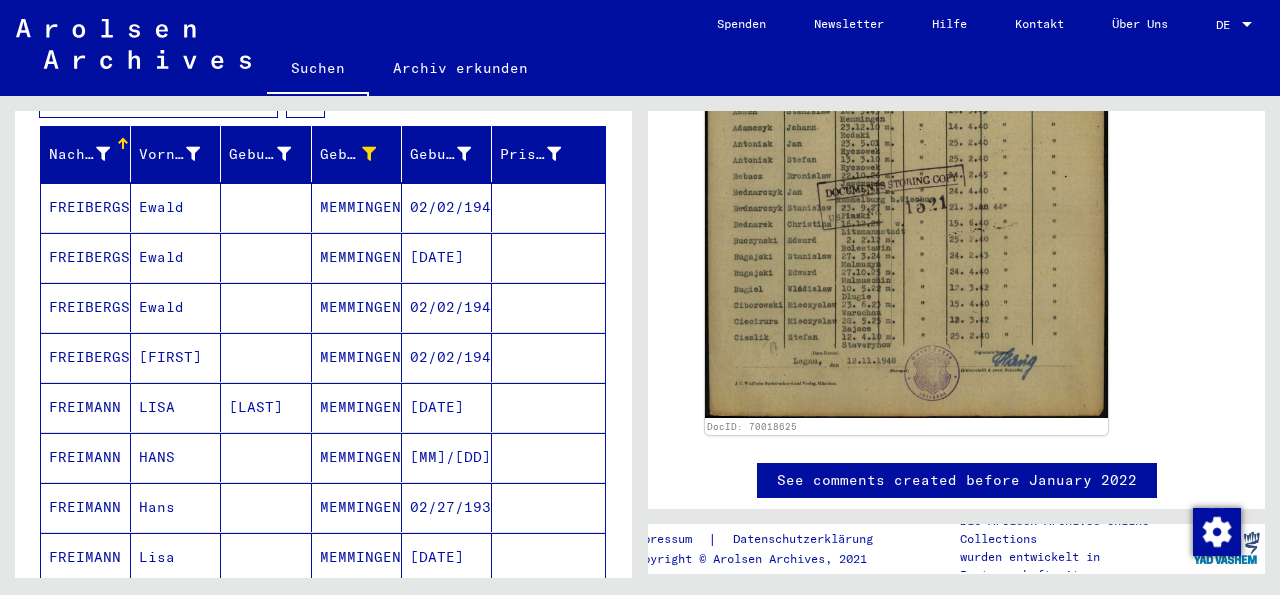 scroll, scrollTop: 342, scrollLeft: 0, axis: vertical 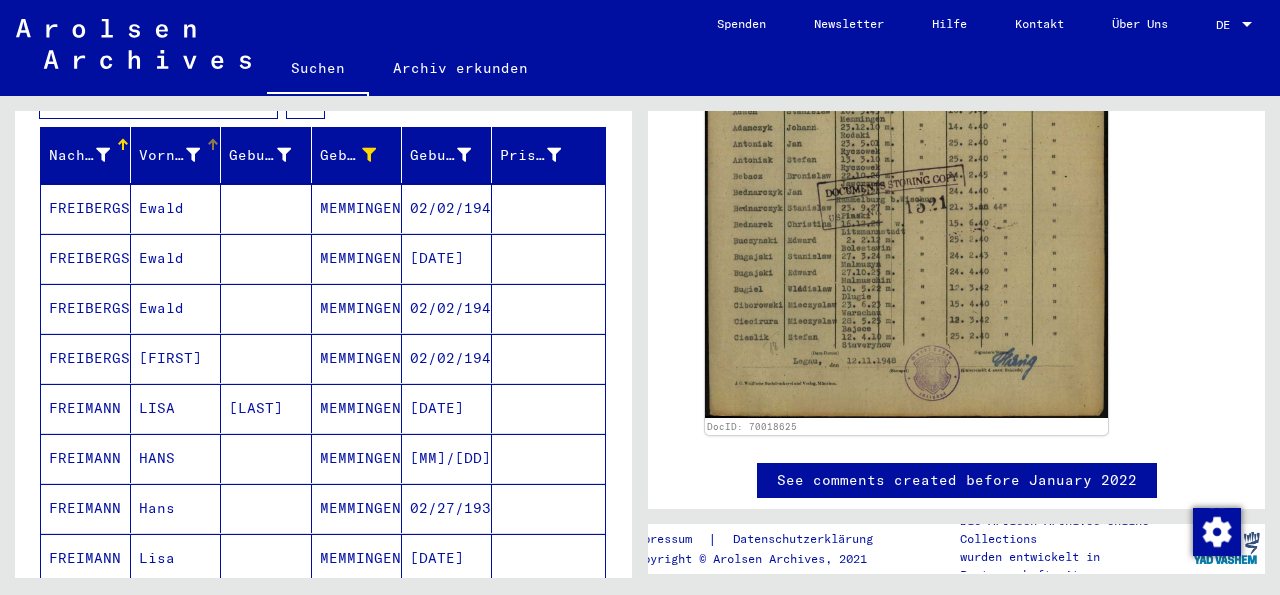 click on "Vorname" at bounding box center (169, 155) 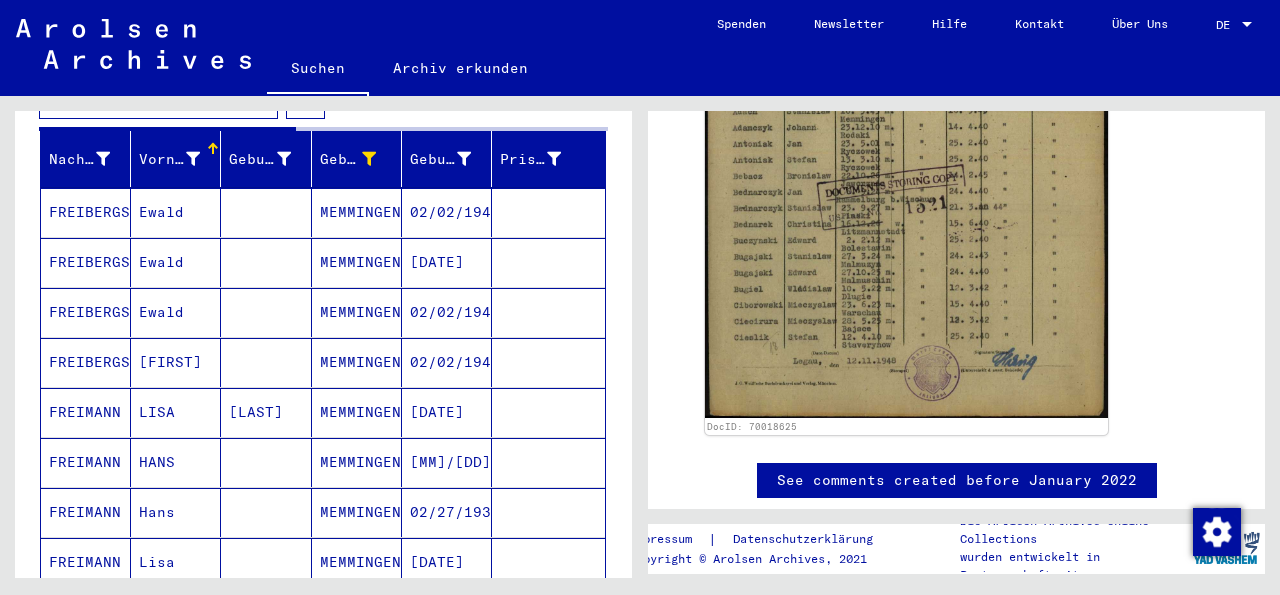 scroll, scrollTop: 346, scrollLeft: 0, axis: vertical 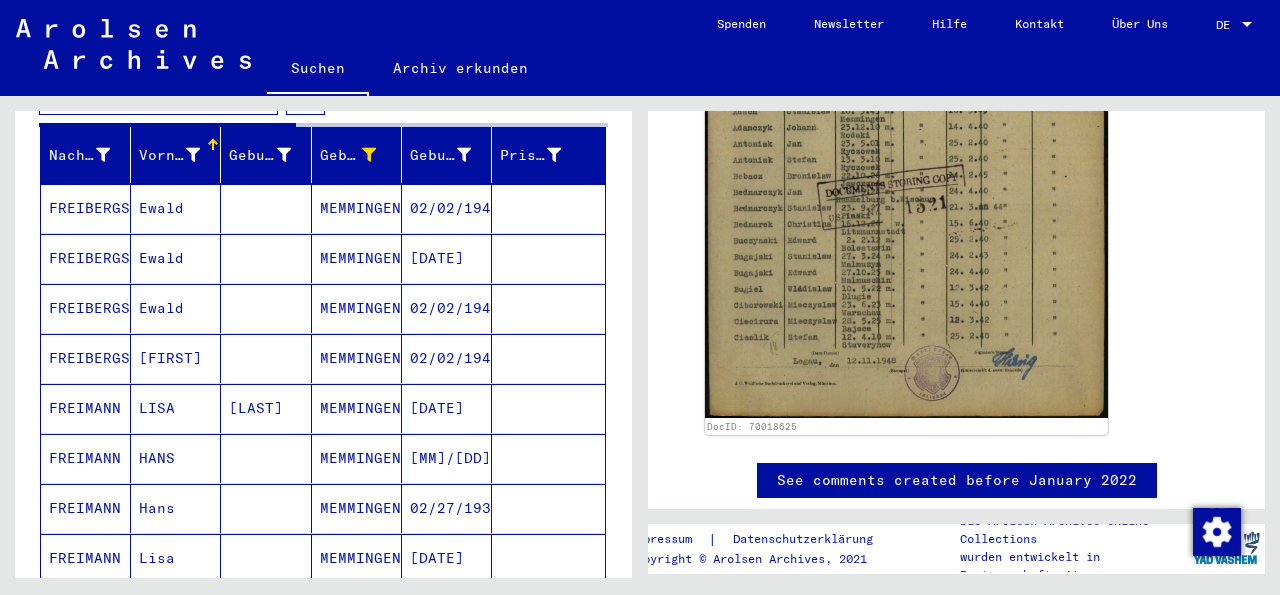 click at bounding box center [193, 155] 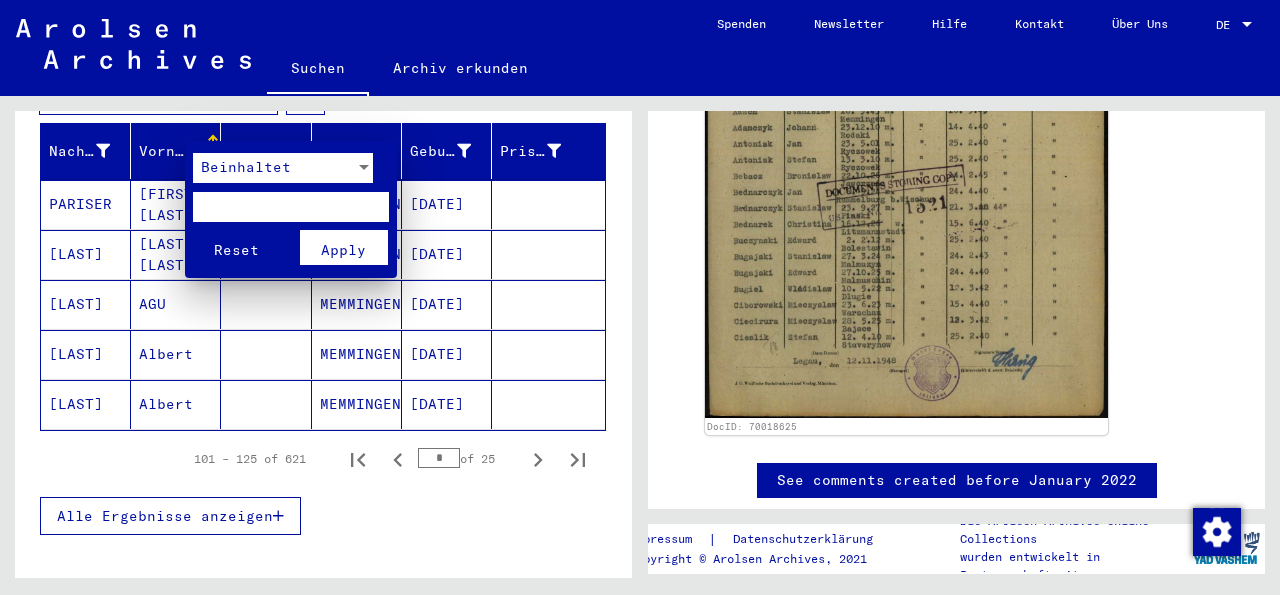 scroll, scrollTop: 342, scrollLeft: 0, axis: vertical 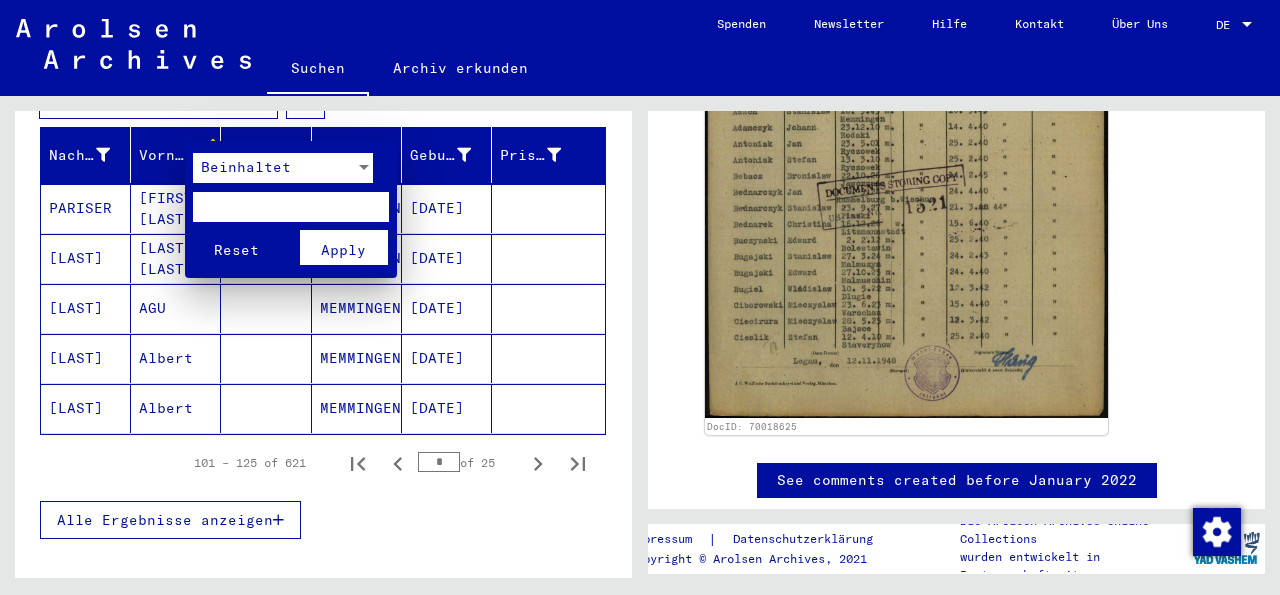 click at bounding box center [291, 207] 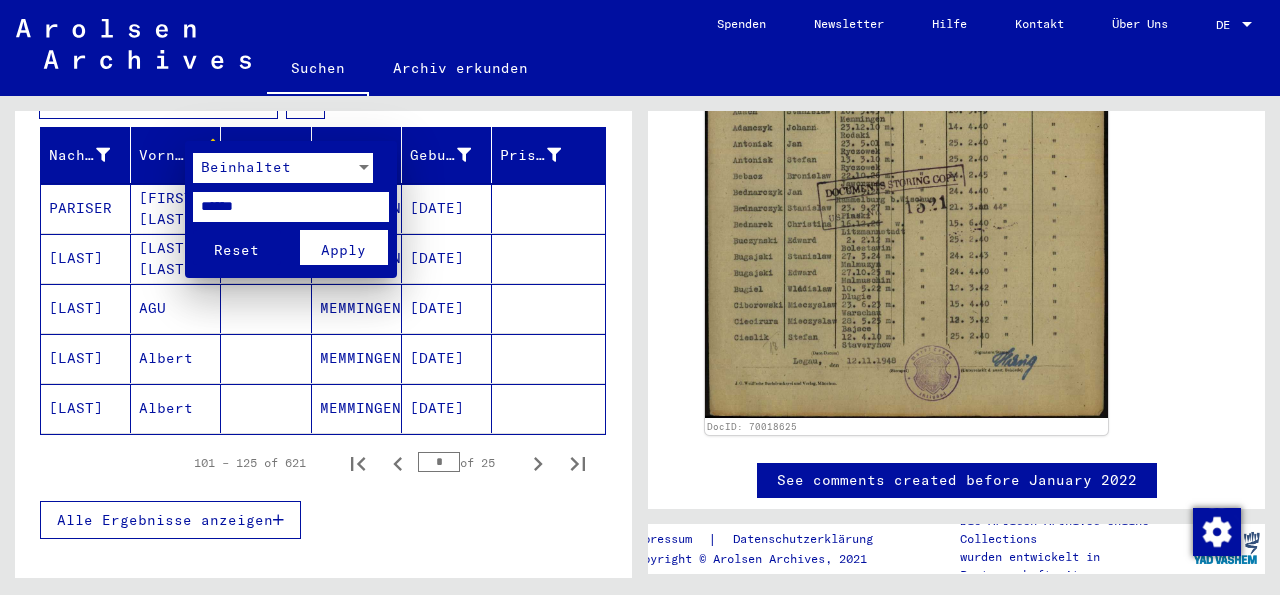 type on "******" 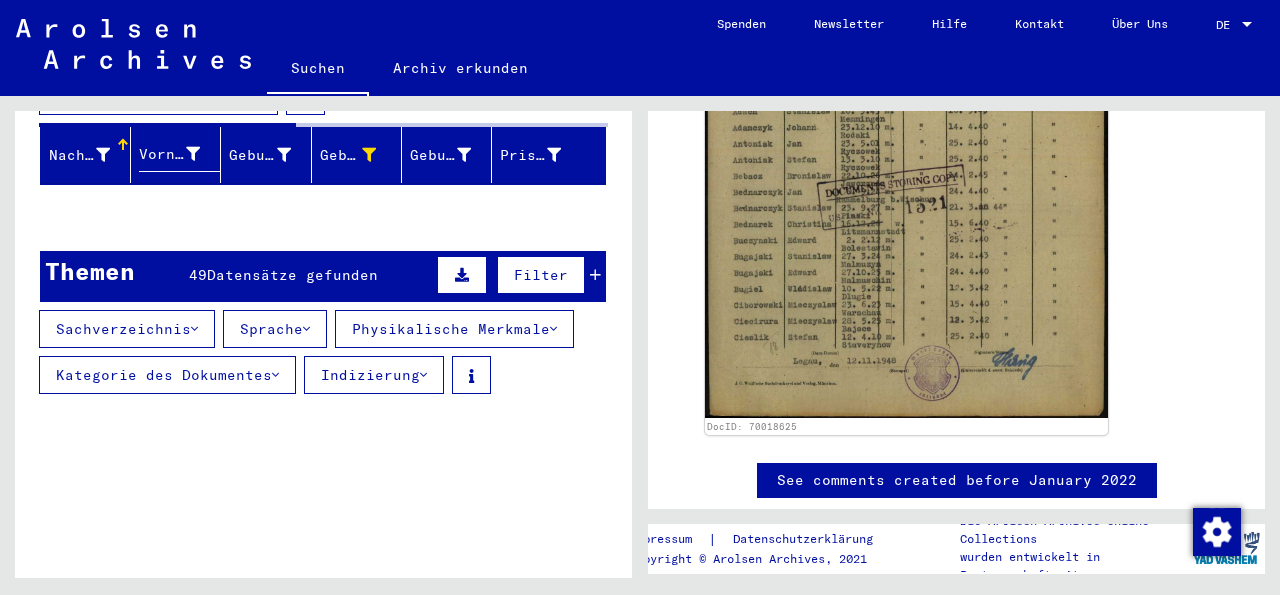 scroll, scrollTop: 408, scrollLeft: 0, axis: vertical 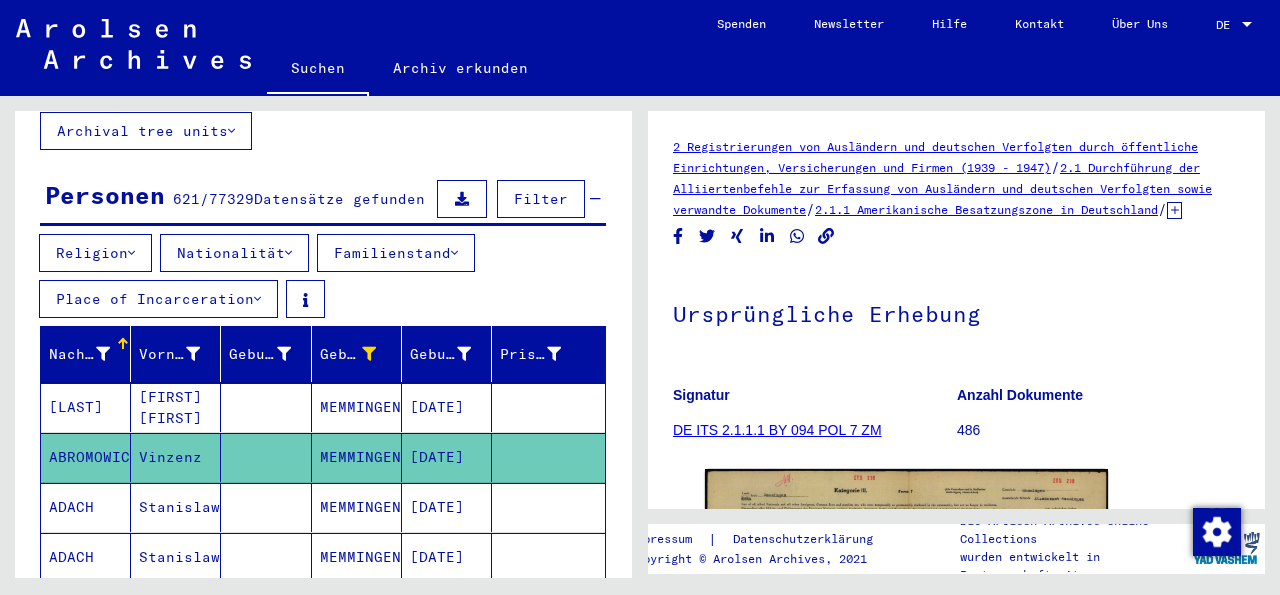 click at bounding box center (595, 199) 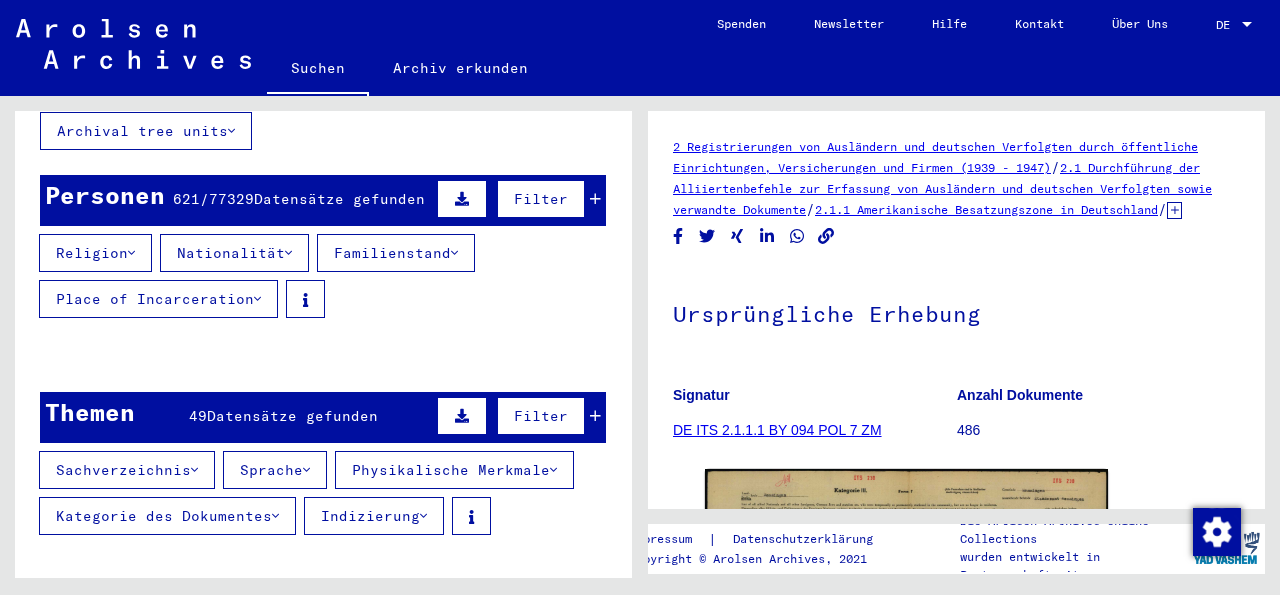 click at bounding box center [548, 457] 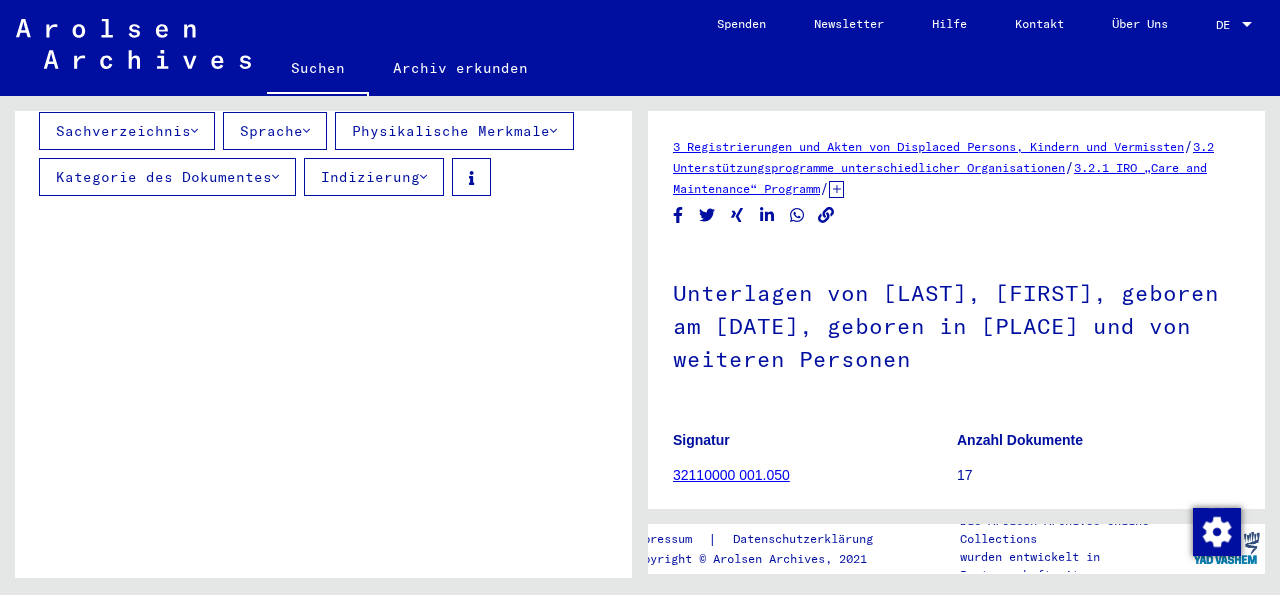 scroll, scrollTop: 370, scrollLeft: 0, axis: vertical 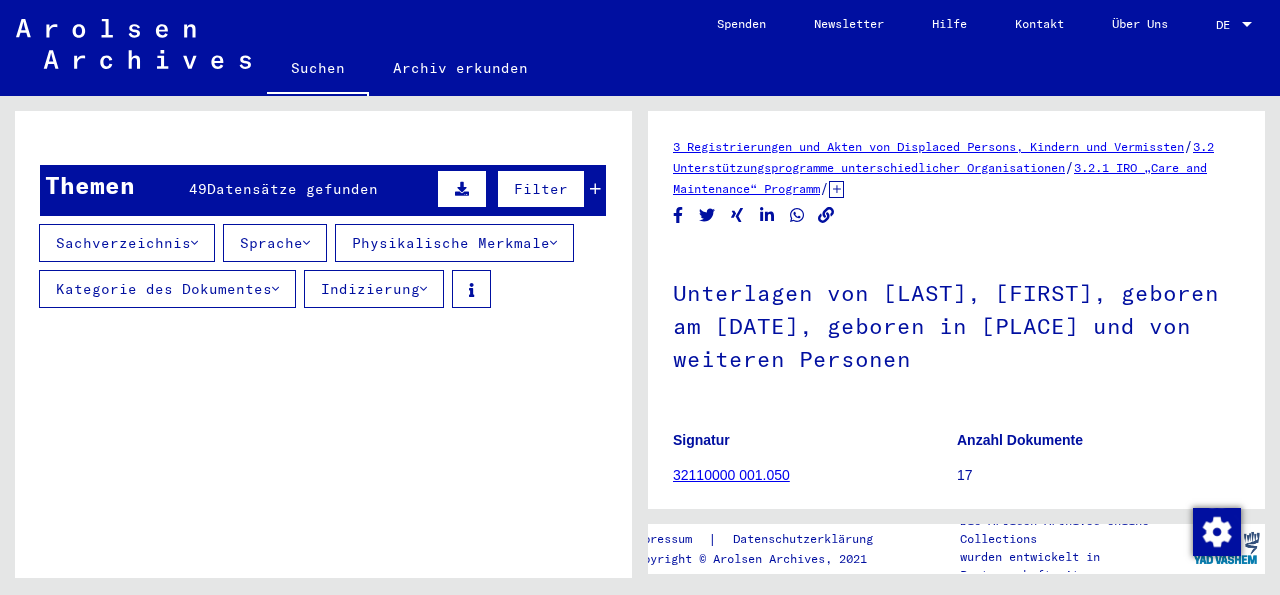 click 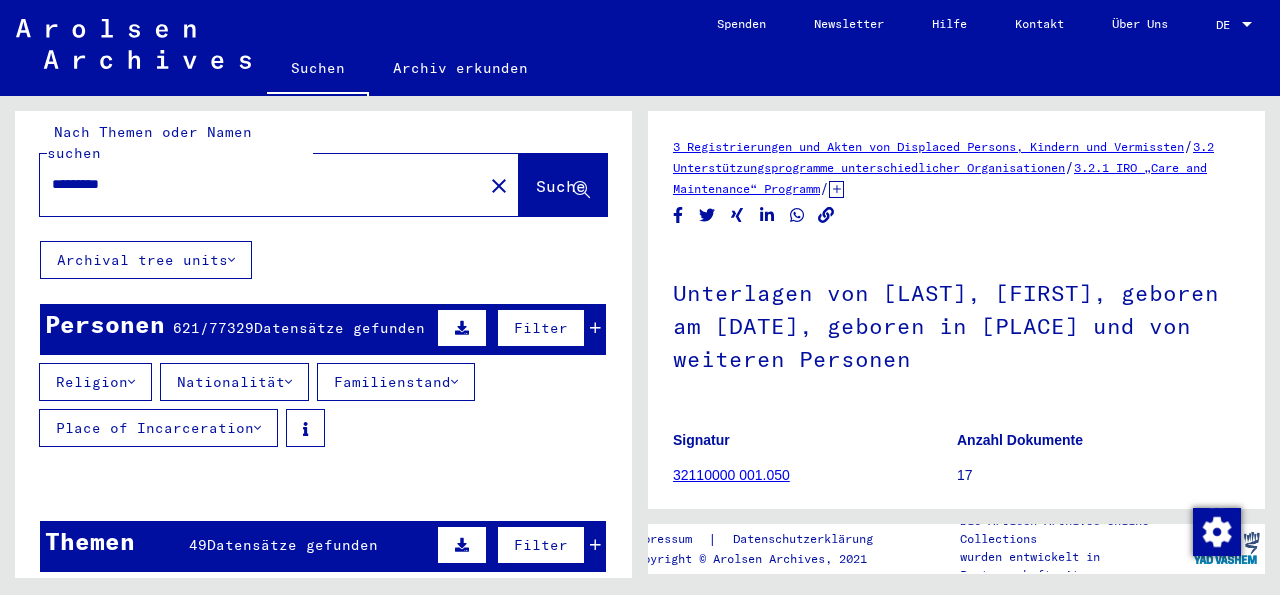 scroll, scrollTop: 0, scrollLeft: 0, axis: both 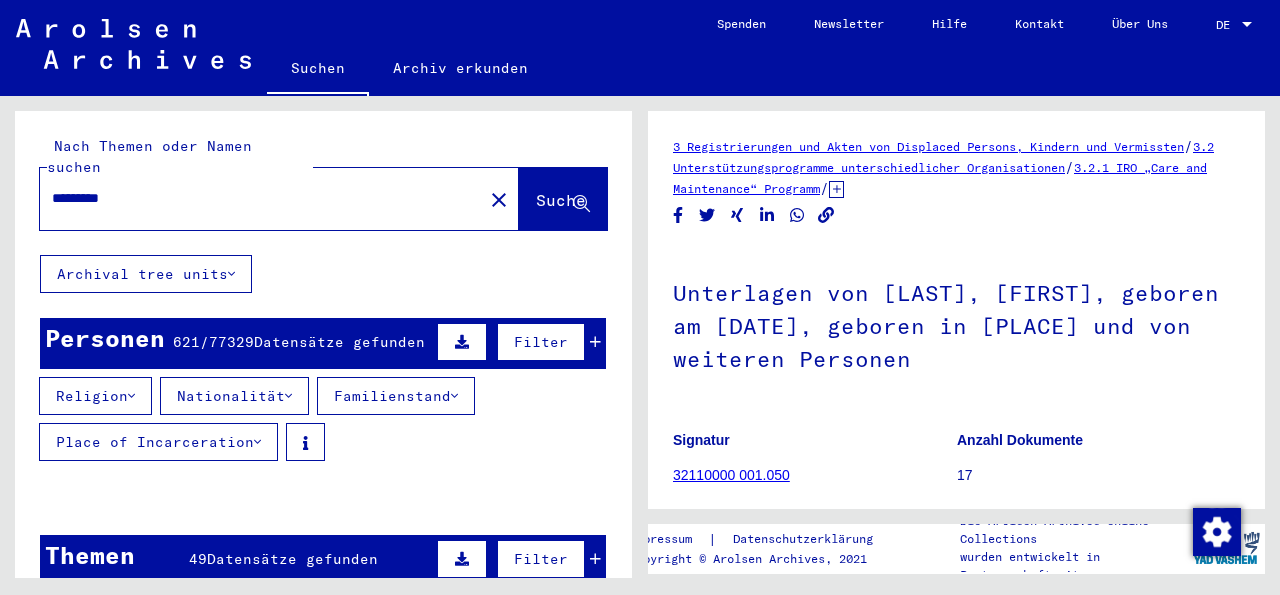 click on "Suche" 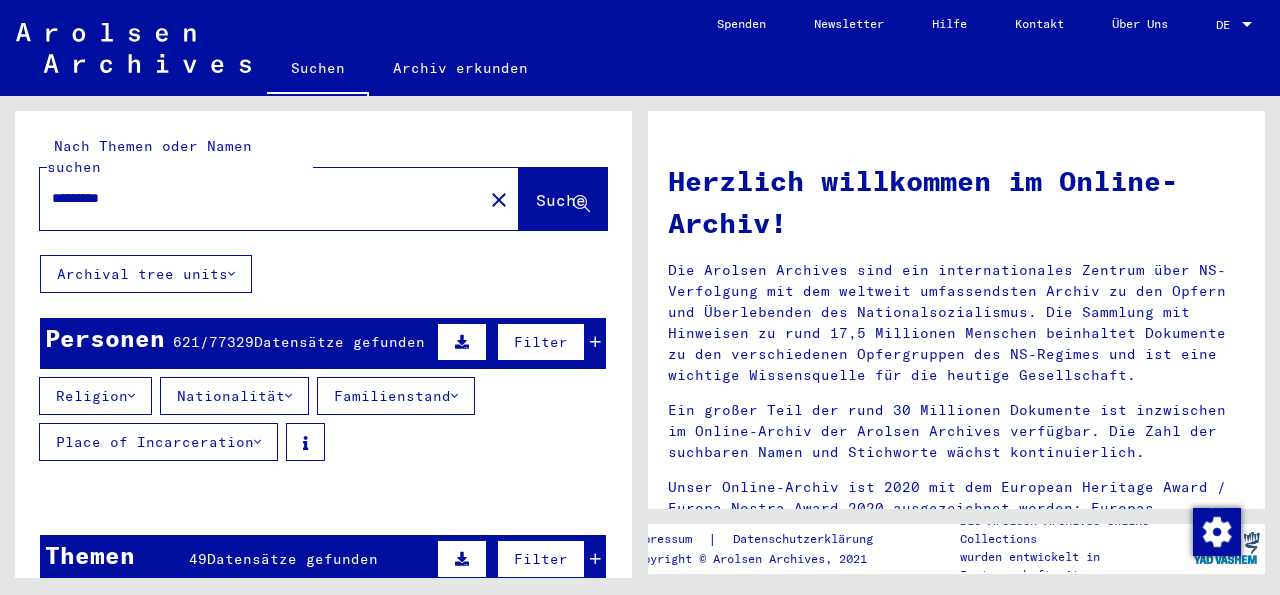 click on "Archival tree units" 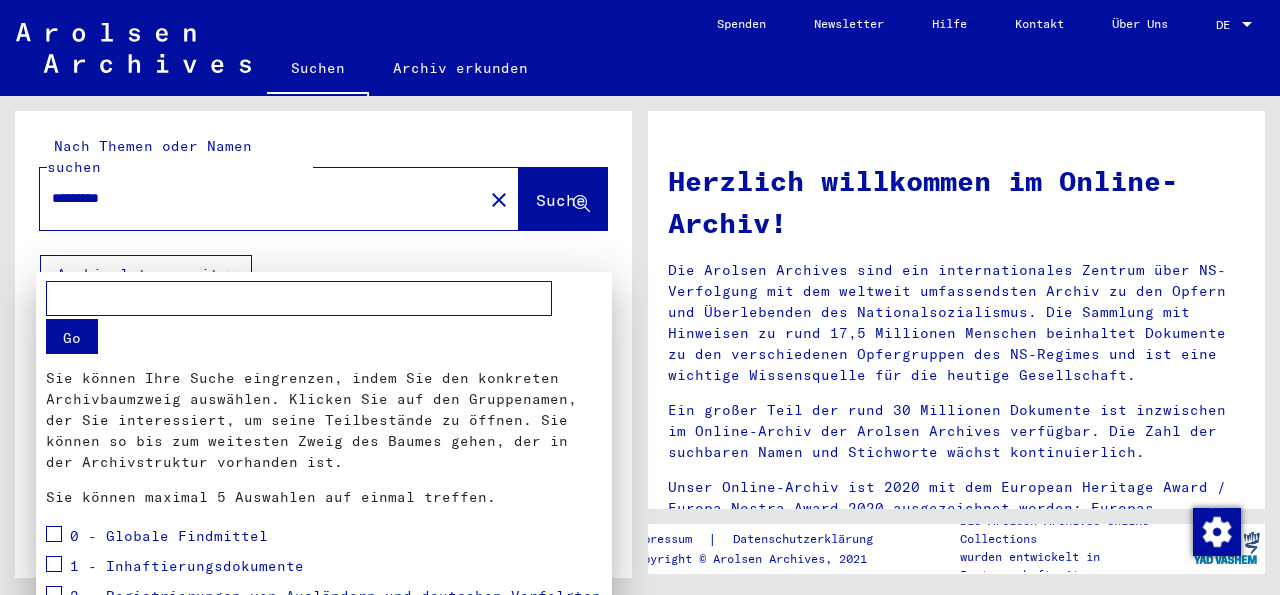 click at bounding box center (640, 297) 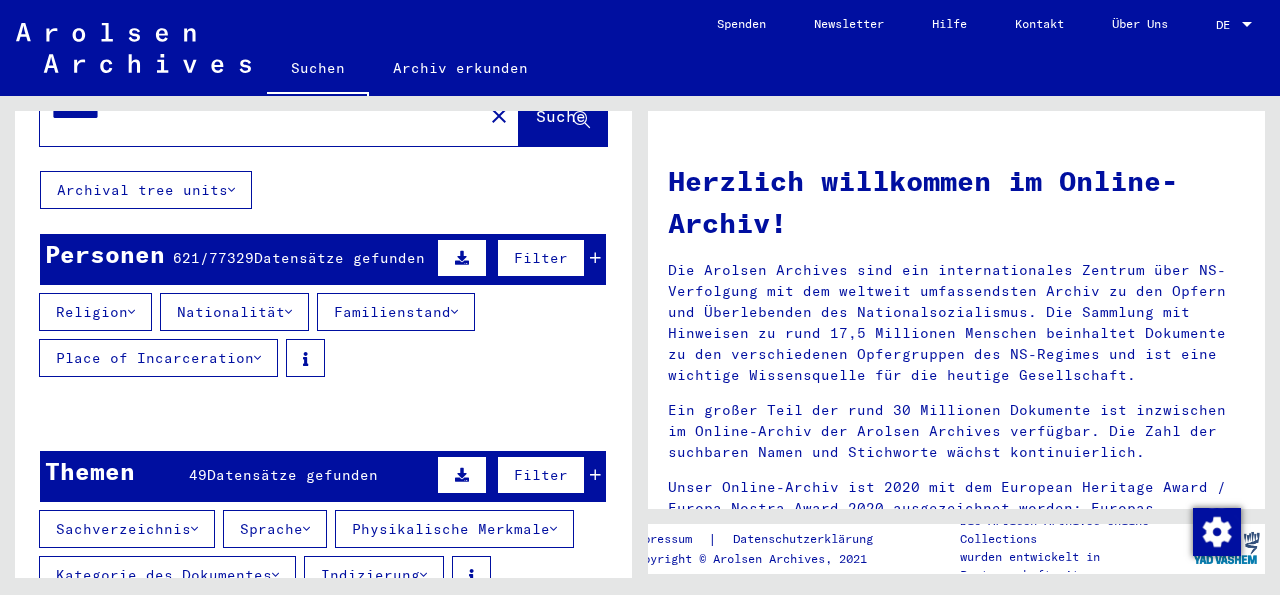 scroll, scrollTop: 82, scrollLeft: 0, axis: vertical 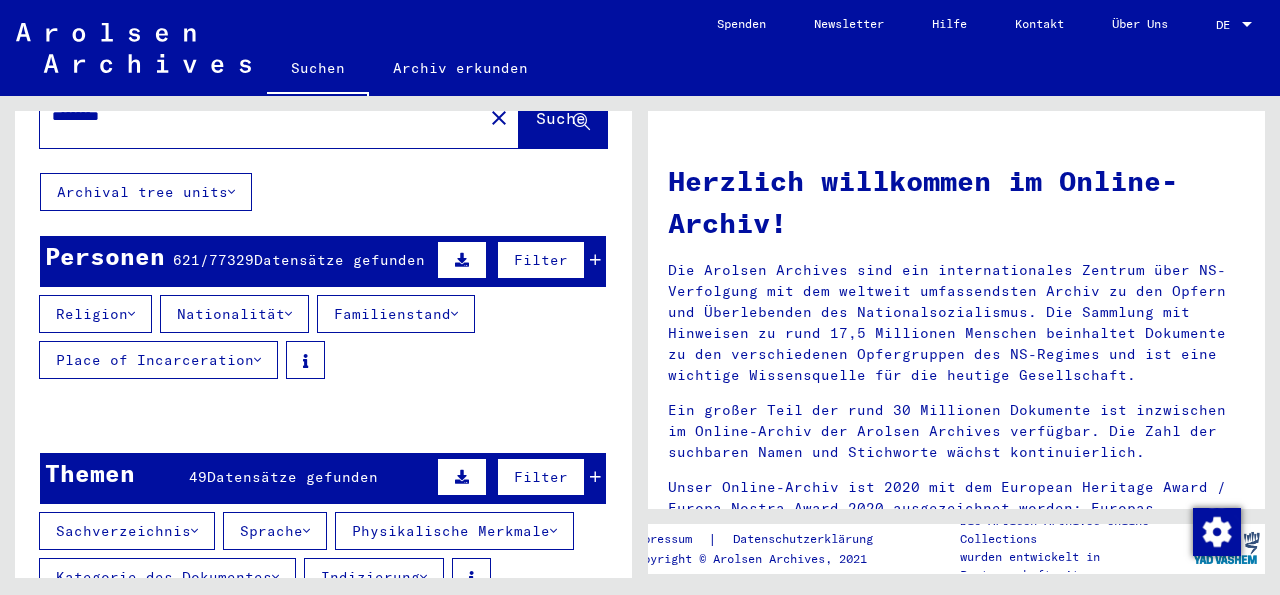 click on "Filter" at bounding box center (541, 260) 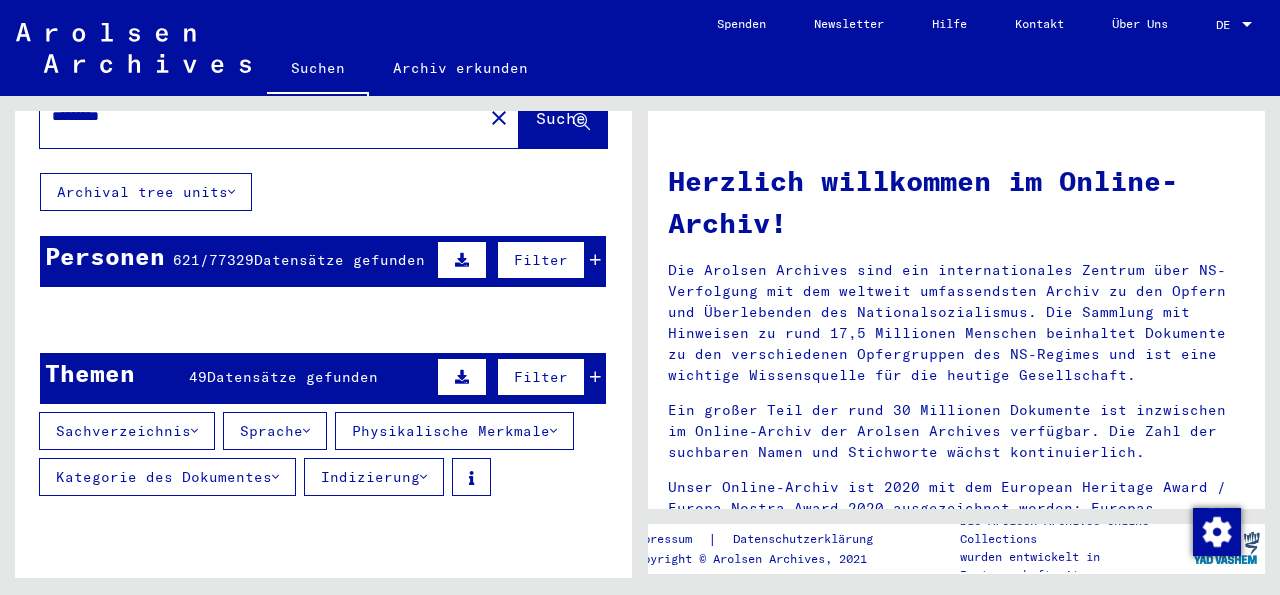 click on "Filter" at bounding box center [541, 260] 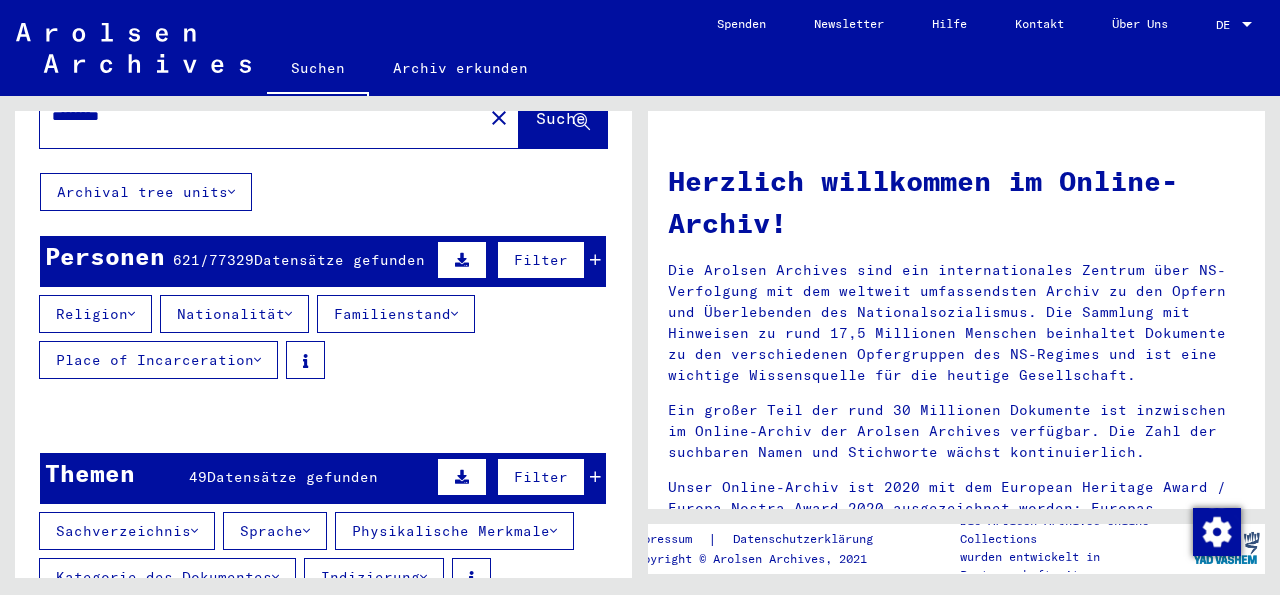 click on "Filter" at bounding box center [541, 260] 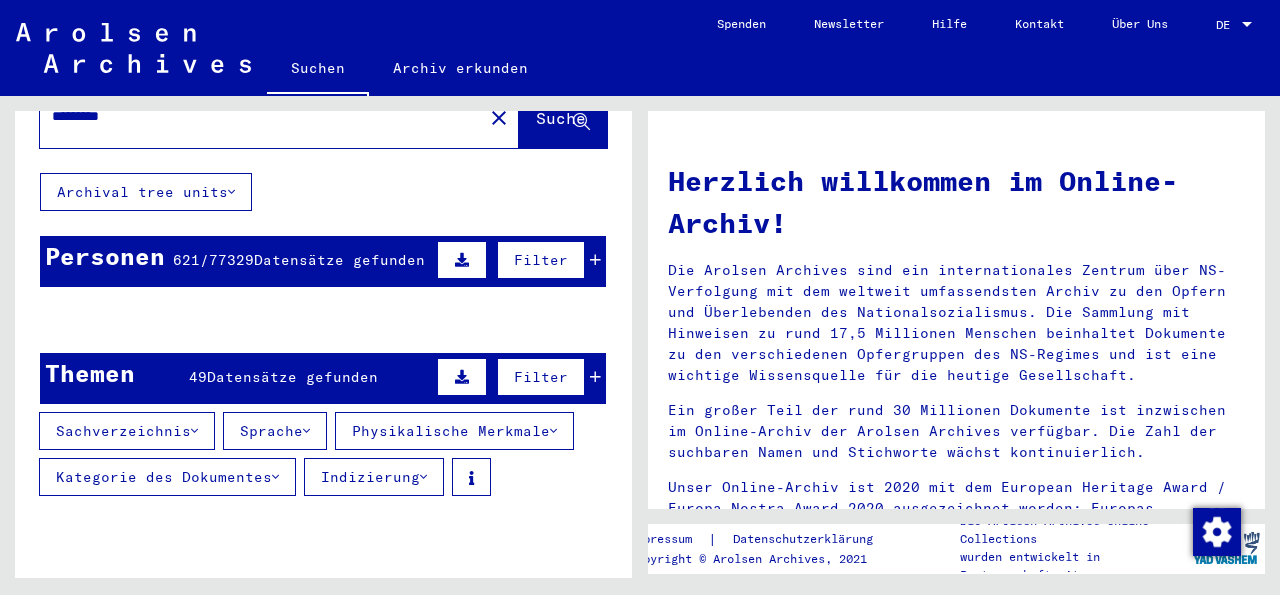 click on "Personen [NUMBER] / [NUMBER] Datensätze gefunden Filter Nachname Vorname Geburtsname Geburt Geburt‏ Geburtstag Prisoner # [LAST] [FIRST] [CITY] [DATE] [LAST] [FIRST] [CITY] [DATE] [LAST] [FIRST] [CITY] [DATE] [LAST] [FIRST] [CITY] [DATE] [LAST] [FIRST] [CITY] [DATE] [LAST] [FIRST] [CITY] [DATE] [LAST] [FIRST] [CITY] [DATE] [LAST] [FIRST] [LAST] [CITY] [DATE] [LAST] [FIRST] [LAST] [CITY] [DATE] [LAST] [FIRST] [CITY] [DATE] [LAST] [FIRST] [CITY] [DATE] [LAST] [FIRST] [CITY] [DATE] [LAST] [FIRST] [CITY] [DATE] [LAST] [FIRST] [CITY] [DATE] [LAST] [FIRST] [LAST] [CITY] [DATE] [LAST] [FIRST] [CITY] [DATE]" at bounding box center (323, 269) 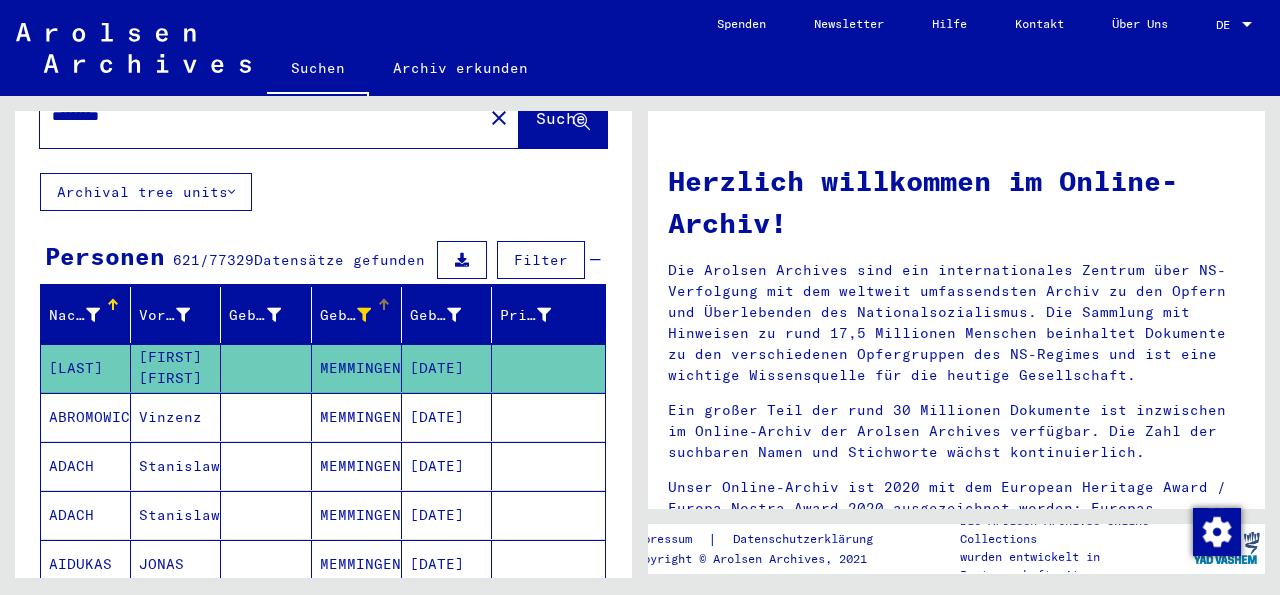 click on "Geburt‏" at bounding box center [345, 315] 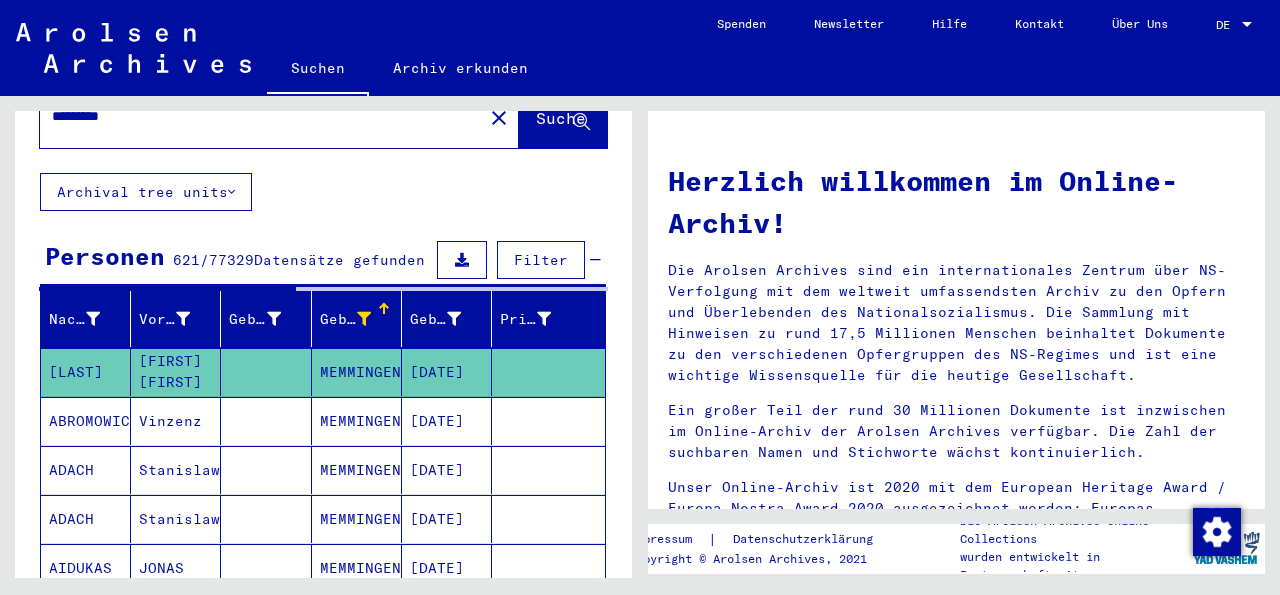 click at bounding box center (364, 319) 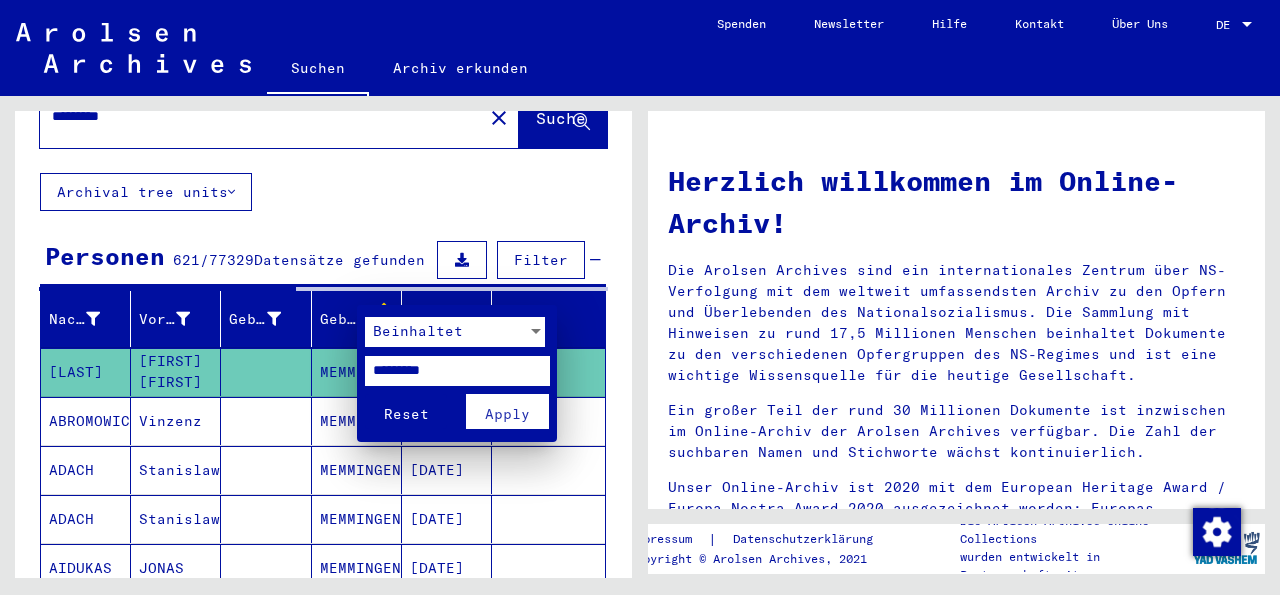 click on "Reset" at bounding box center (406, 414) 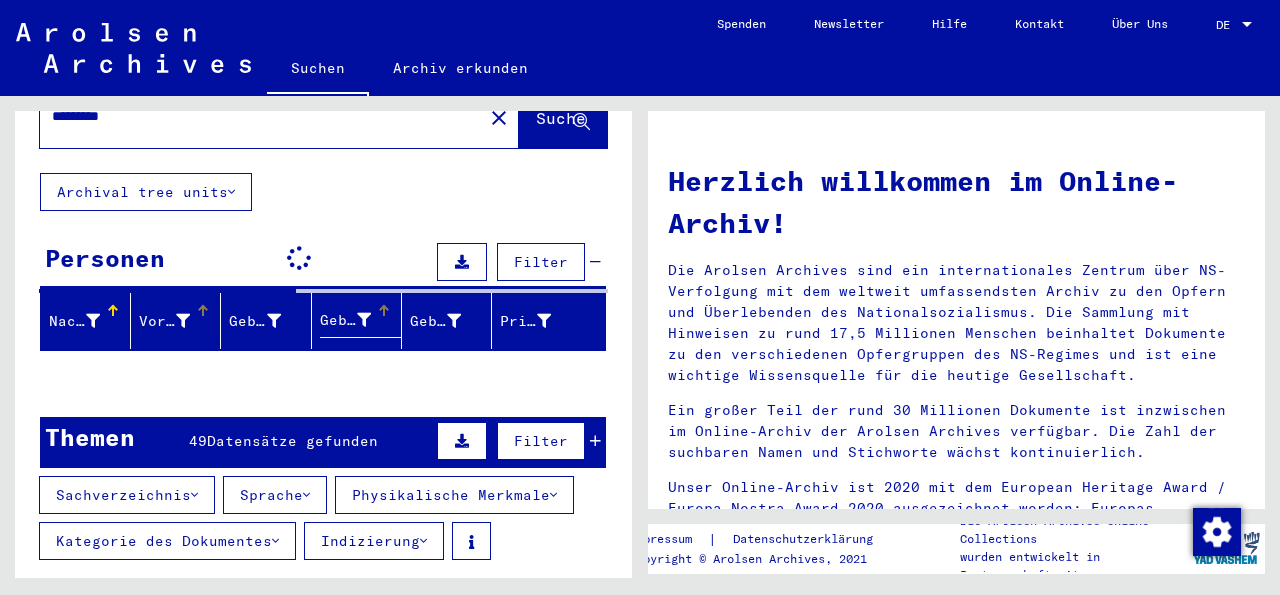 click on "Vorname" at bounding box center [164, 321] 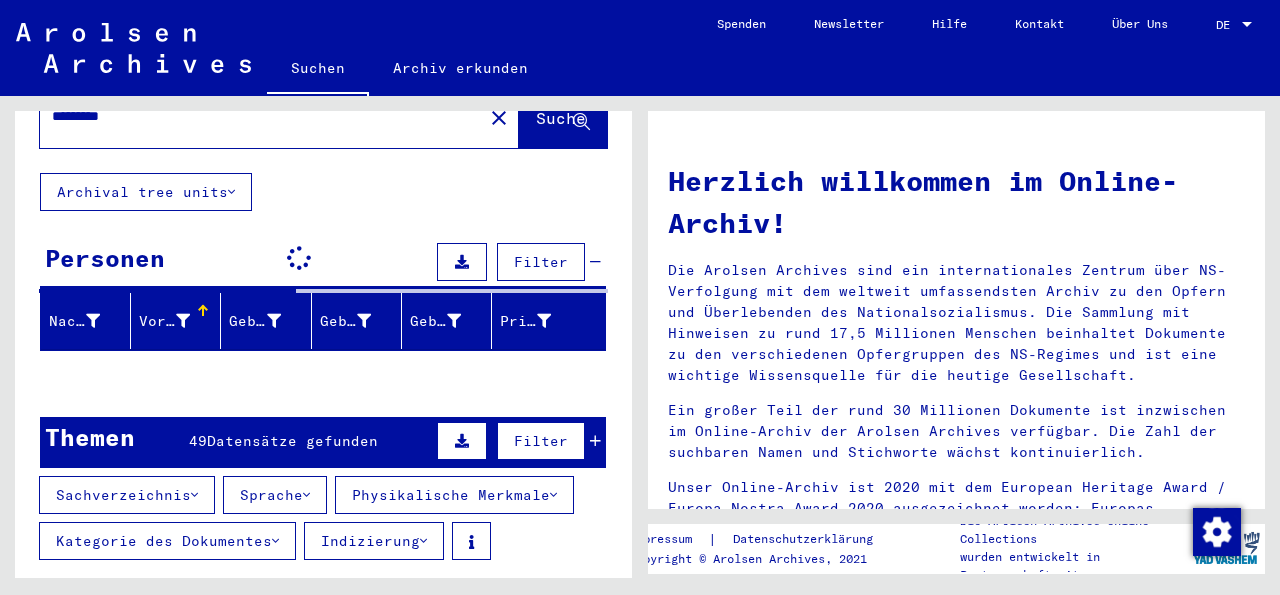 click at bounding box center (183, 321) 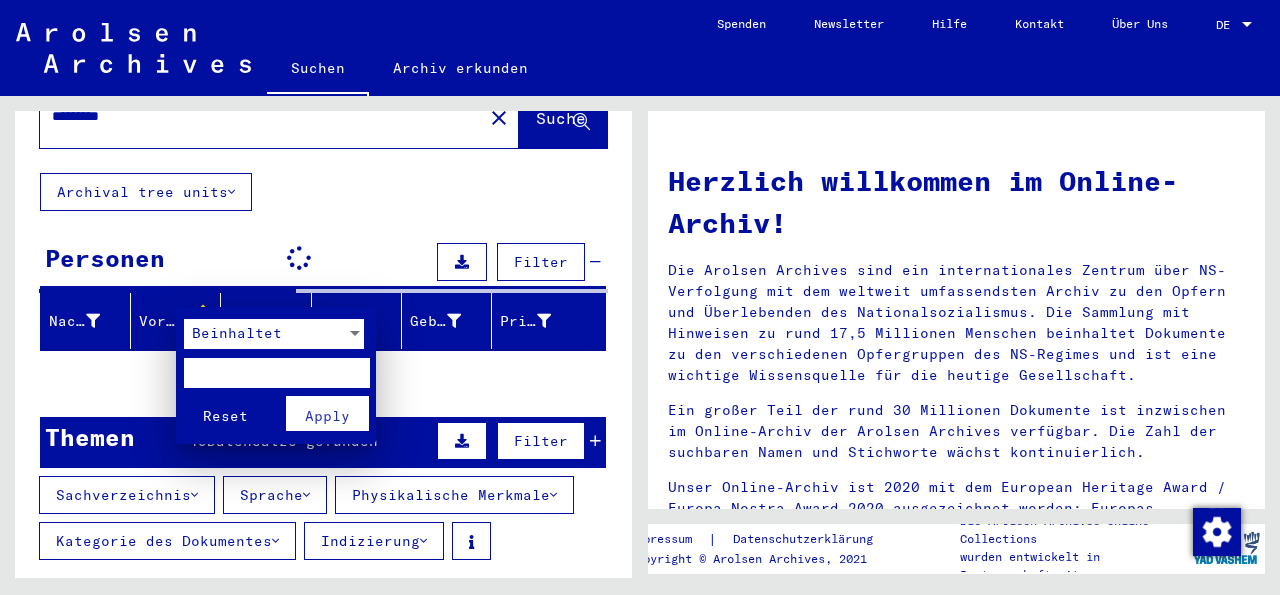click on "Reset" at bounding box center [225, 416] 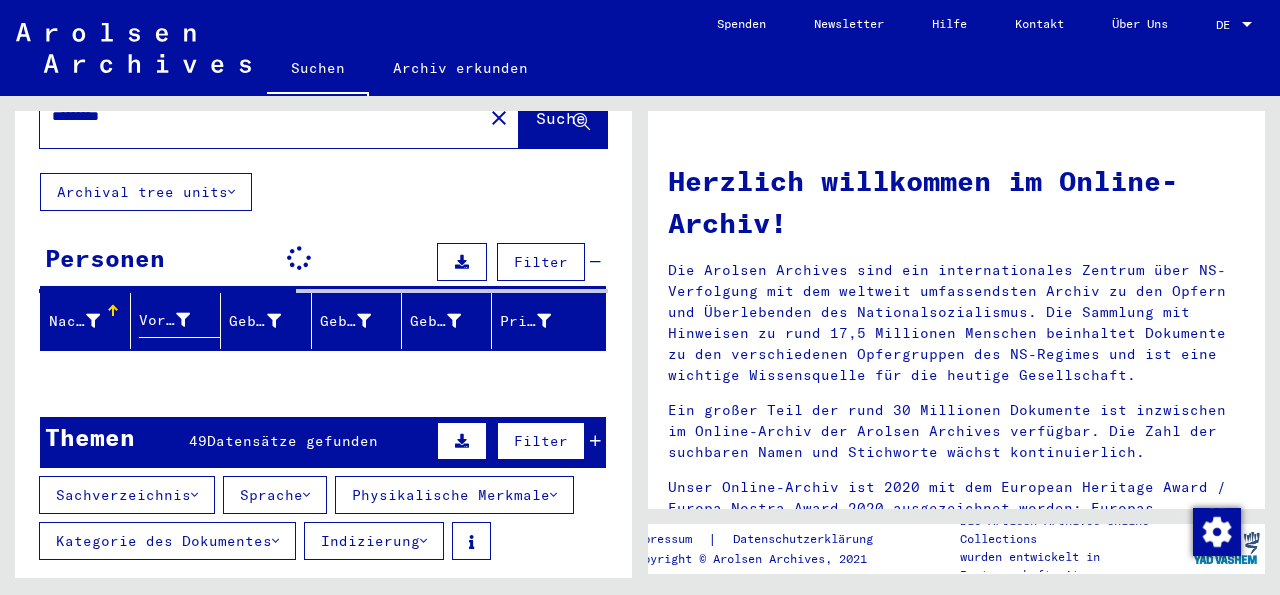 click at bounding box center [595, 262] 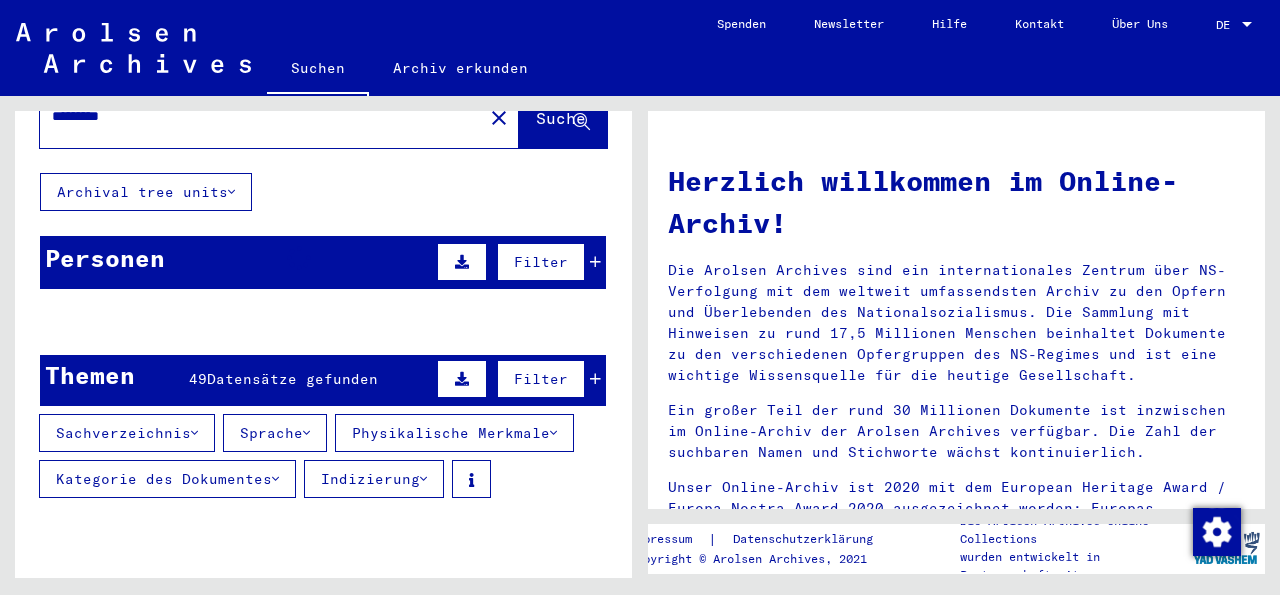 click at bounding box center [548, 419] 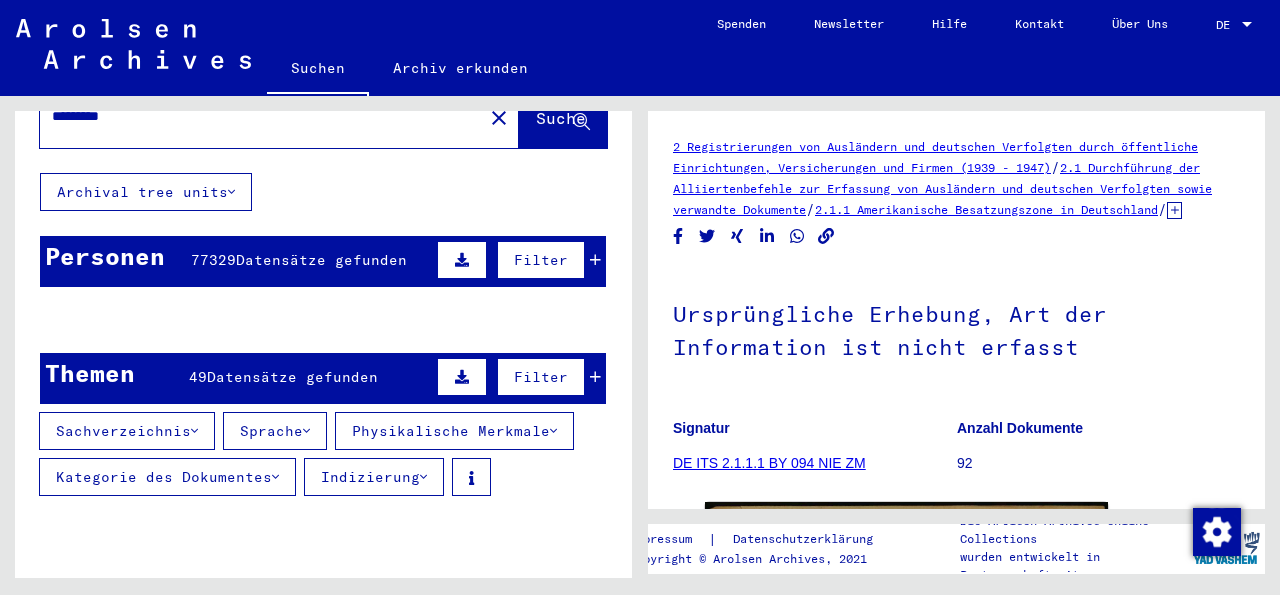 click 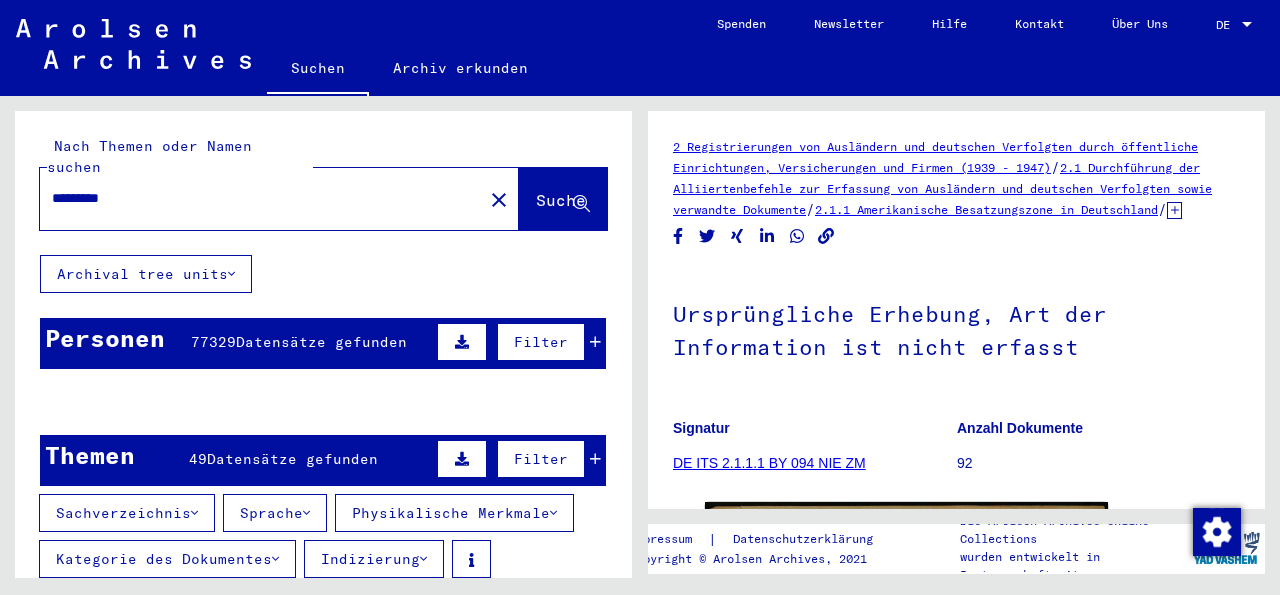 click on "*********" 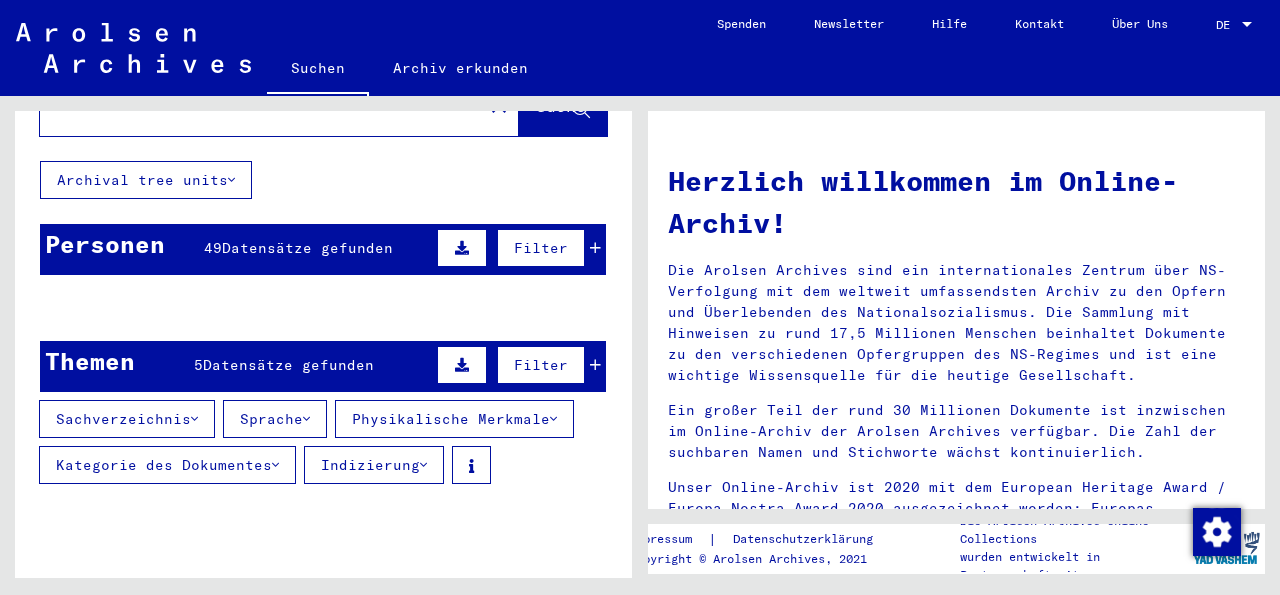 scroll, scrollTop: 115, scrollLeft: 0, axis: vertical 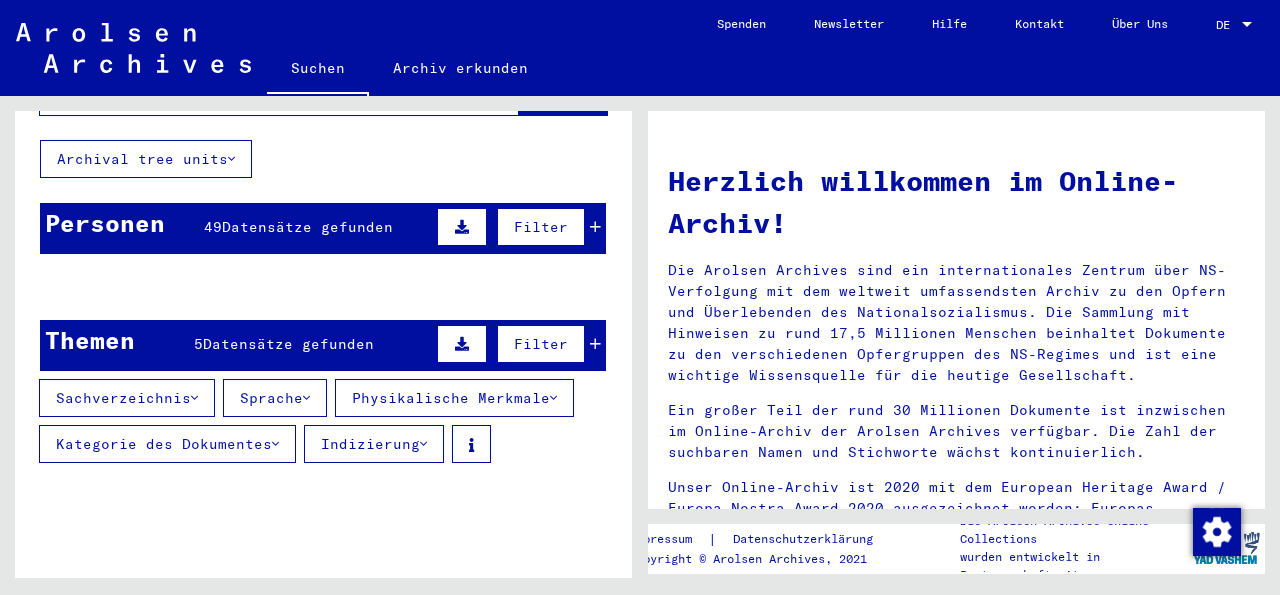 click on "16206" at bounding box center (548, 384) 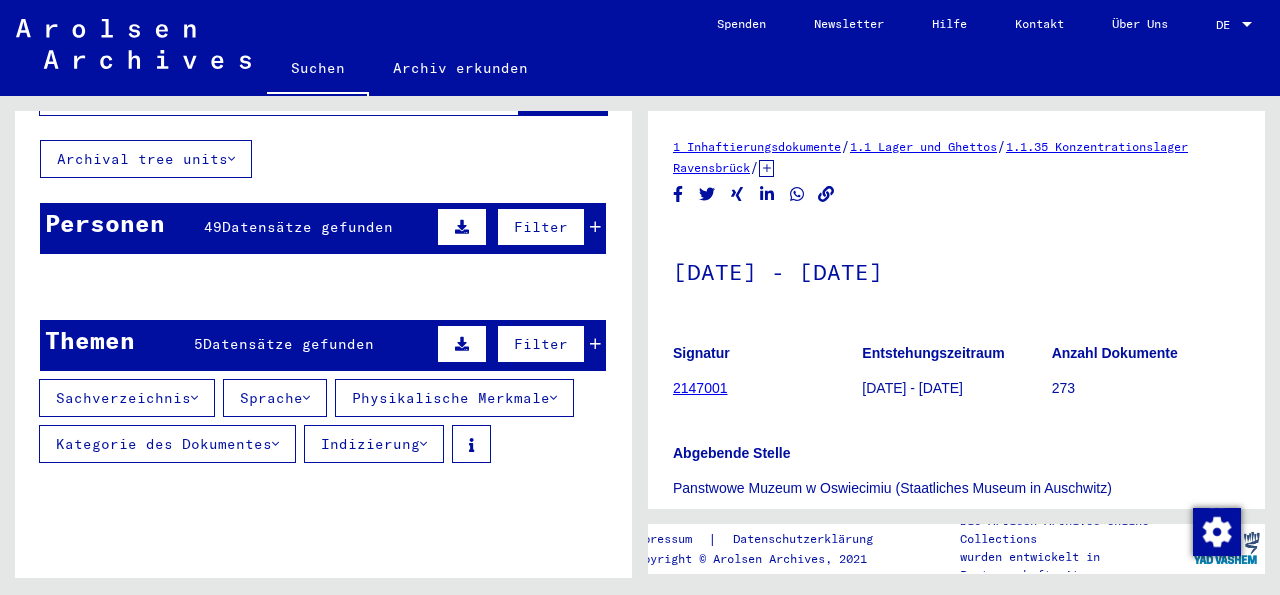 click on "16206" 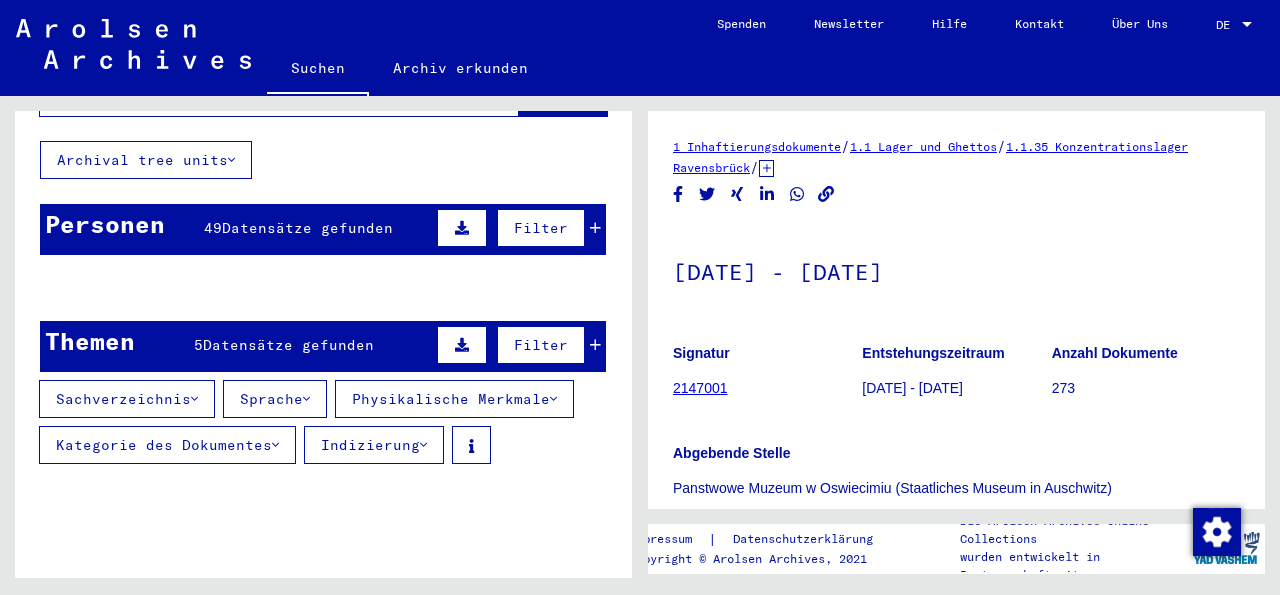 scroll, scrollTop: 0, scrollLeft: 0, axis: both 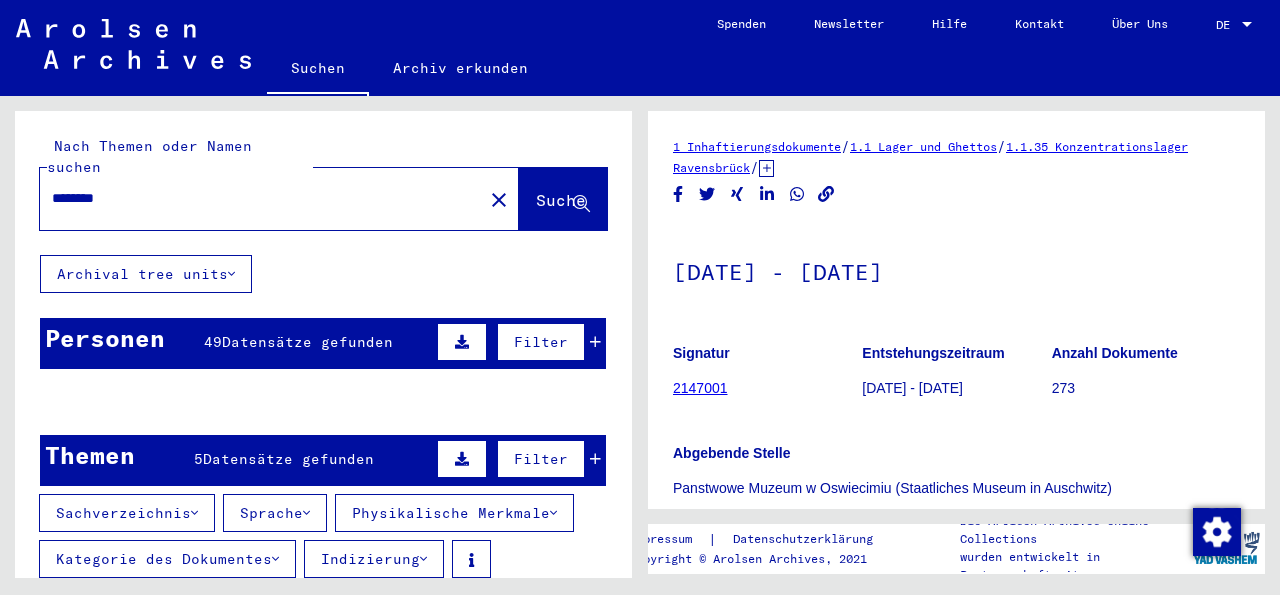 click on "Filter" at bounding box center [516, 342] 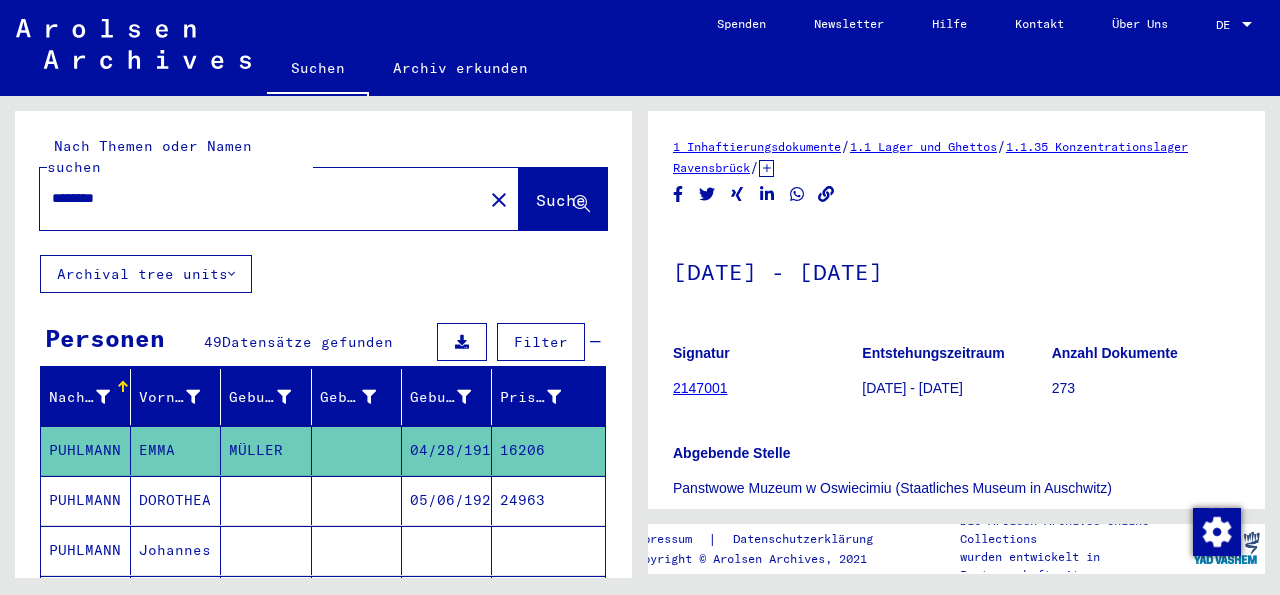 click on "Filter" at bounding box center (516, 342) 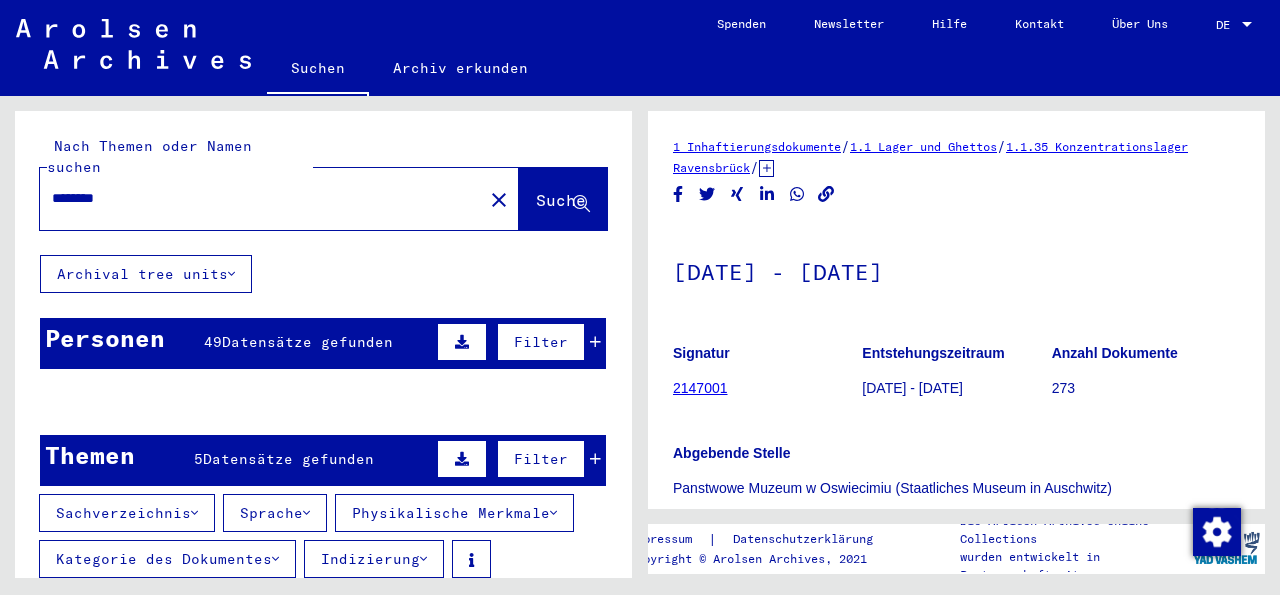 click 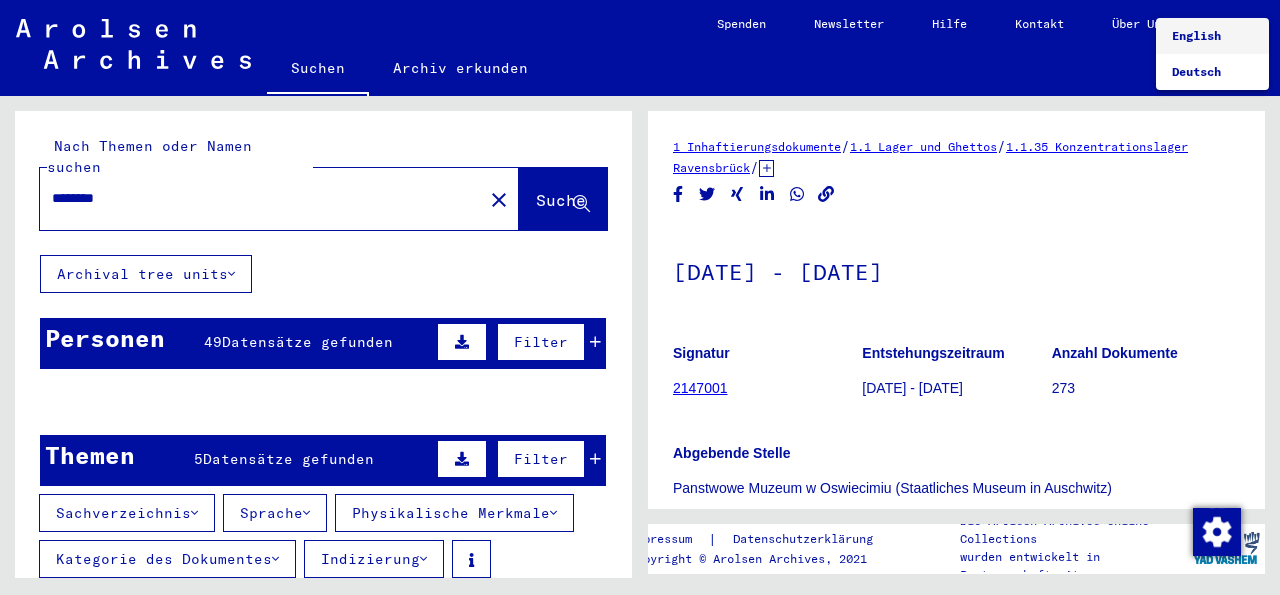click on "English" at bounding box center [1196, 35] 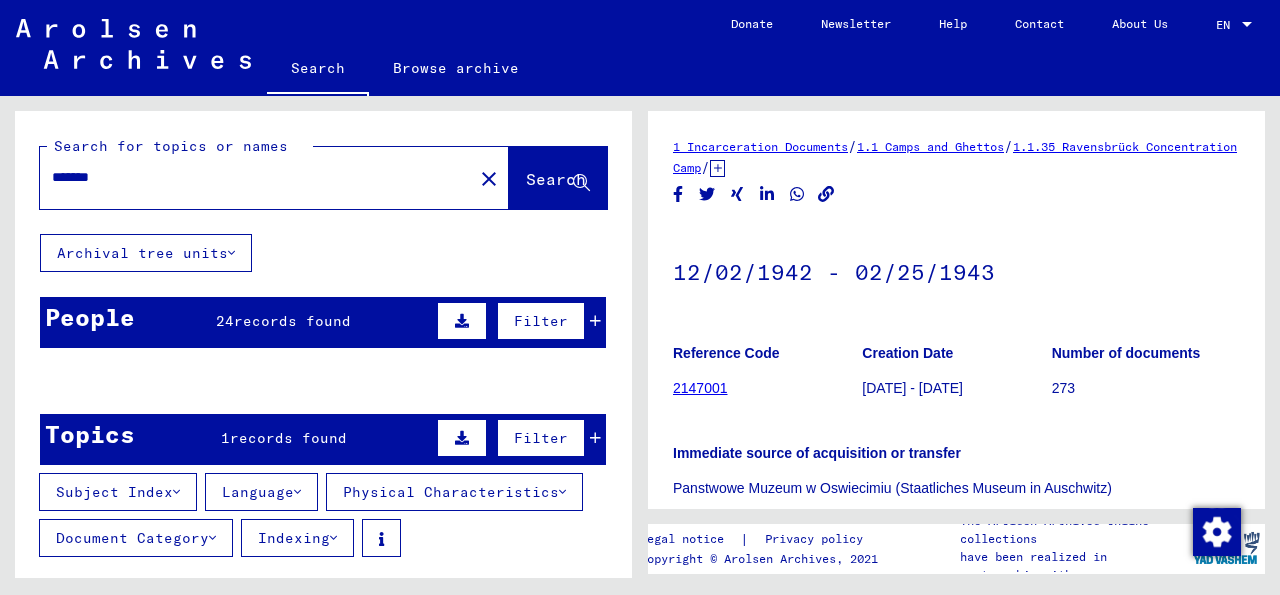 scroll, scrollTop: 0, scrollLeft: 0, axis: both 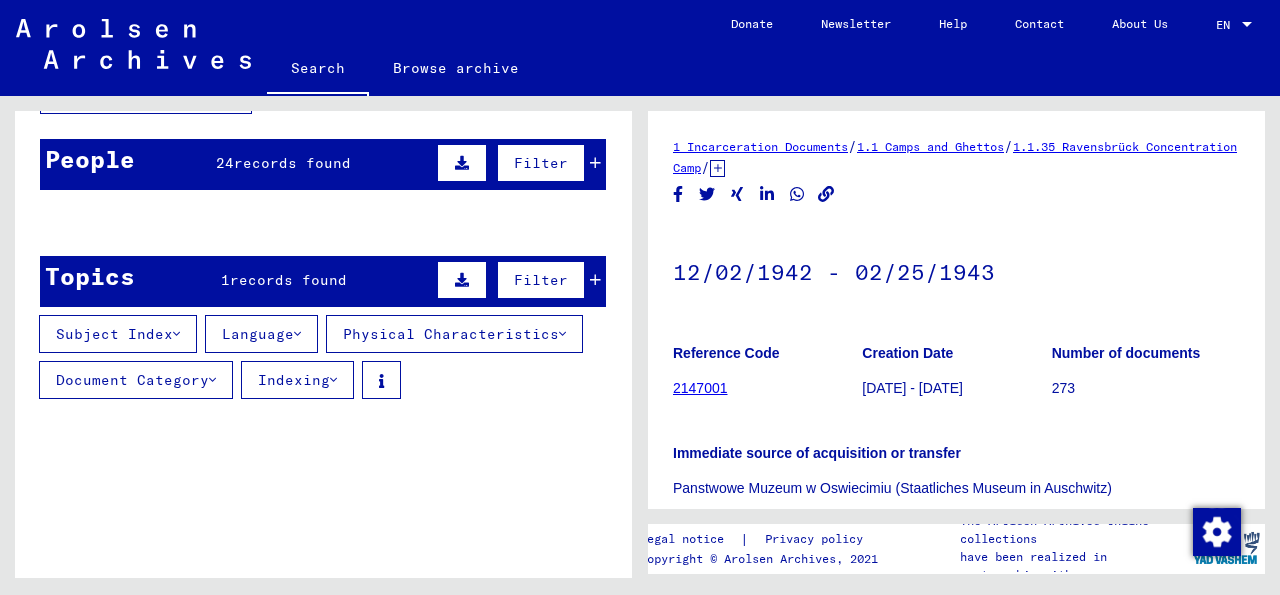 click 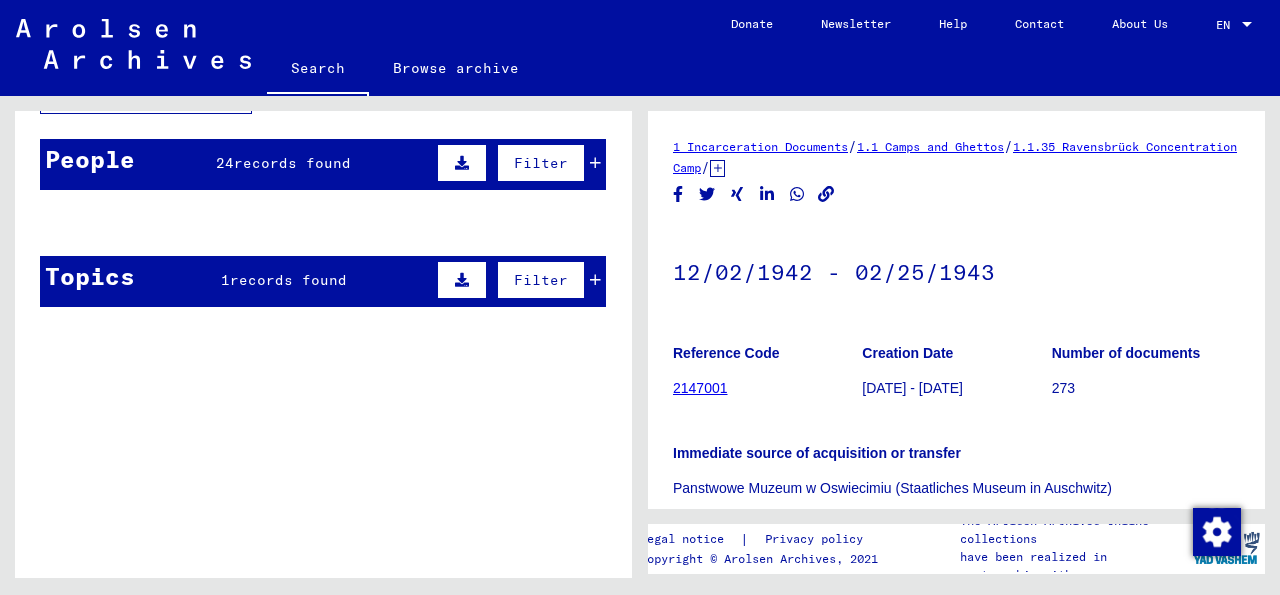 click on "16198" 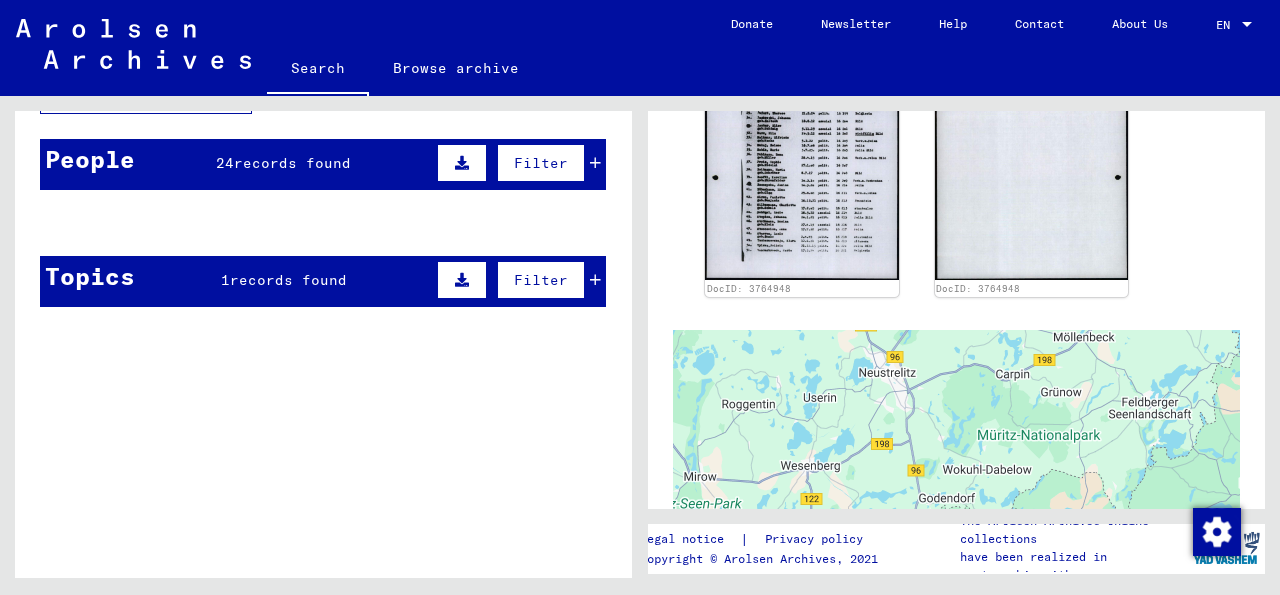 scroll, scrollTop: 493, scrollLeft: 0, axis: vertical 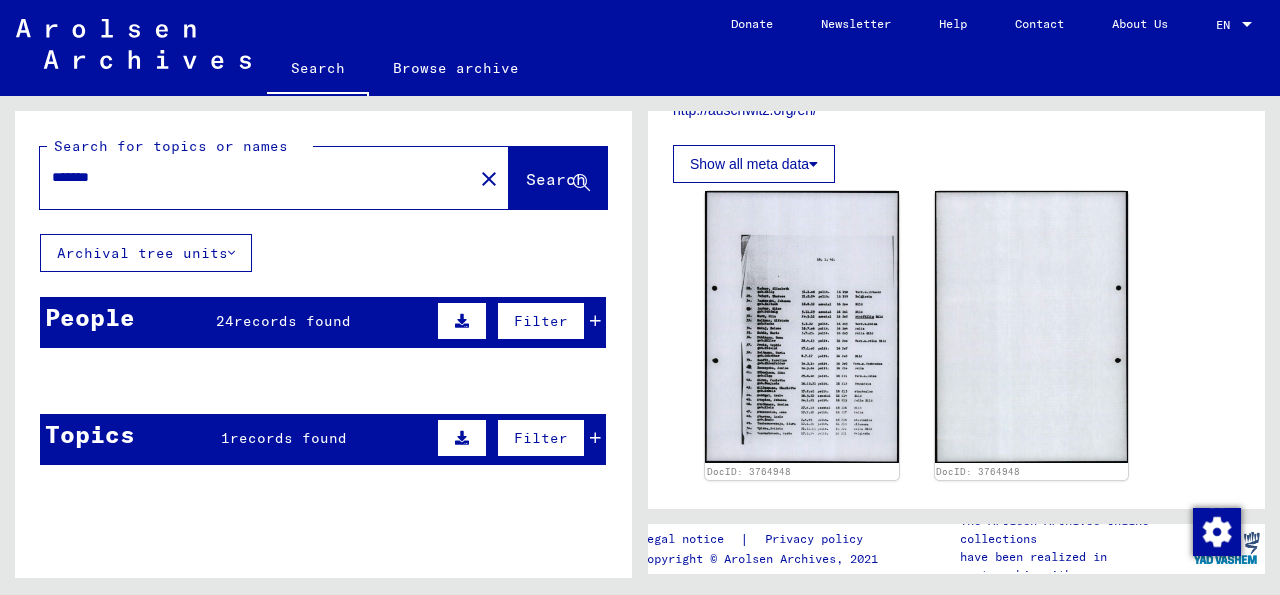 click on "*******" at bounding box center [256, 177] 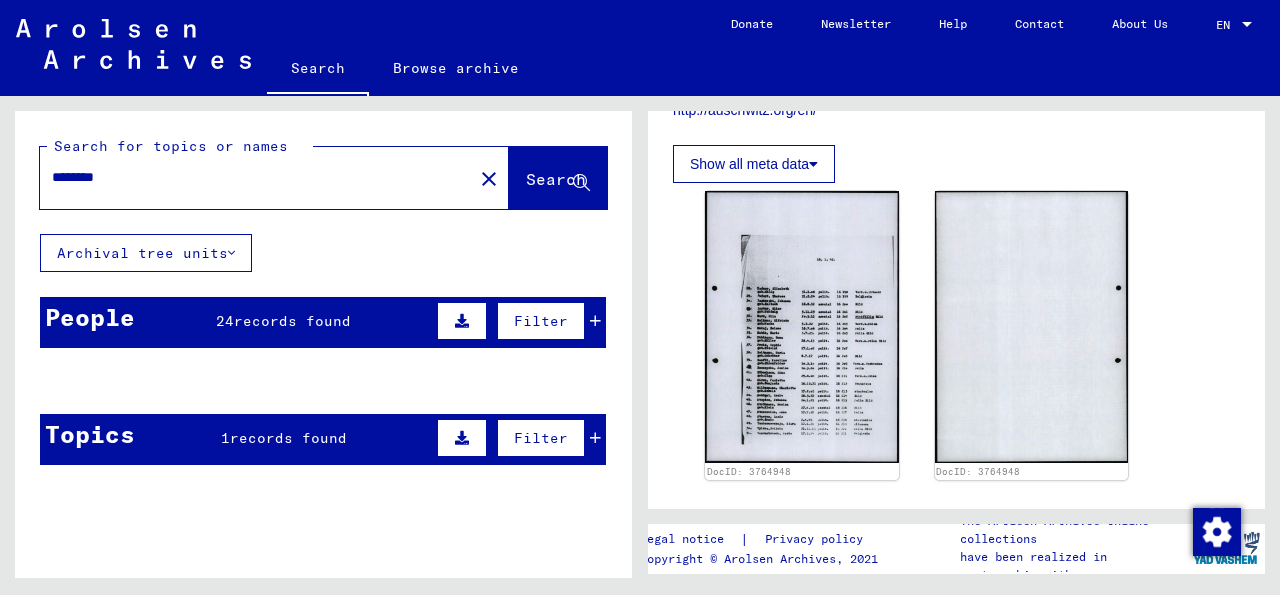 type on "********" 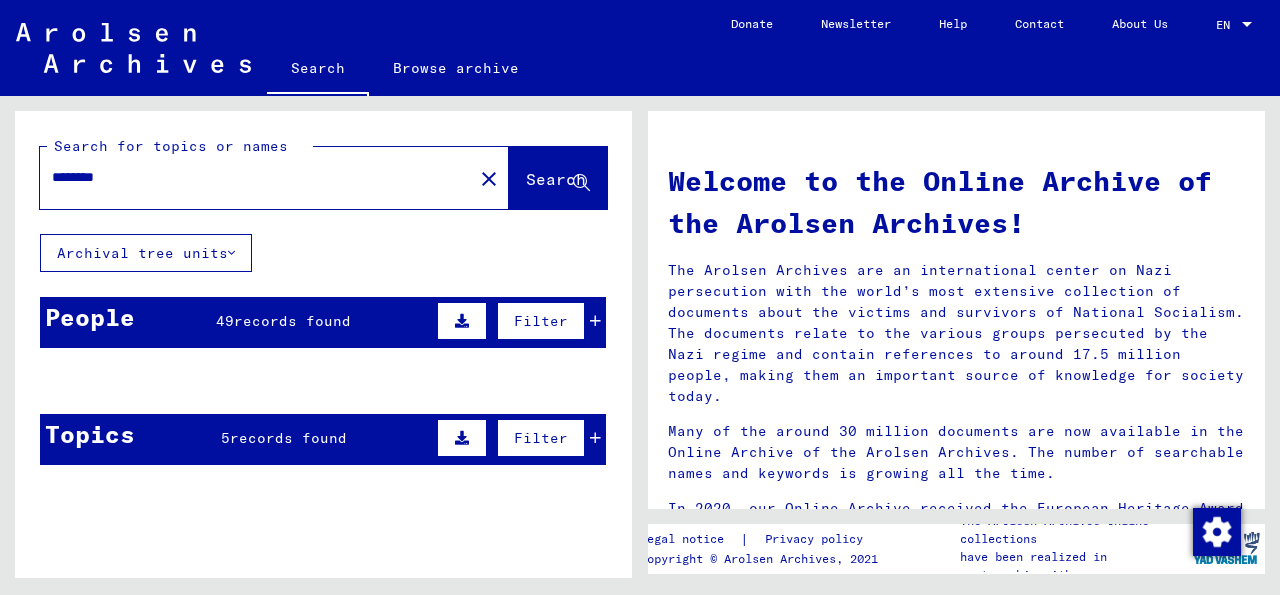 click at bounding box center [357, 478] 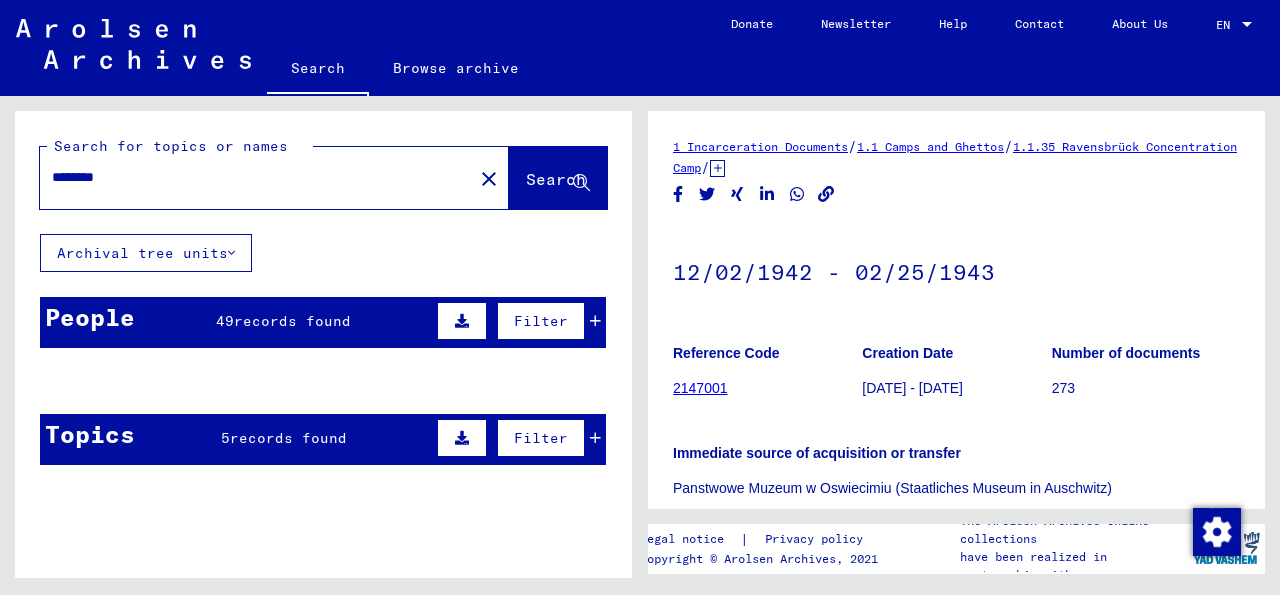 scroll, scrollTop: 0, scrollLeft: 0, axis: both 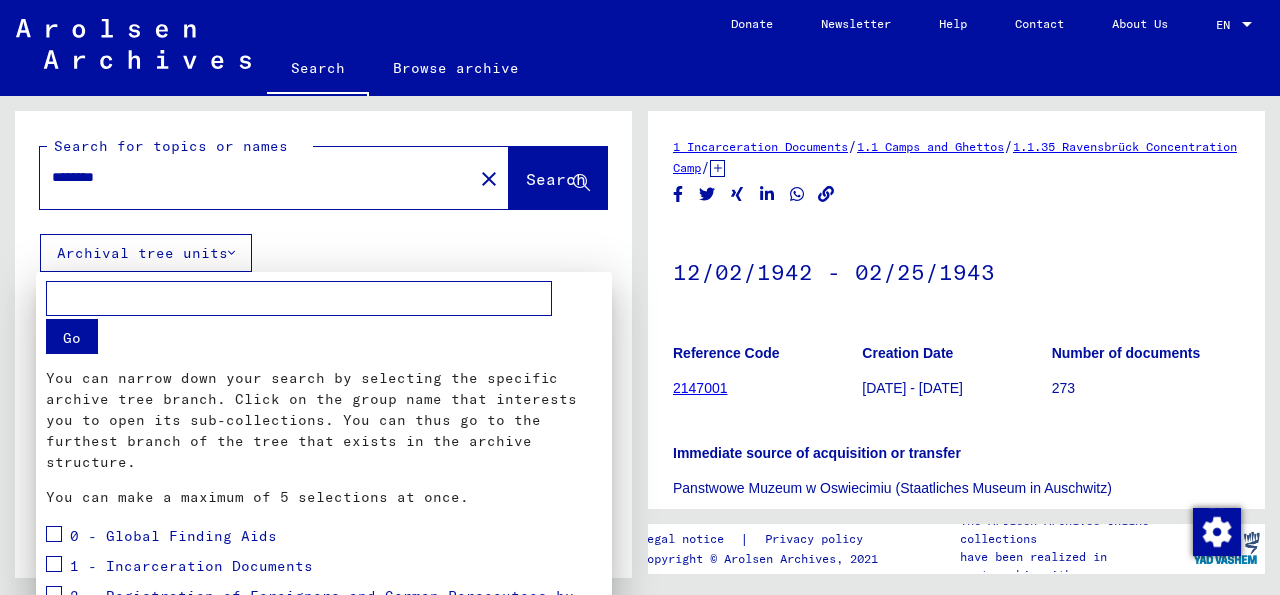 click at bounding box center [640, 297] 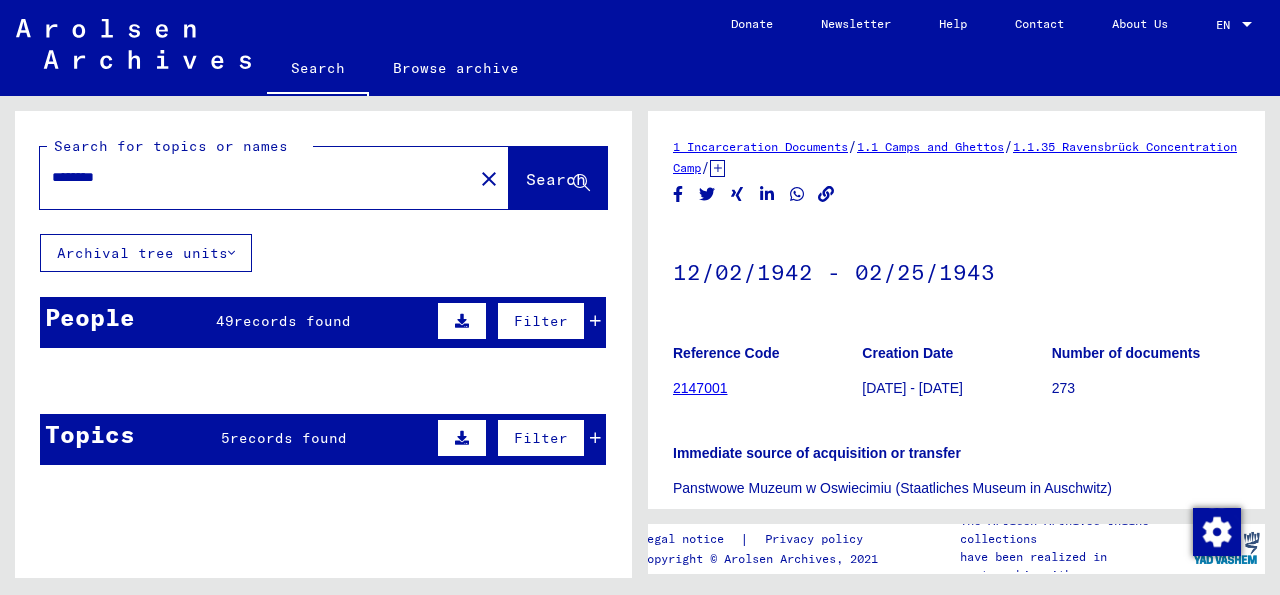 click 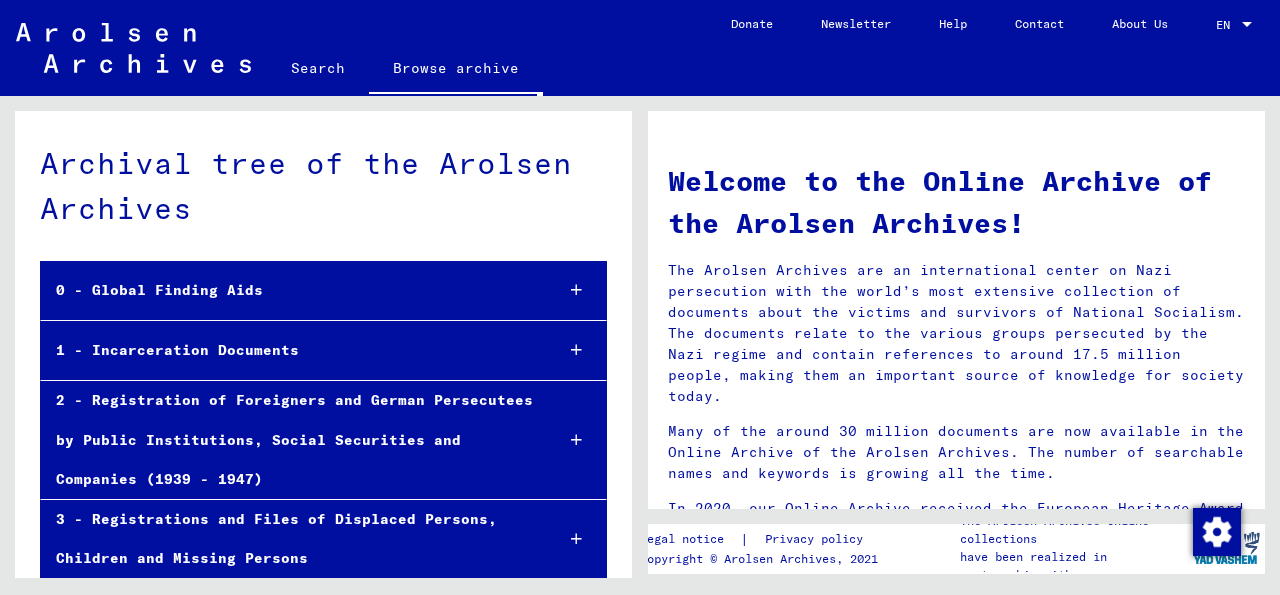 click on "Search" 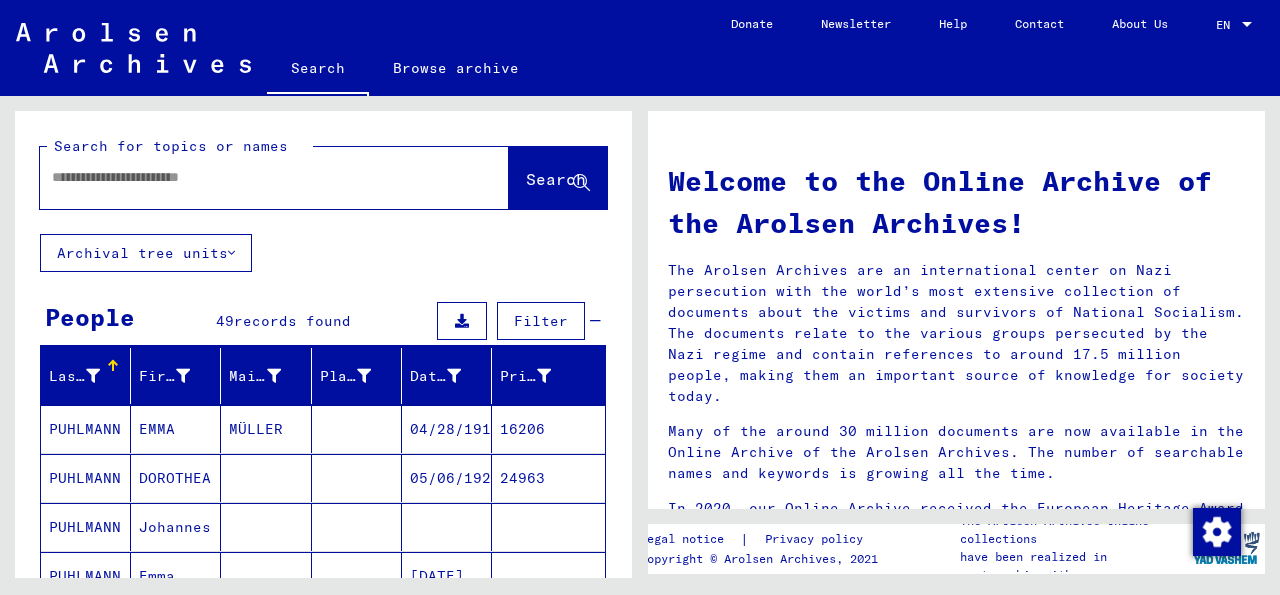 click at bounding box center (250, 177) 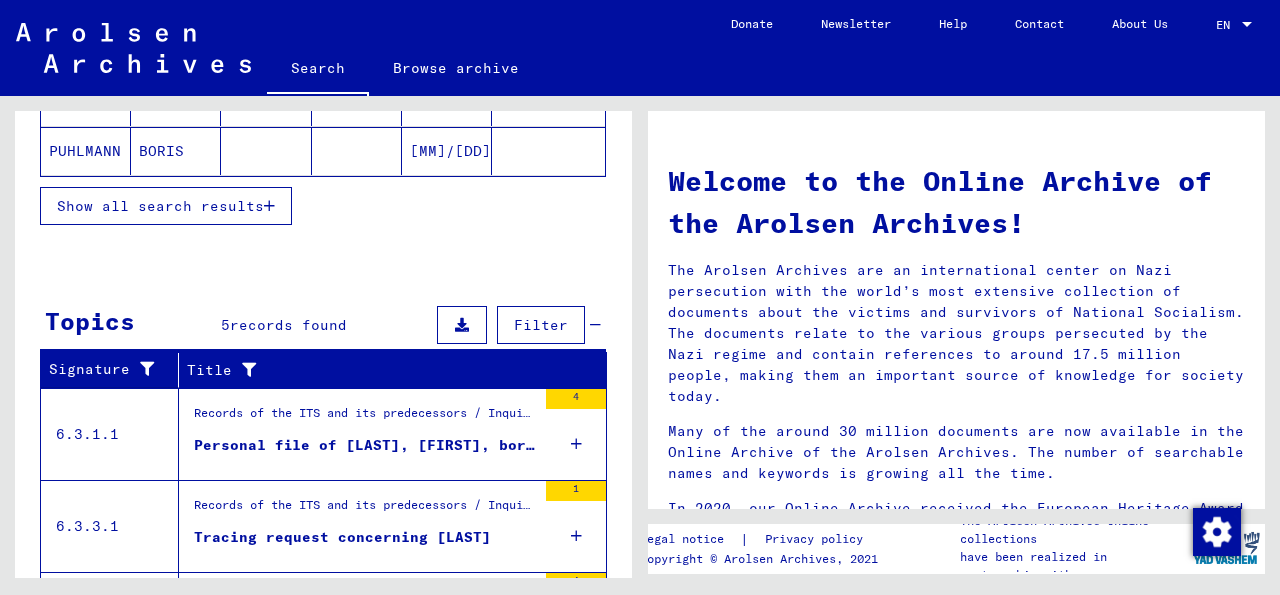 scroll, scrollTop: 1667, scrollLeft: 0, axis: vertical 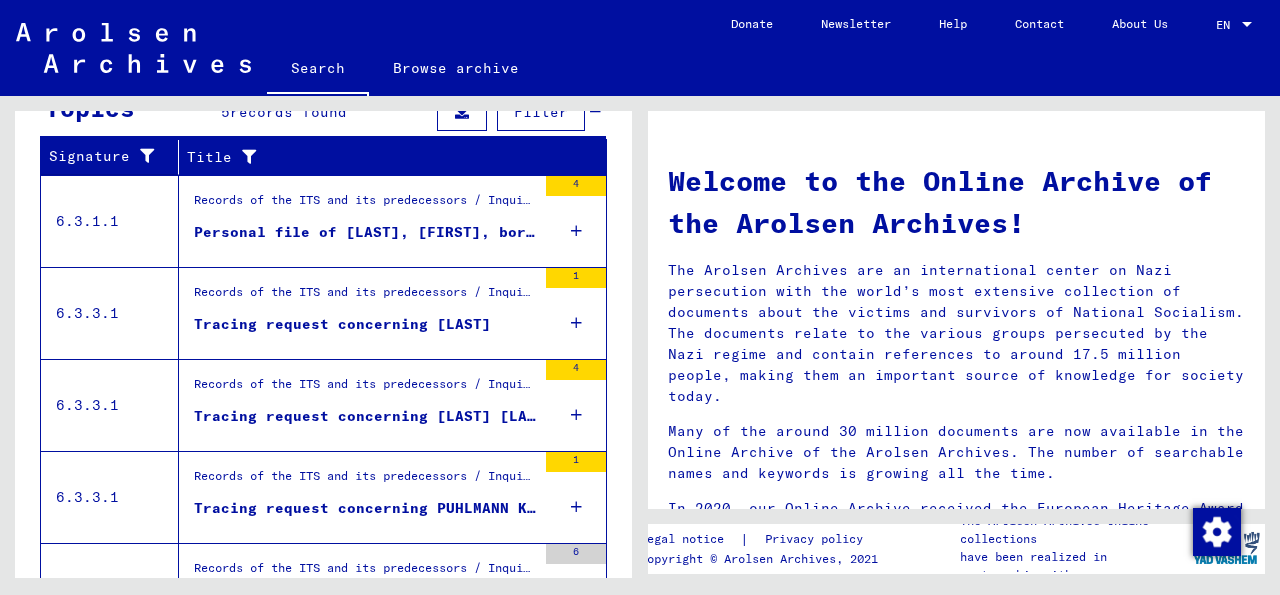 click on "Records of the ITS and its predecessors / Inquiry processing / Searching for missing persons / Tracing inquiries [YEAR] - [YEAR] / Files with names from PRZYBYLAK" at bounding box center [365, 205] 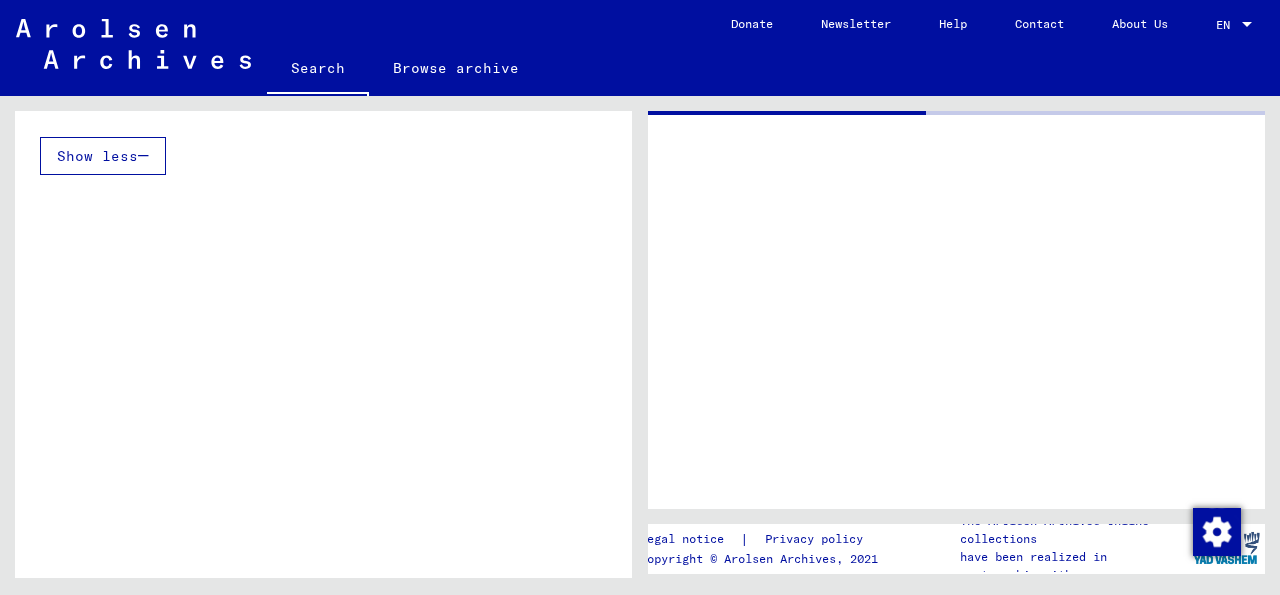 scroll, scrollTop: 326, scrollLeft: 0, axis: vertical 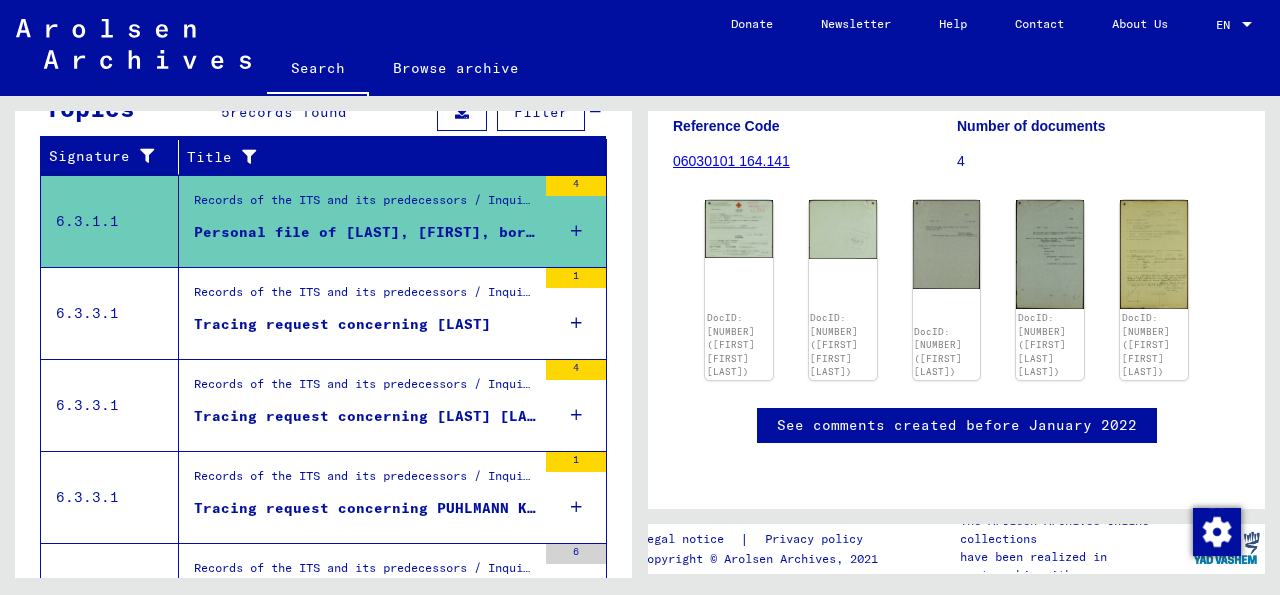 click on "Records of the ITS and its predecessors / Inquiry processing / ITS case files as of 1947 / Microfilm deposit of T/D Correspondence Files / Files with filing numbers from 39001 to 39500" at bounding box center (365, 297) 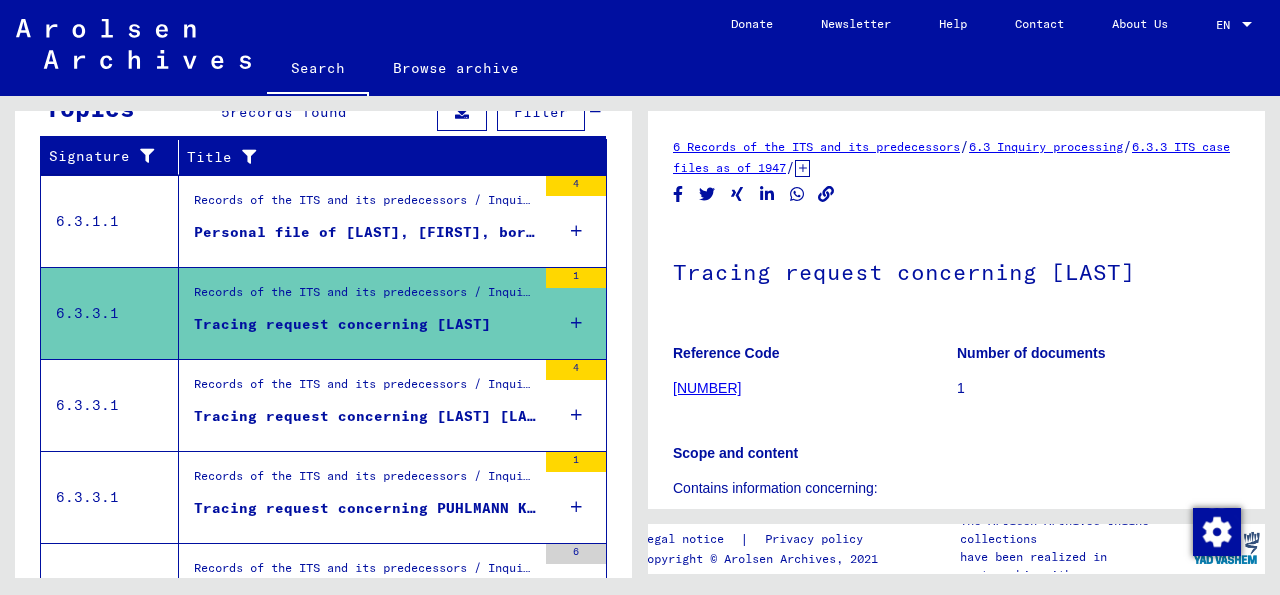 scroll, scrollTop: 0, scrollLeft: 0, axis: both 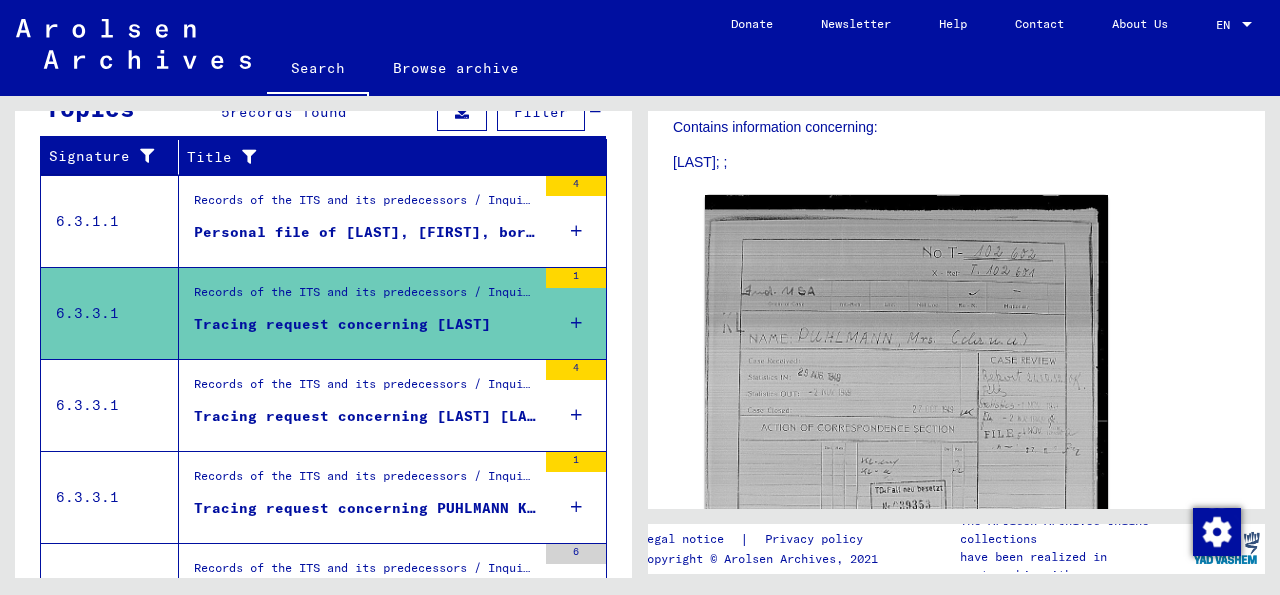 click on "Tracing request concerning [LAST] [LAST]" at bounding box center [365, 416] 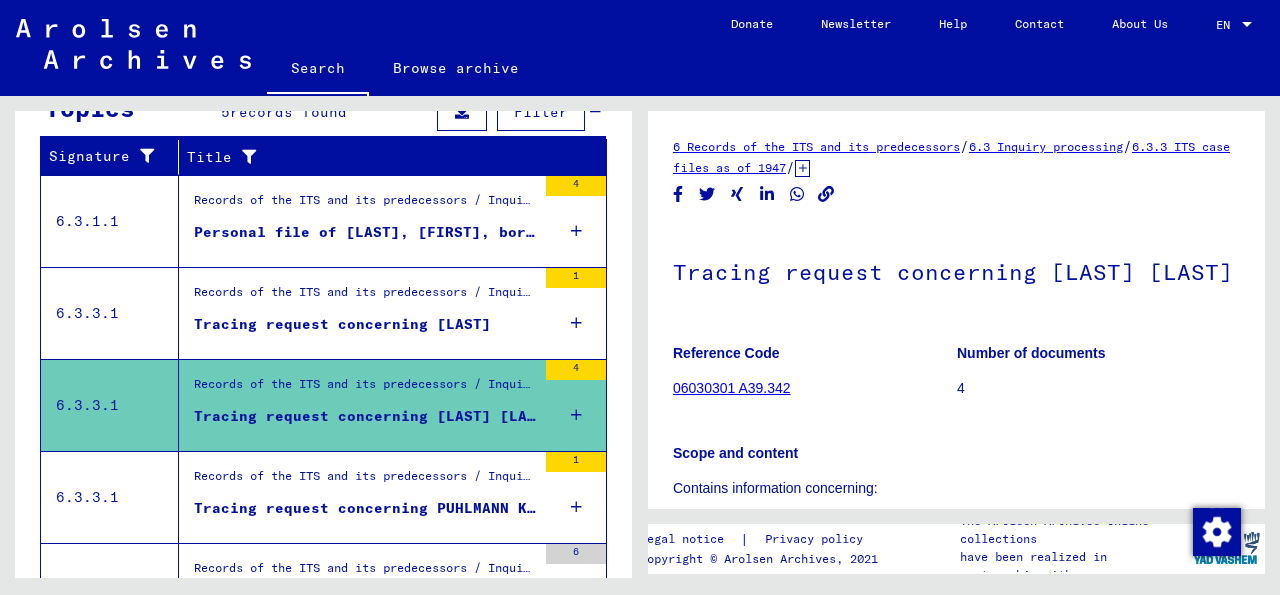scroll, scrollTop: 344, scrollLeft: 0, axis: vertical 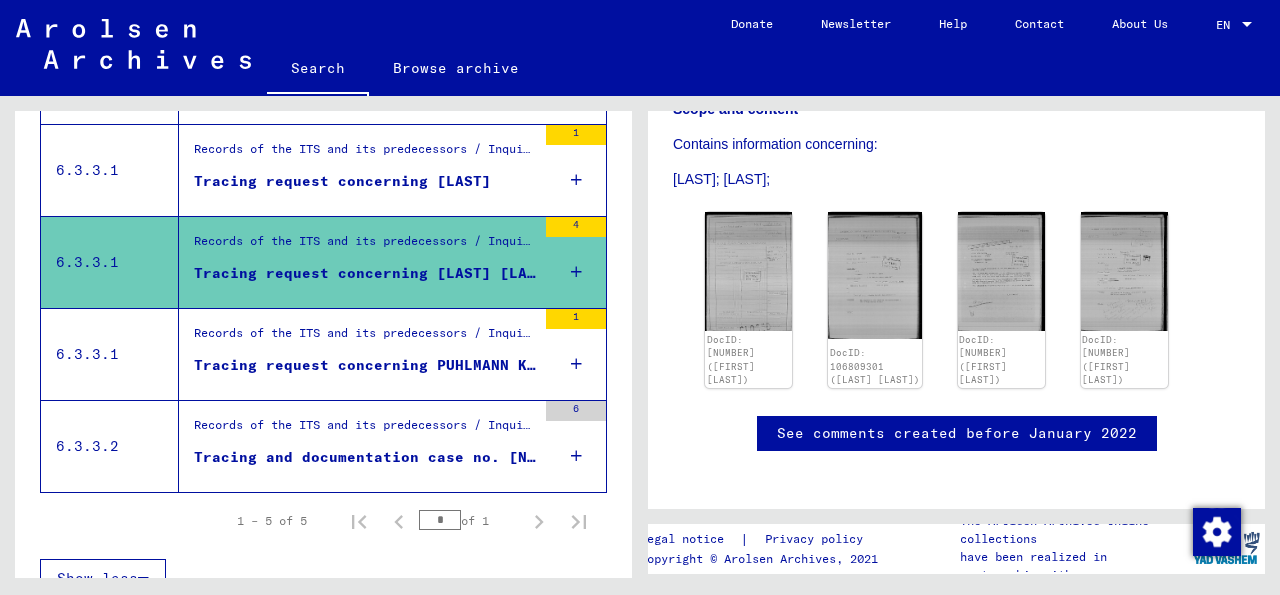 click on "Tracing request concerning PUHLMANN KARL" at bounding box center (365, 370) 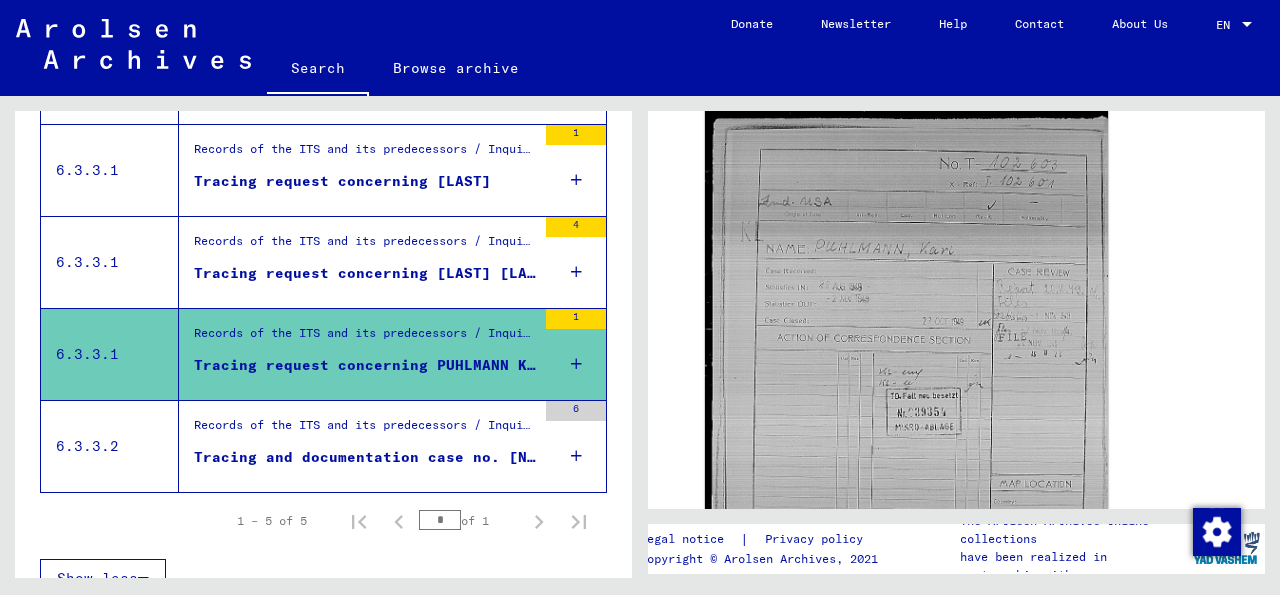 scroll, scrollTop: 448, scrollLeft: 0, axis: vertical 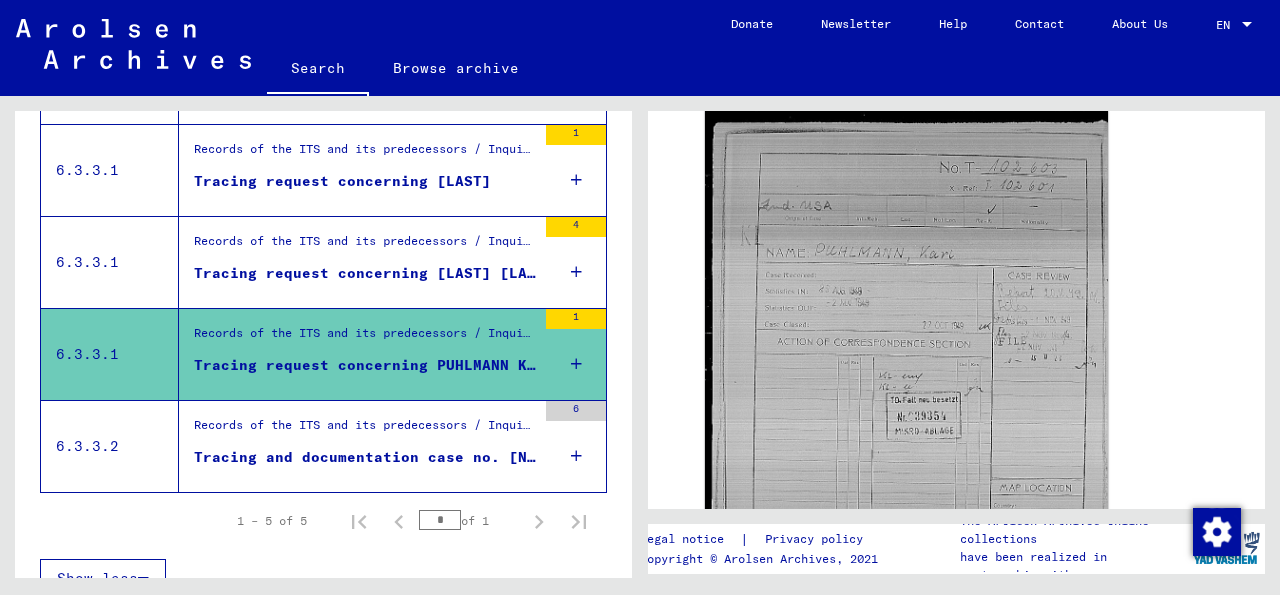 click on "Records of the ITS and its predecessors / Inquiry processing / ITS case files as of 1947 / Repository of T/D cases / Tracing and documentation cases with (T/D) numbers between 750.000 and 999.999 / Tracing and documentation cases with (T/D) numbers between 933.000 and 933.499" at bounding box center [365, 430] 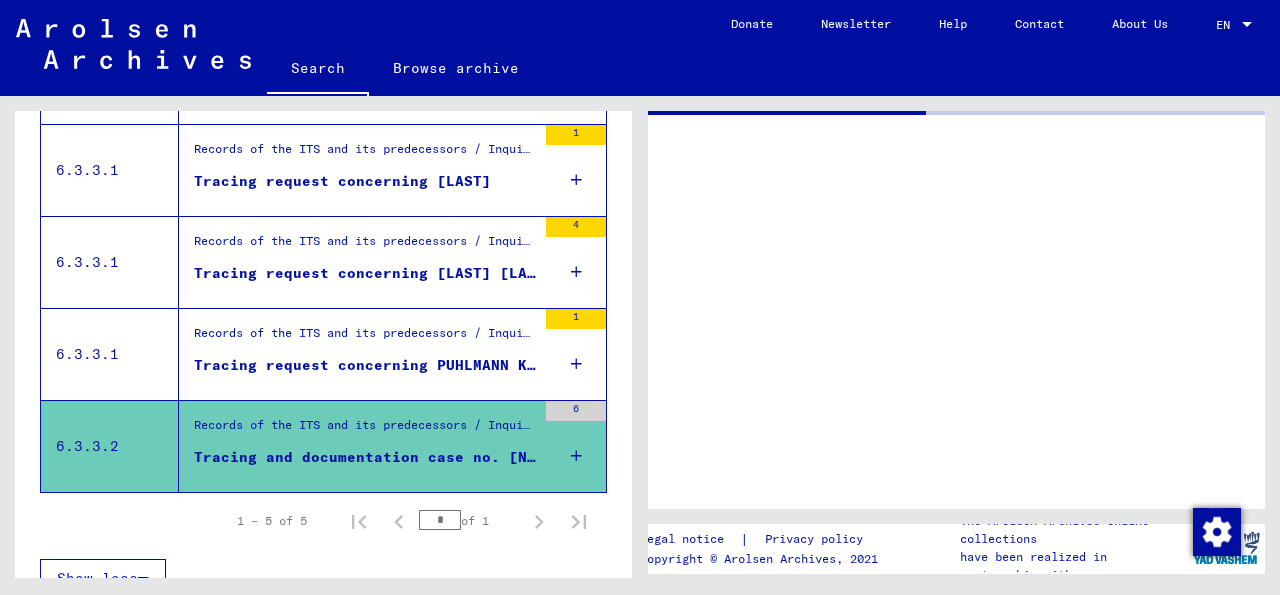 scroll, scrollTop: 0, scrollLeft: 0, axis: both 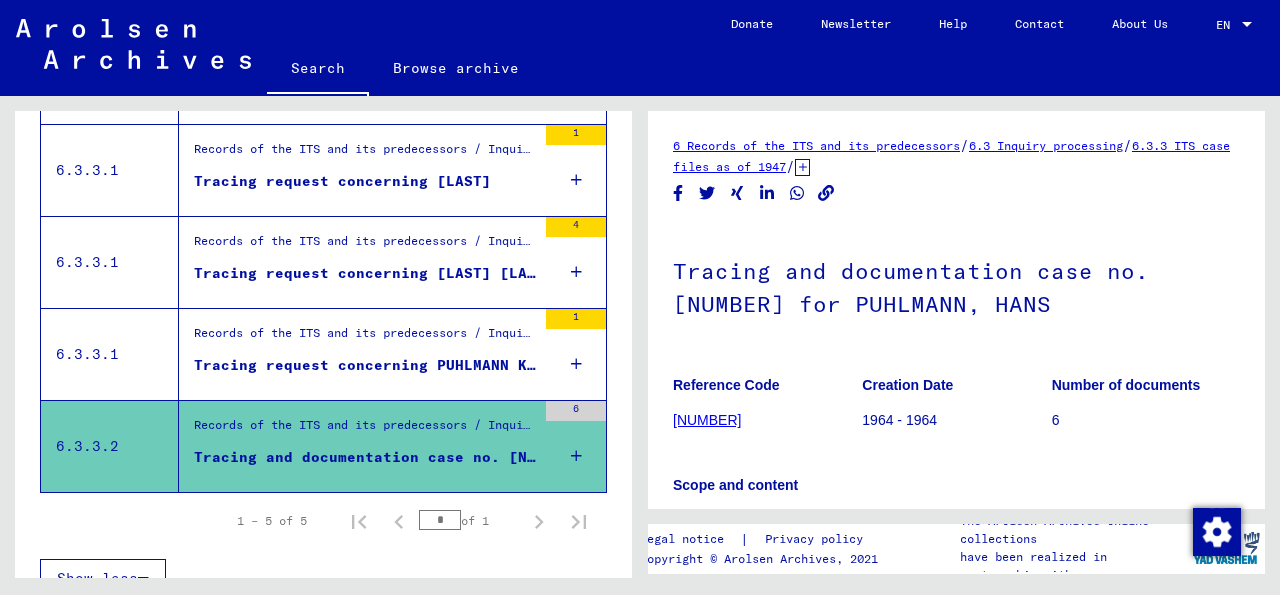 click on "Tracing request concerning PUHLMANN KARL" at bounding box center (365, 365) 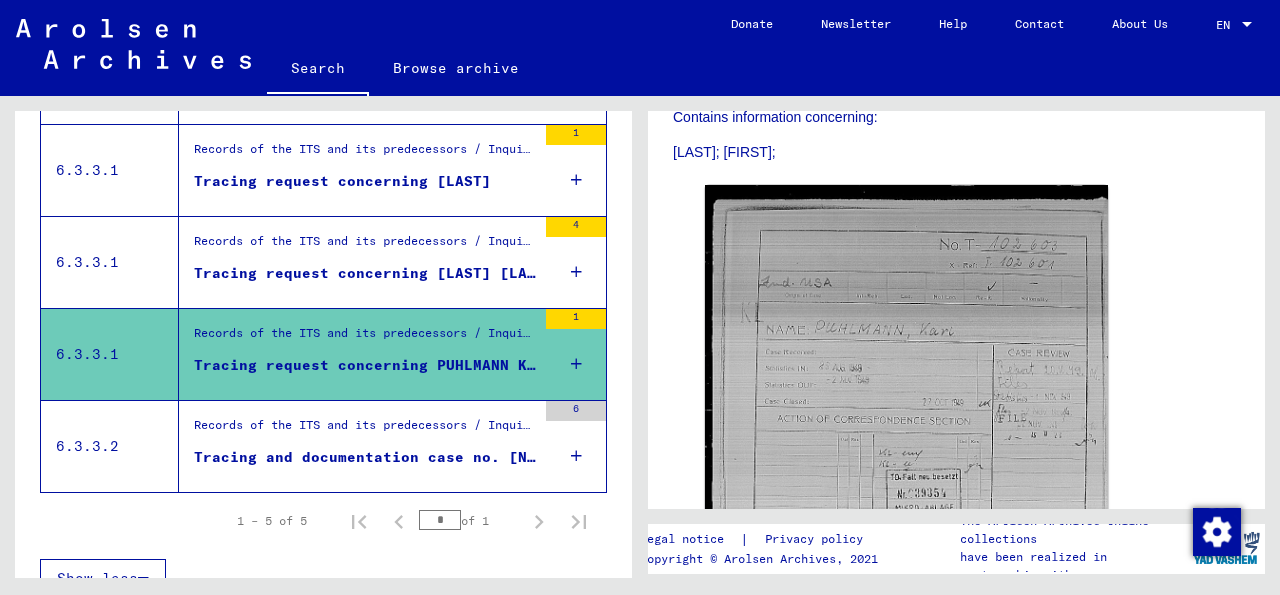 click on "Tracing request concerning [LAST] [LAST]" at bounding box center (365, 278) 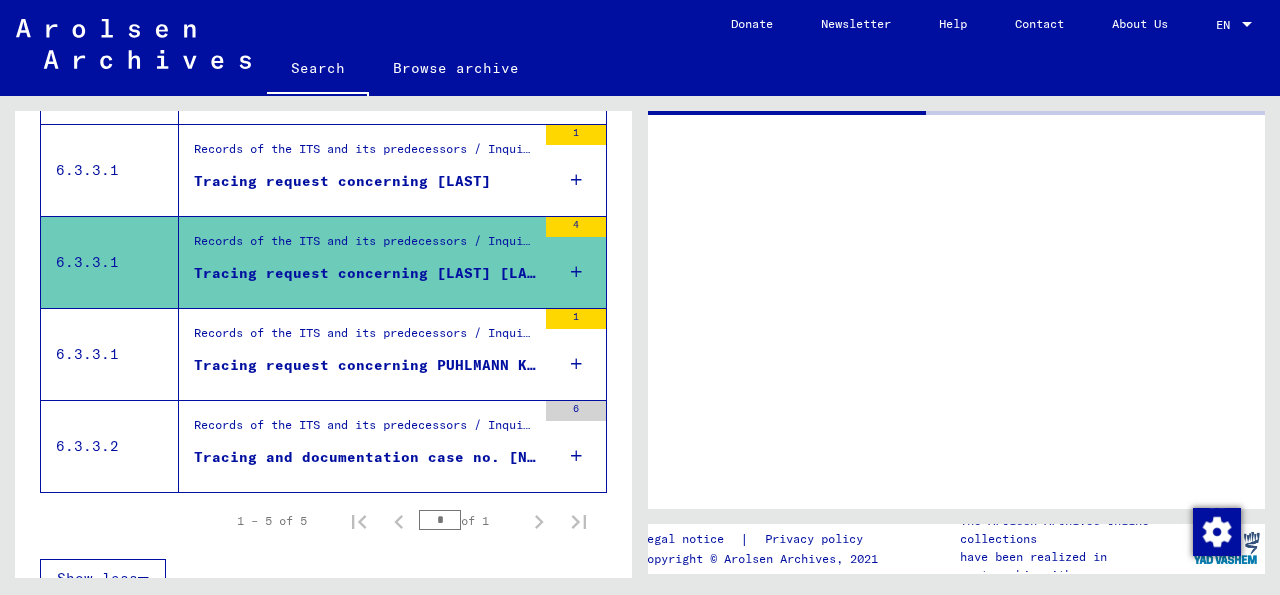 scroll, scrollTop: 0, scrollLeft: 0, axis: both 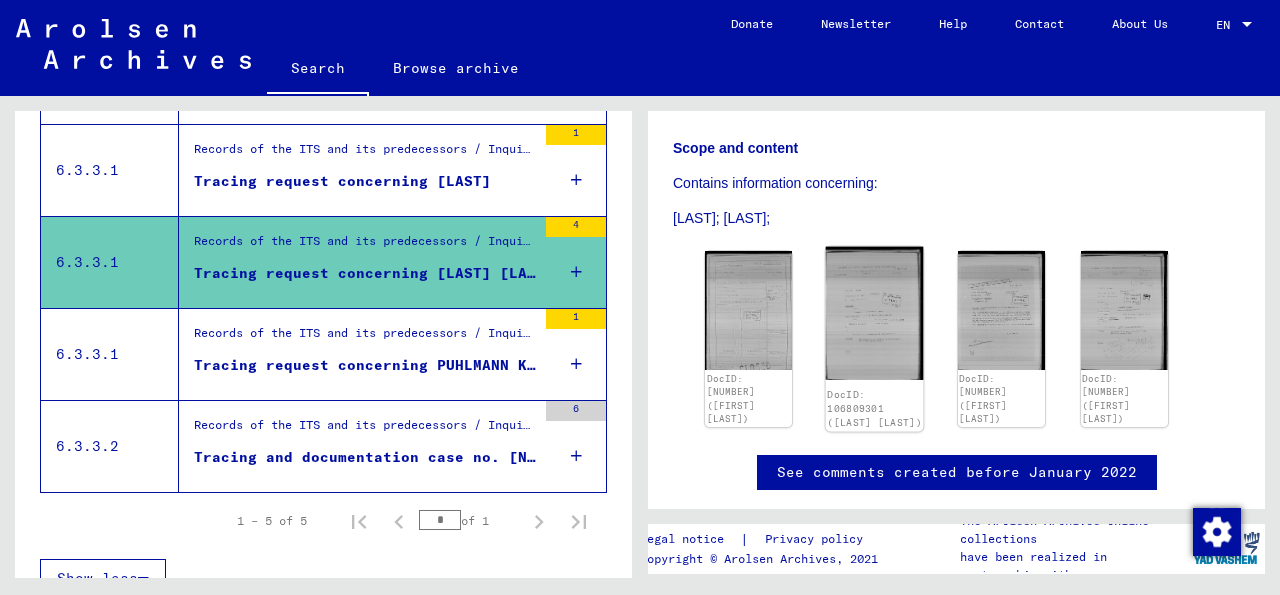 click 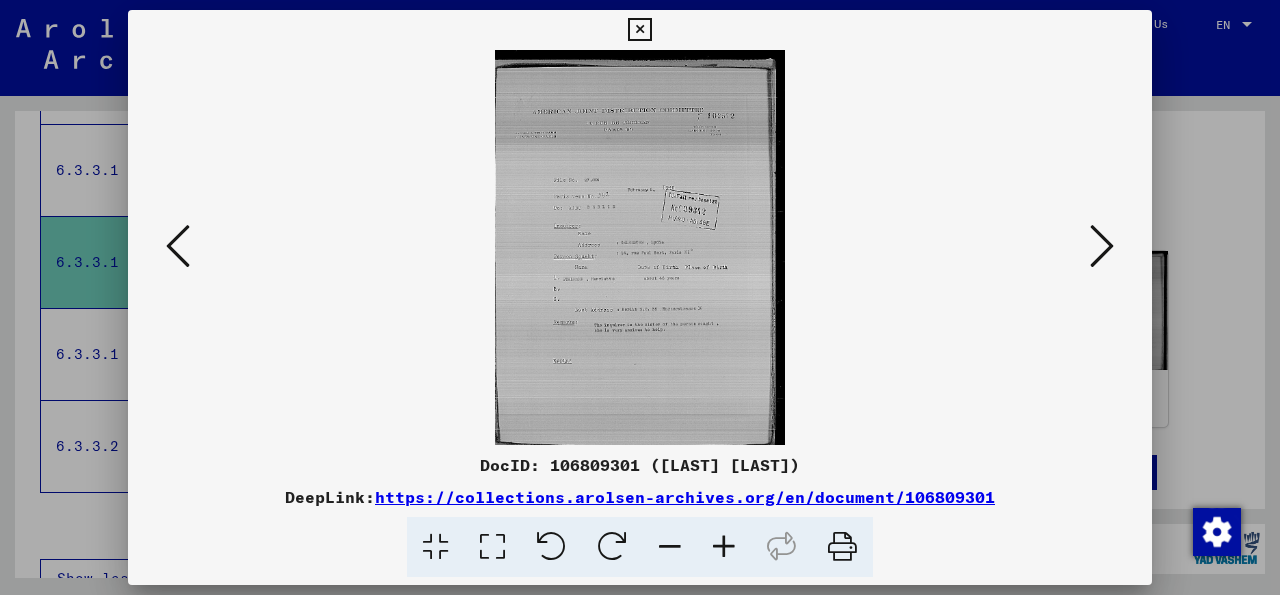click at bounding box center [1102, 246] 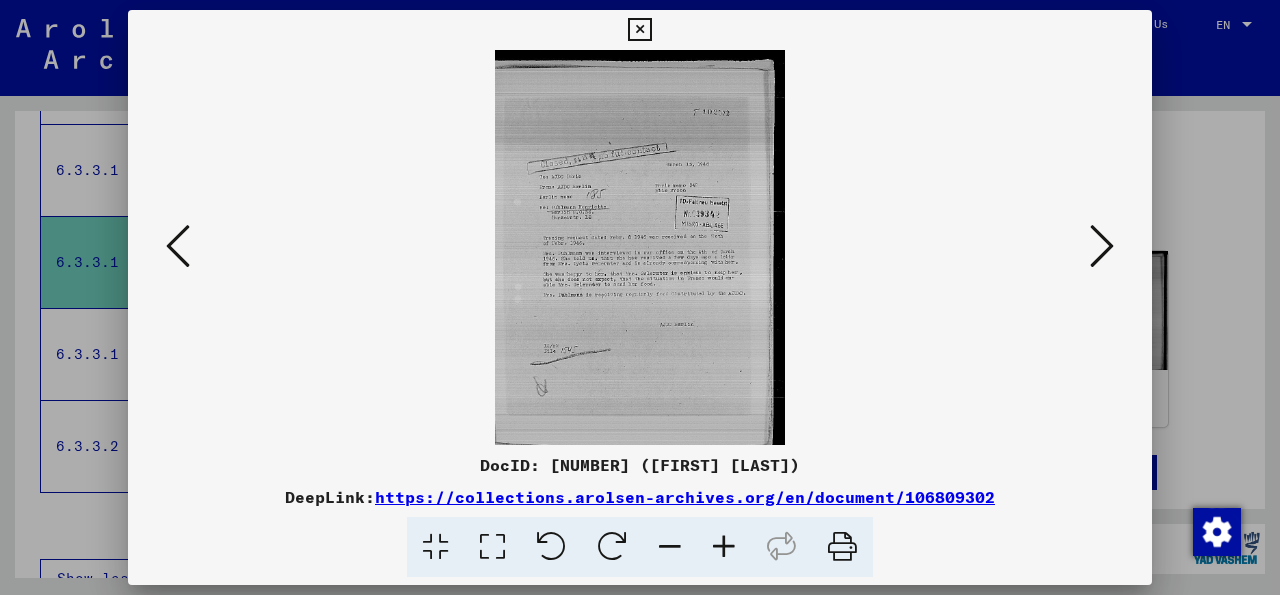 click at bounding box center [1102, 246] 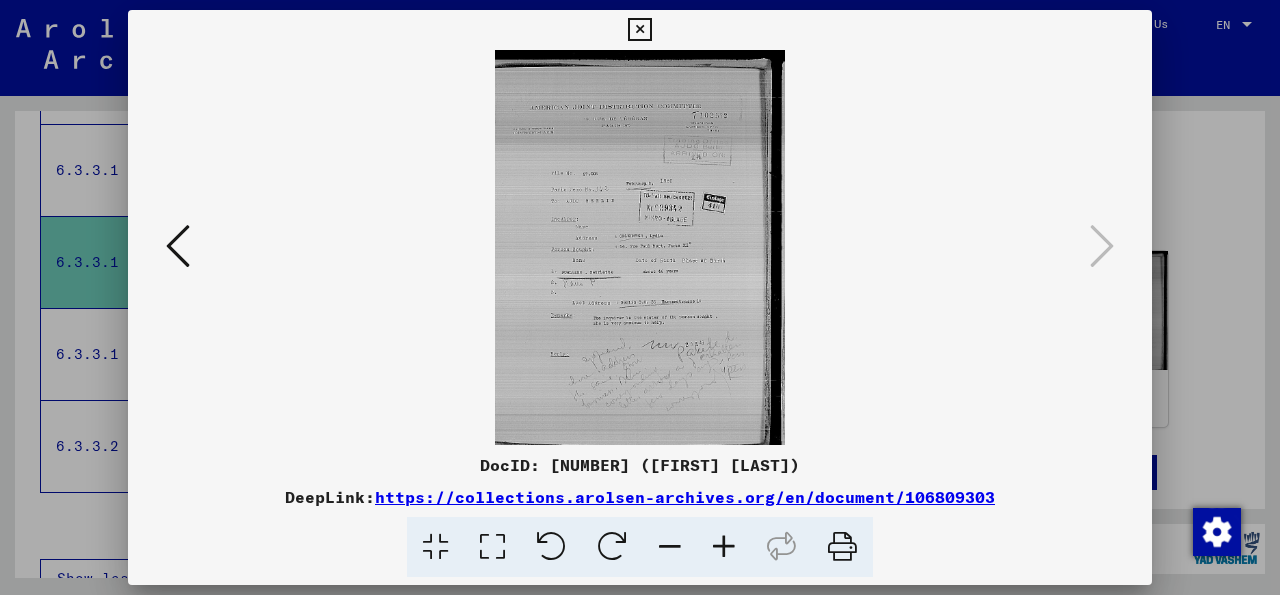 click at bounding box center [639, 30] 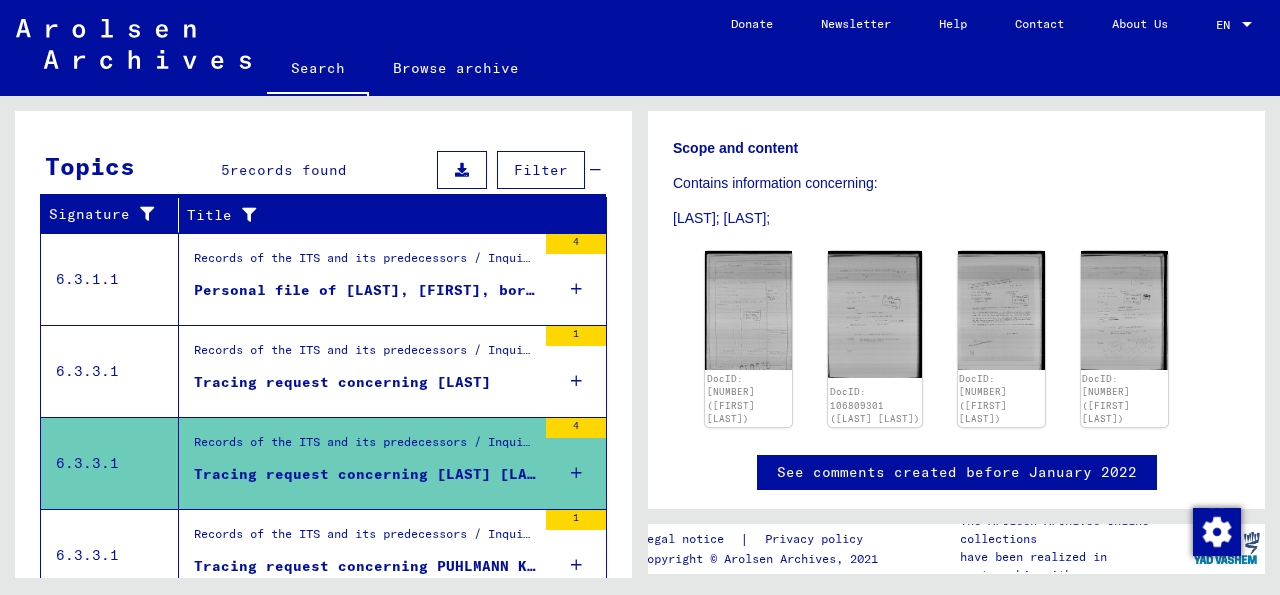 scroll, scrollTop: 0, scrollLeft: 0, axis: both 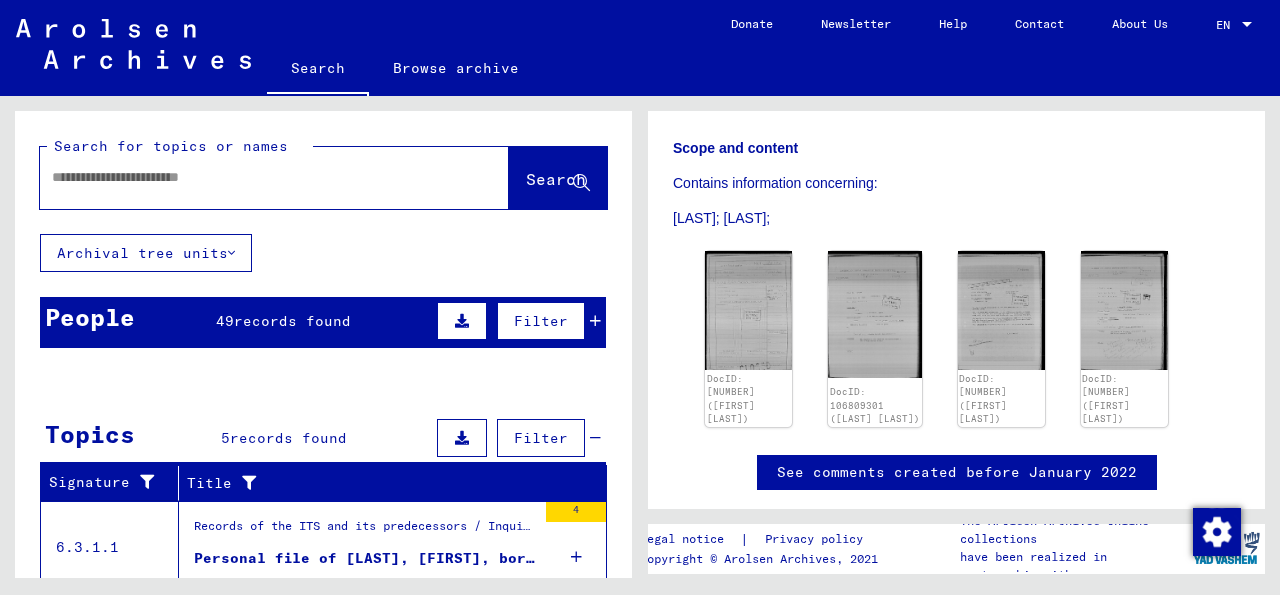 click at bounding box center (256, 177) 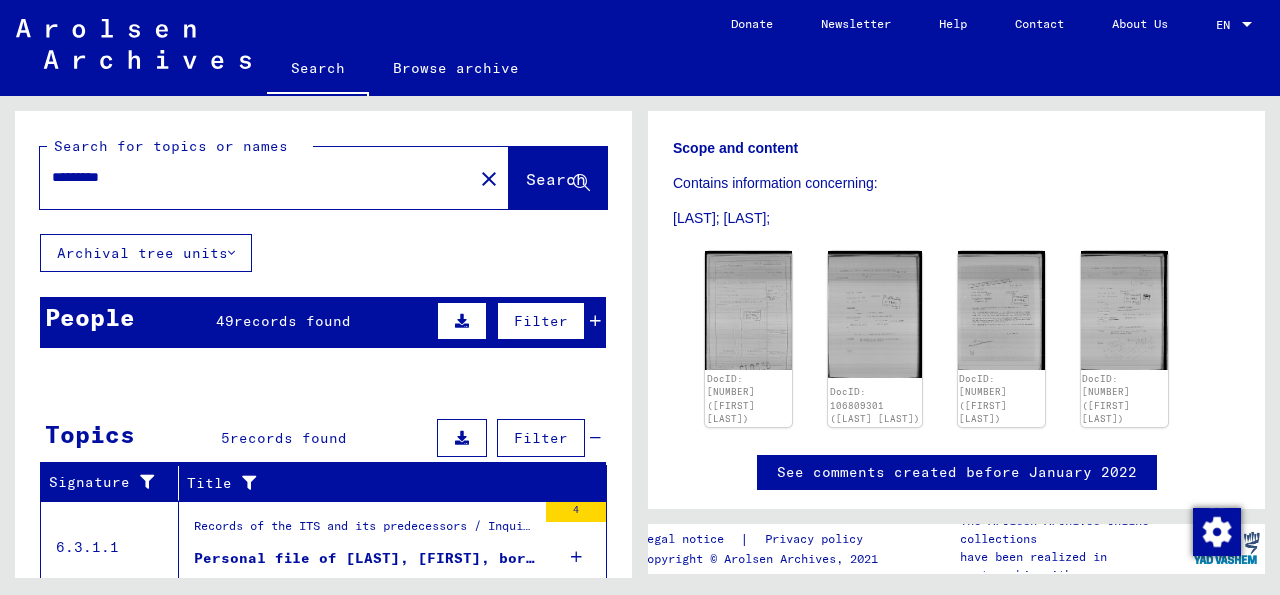 type on "*********" 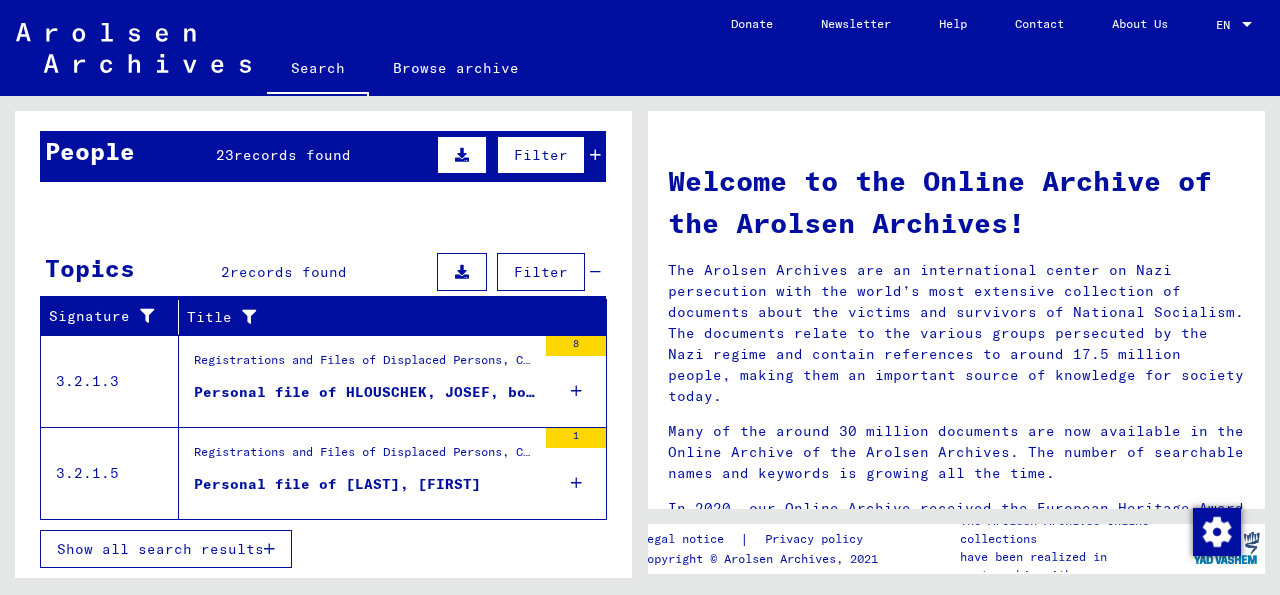 scroll, scrollTop: 163, scrollLeft: 0, axis: vertical 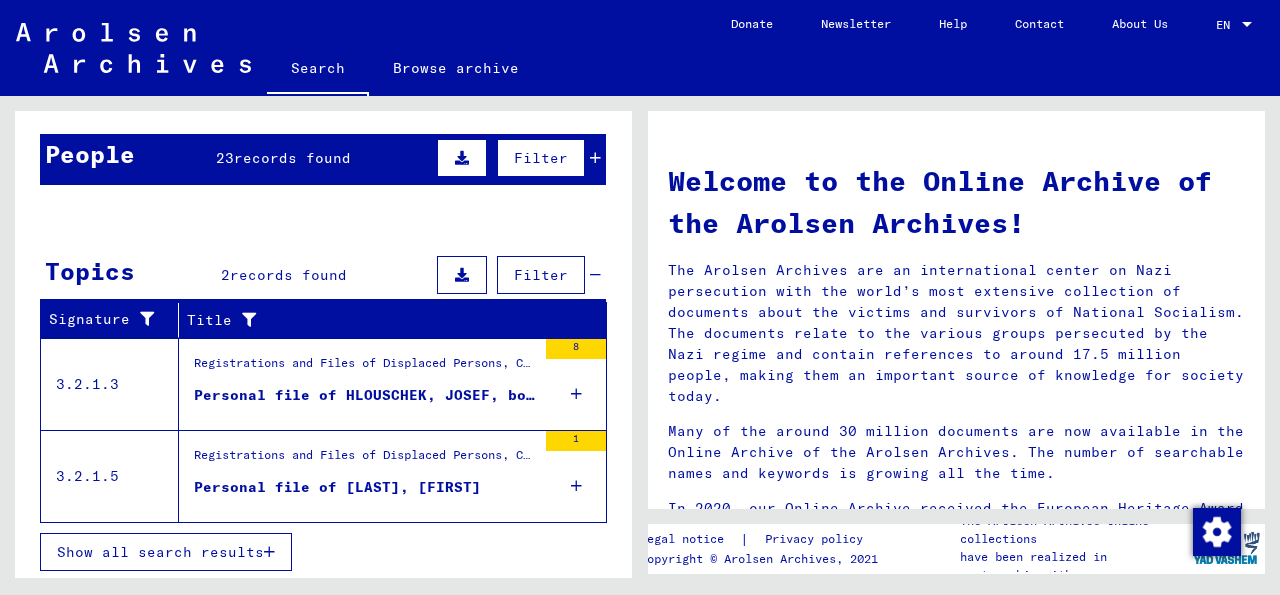 click on "Personal file of HLOUSCHEK, JOSEF, born on [DATE], born in BIJEWINA and of further persons" at bounding box center (365, 395) 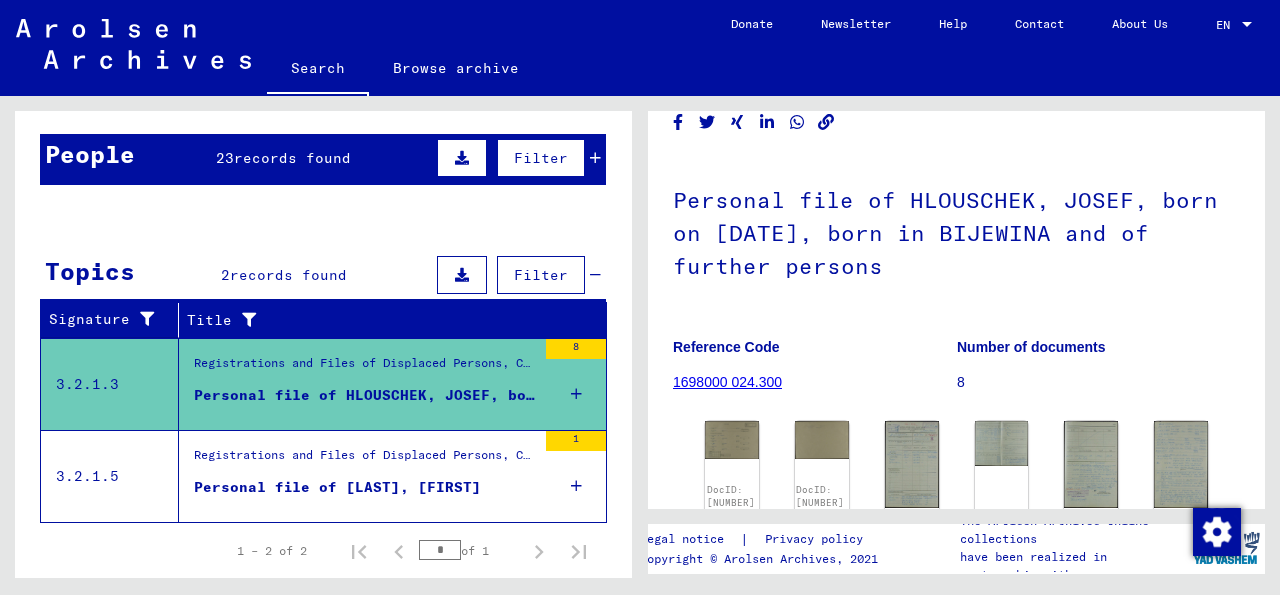 scroll, scrollTop: 0, scrollLeft: 0, axis: both 